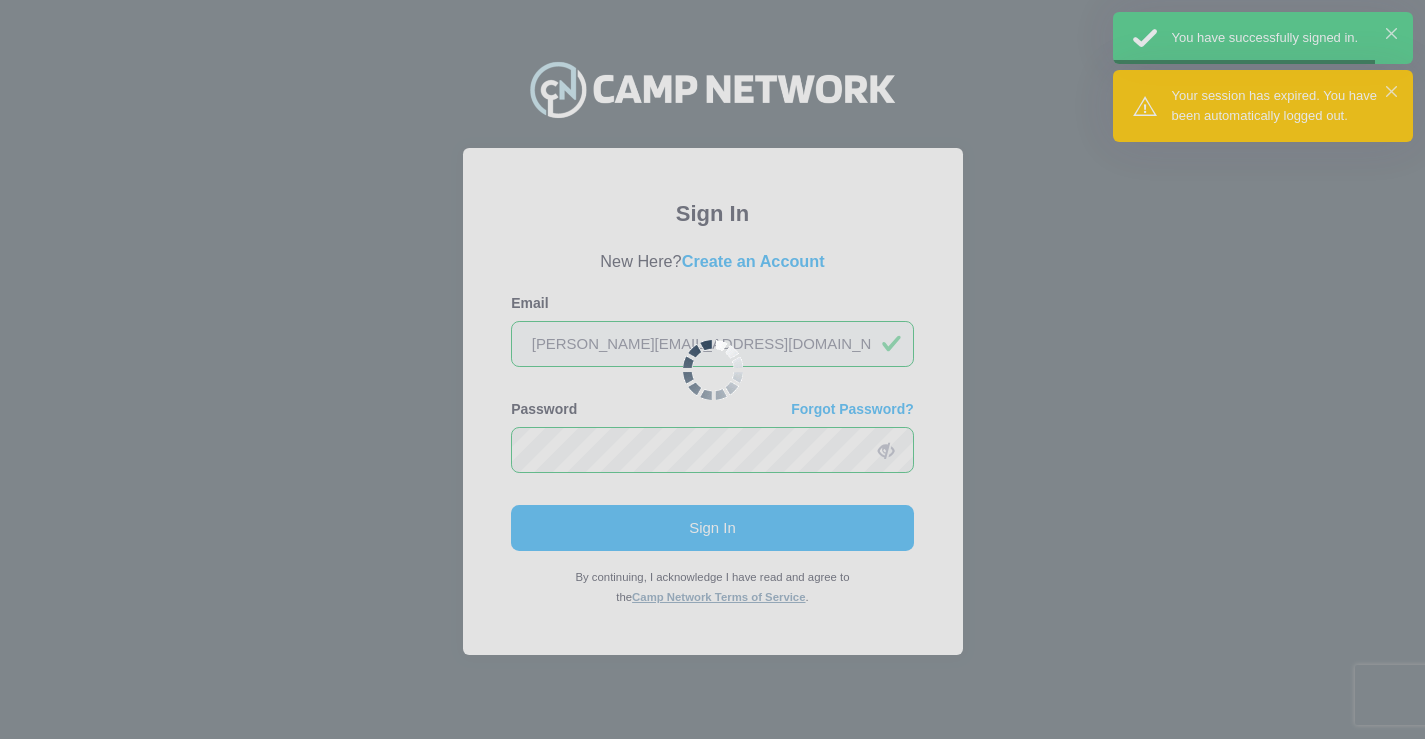 scroll, scrollTop: 0, scrollLeft: 0, axis: both 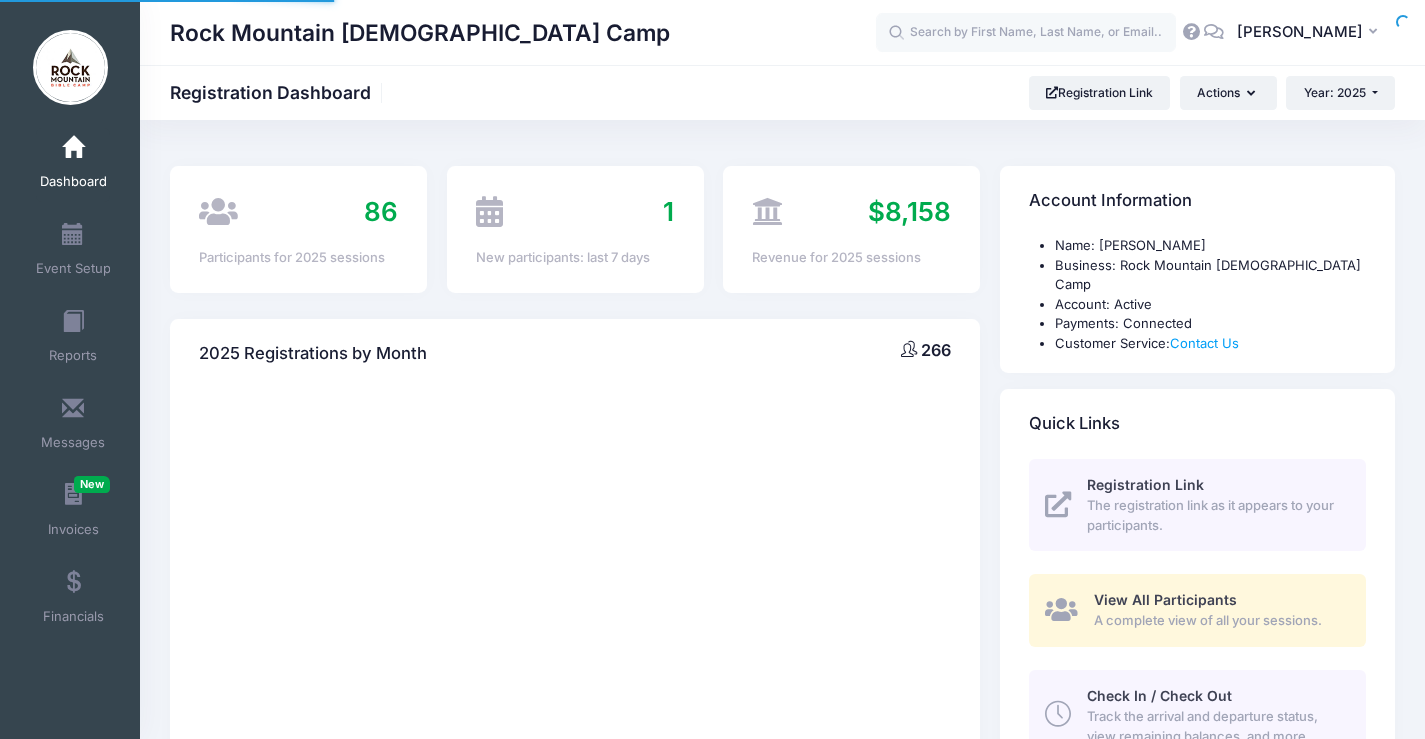 select 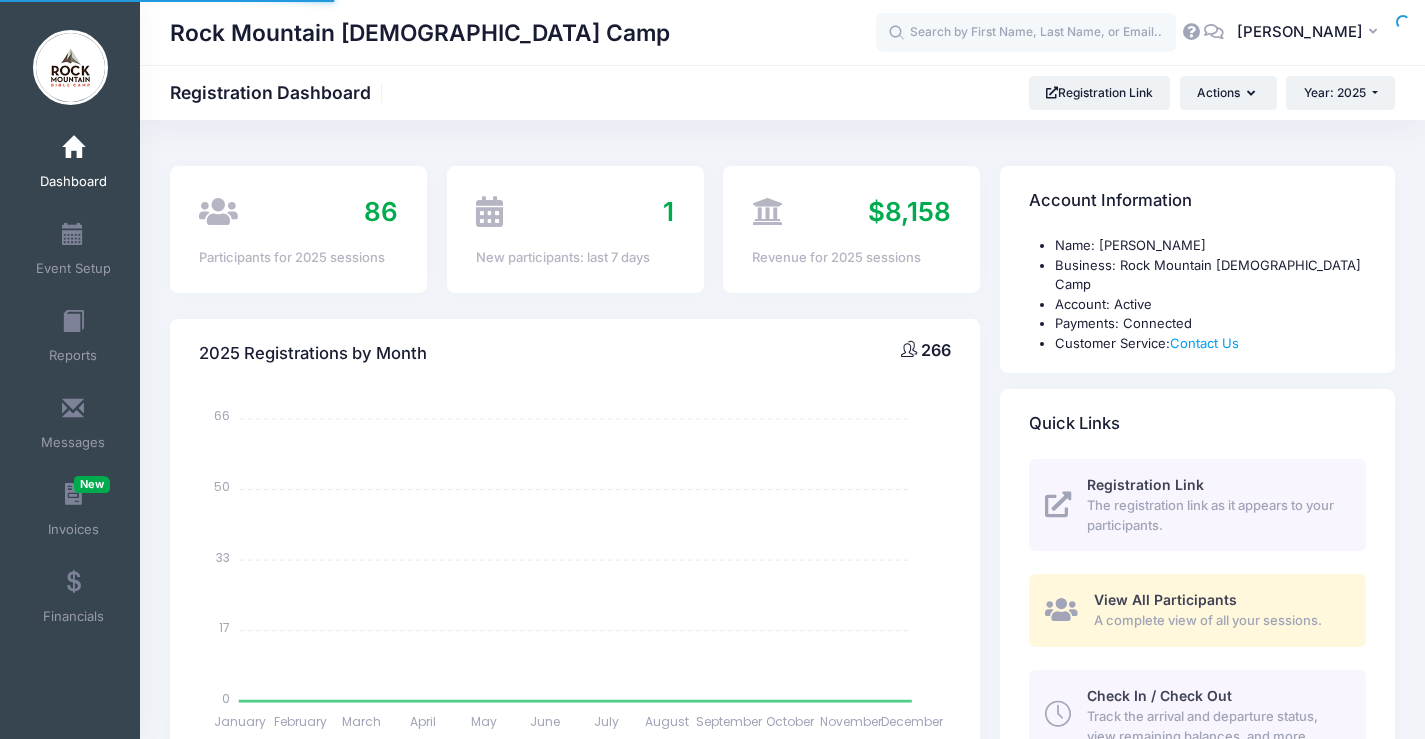 scroll, scrollTop: 0, scrollLeft: 0, axis: both 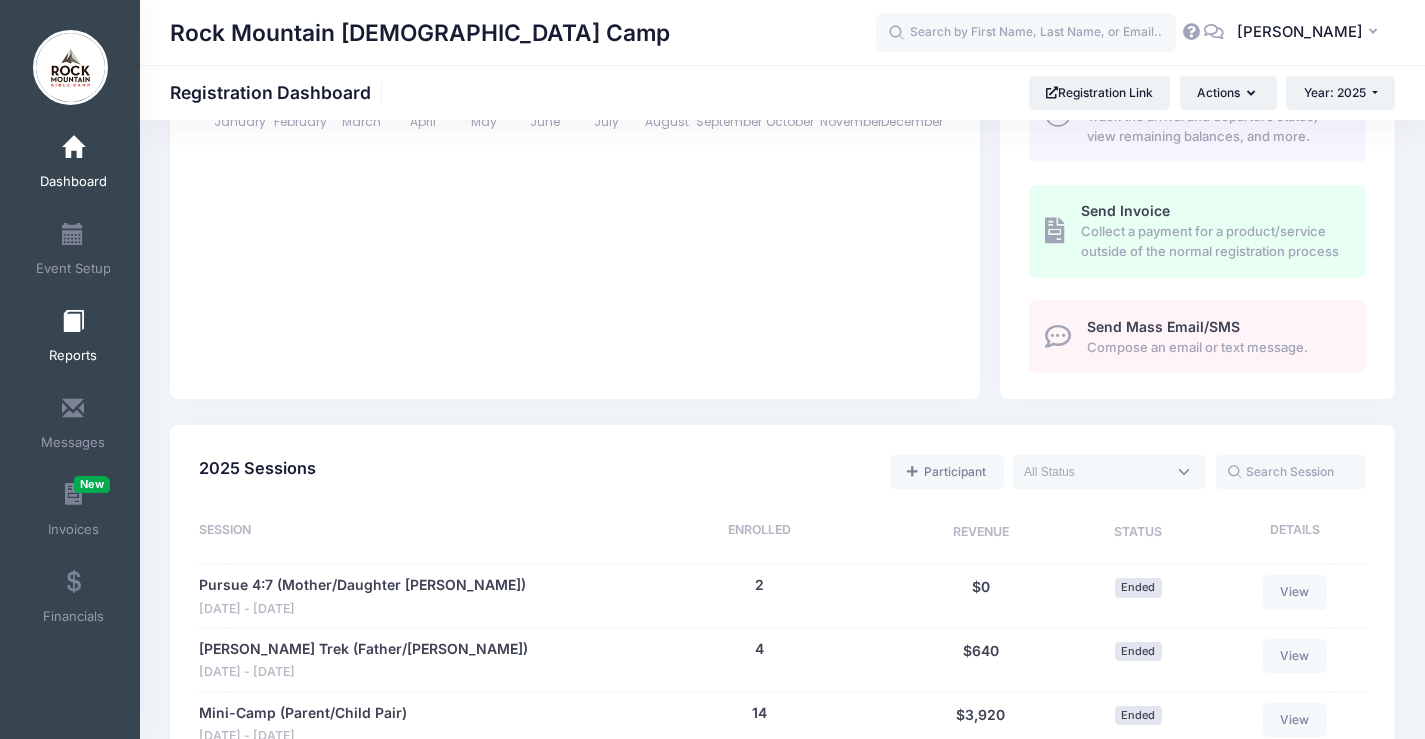 click on "Reports" at bounding box center (73, 339) 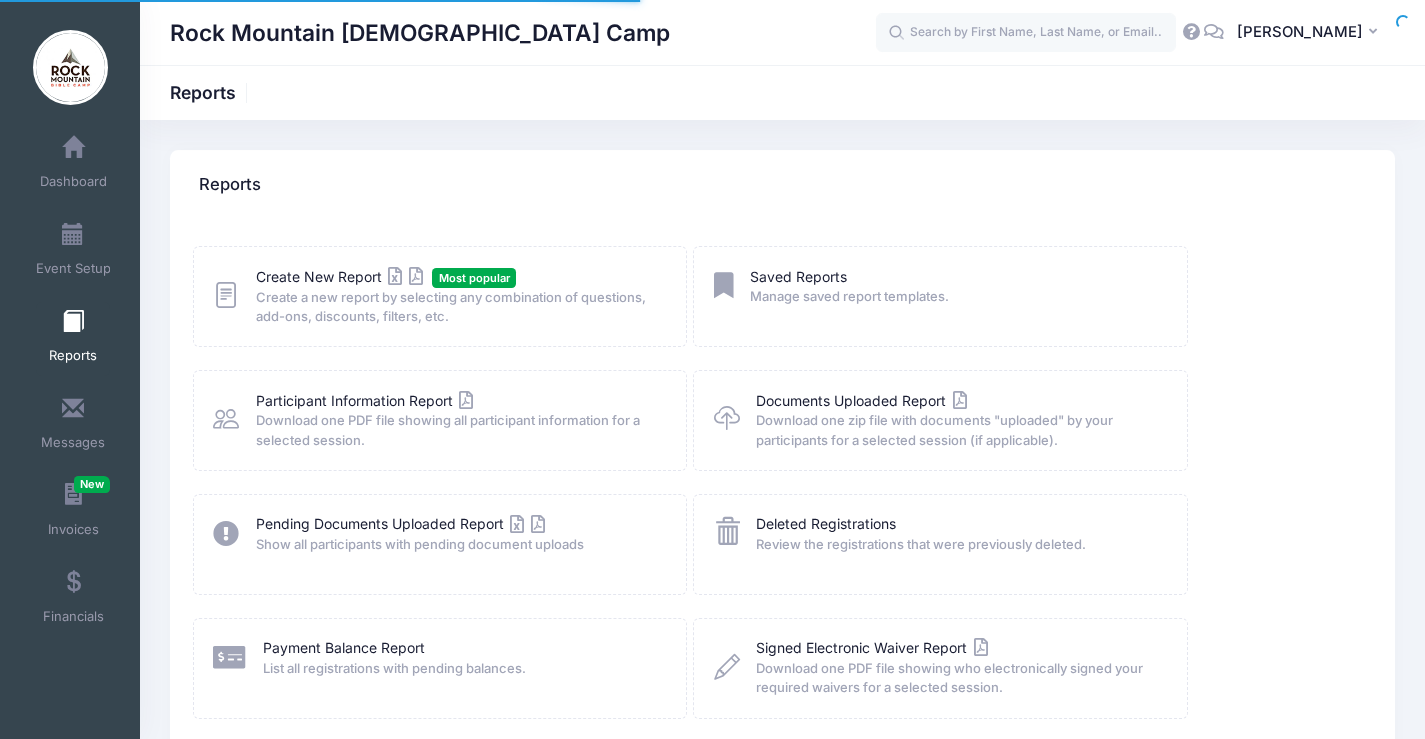 scroll, scrollTop: 0, scrollLeft: 0, axis: both 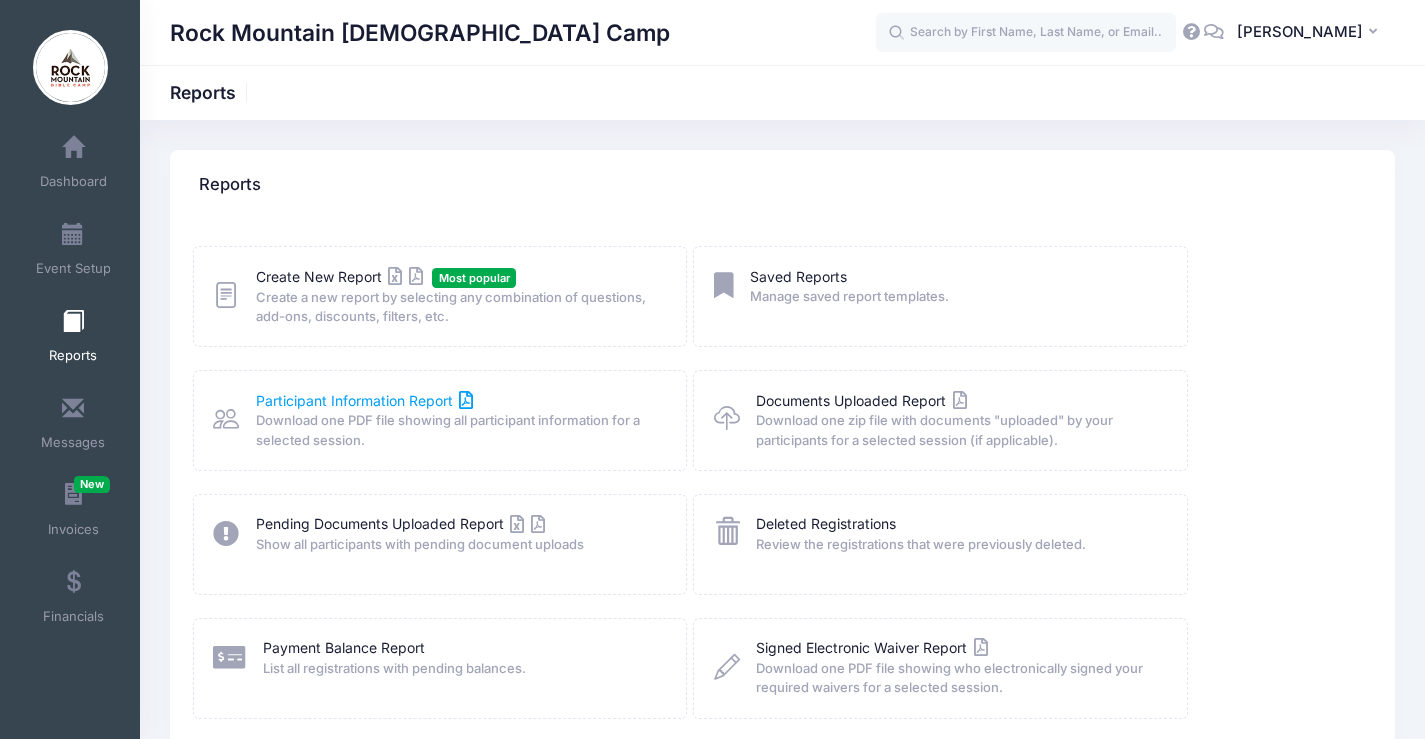 click on "Participant Information Report" at bounding box center (365, 400) 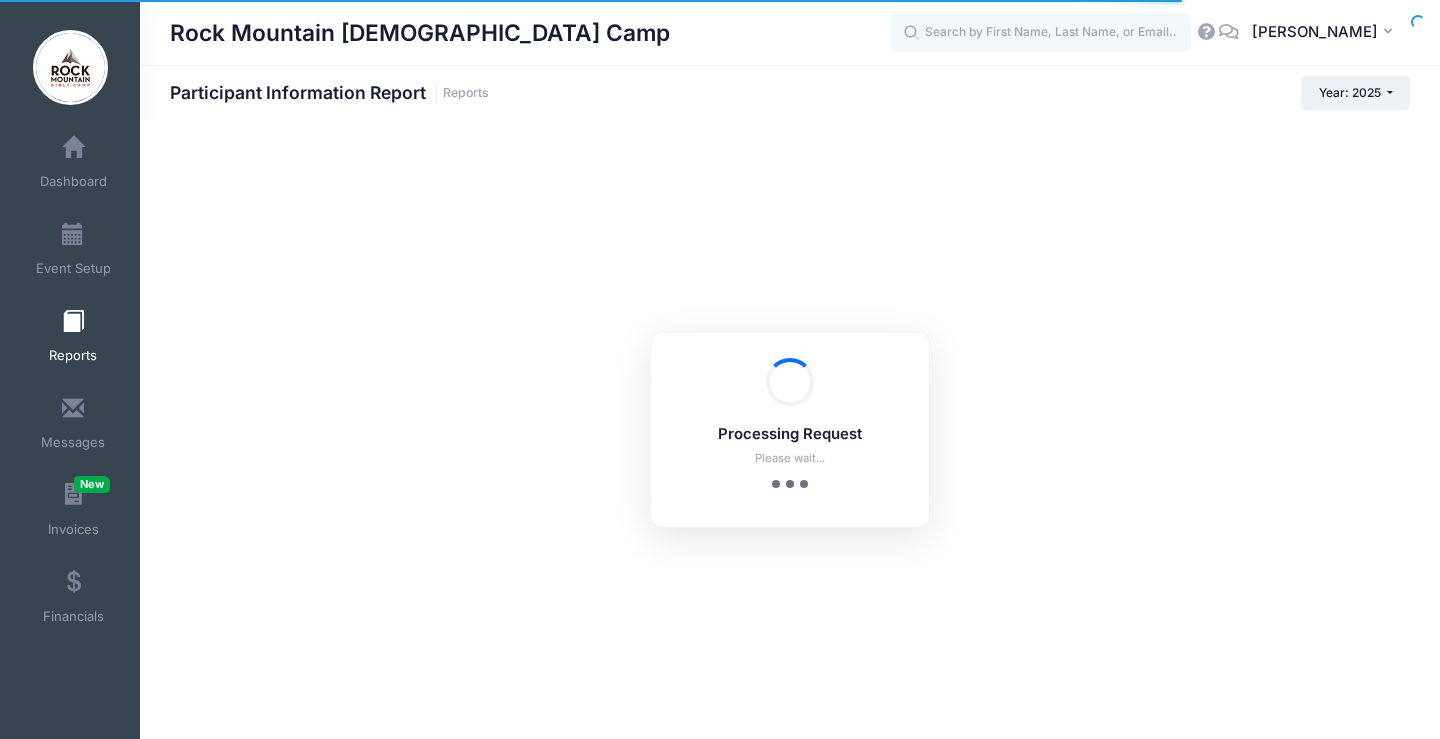 scroll, scrollTop: 0, scrollLeft: 0, axis: both 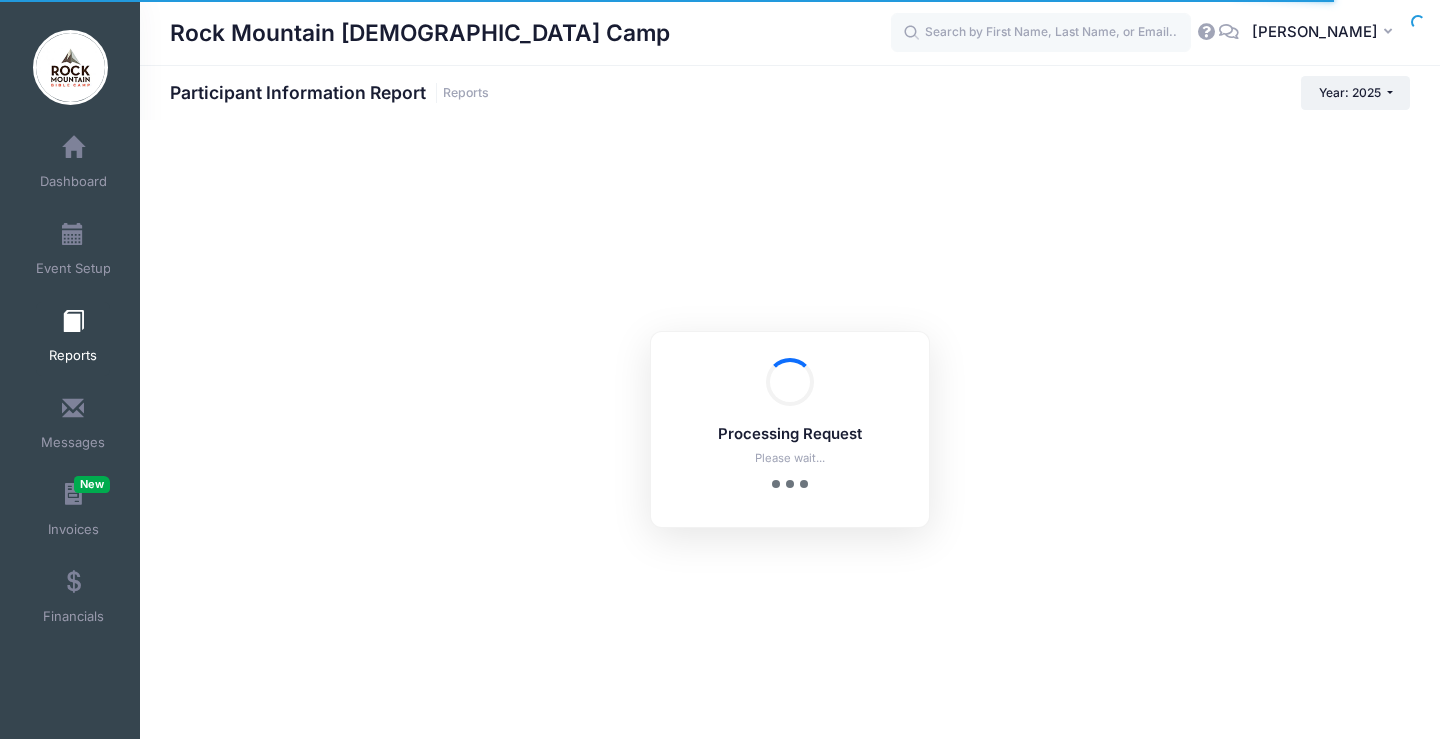 checkbox on "true" 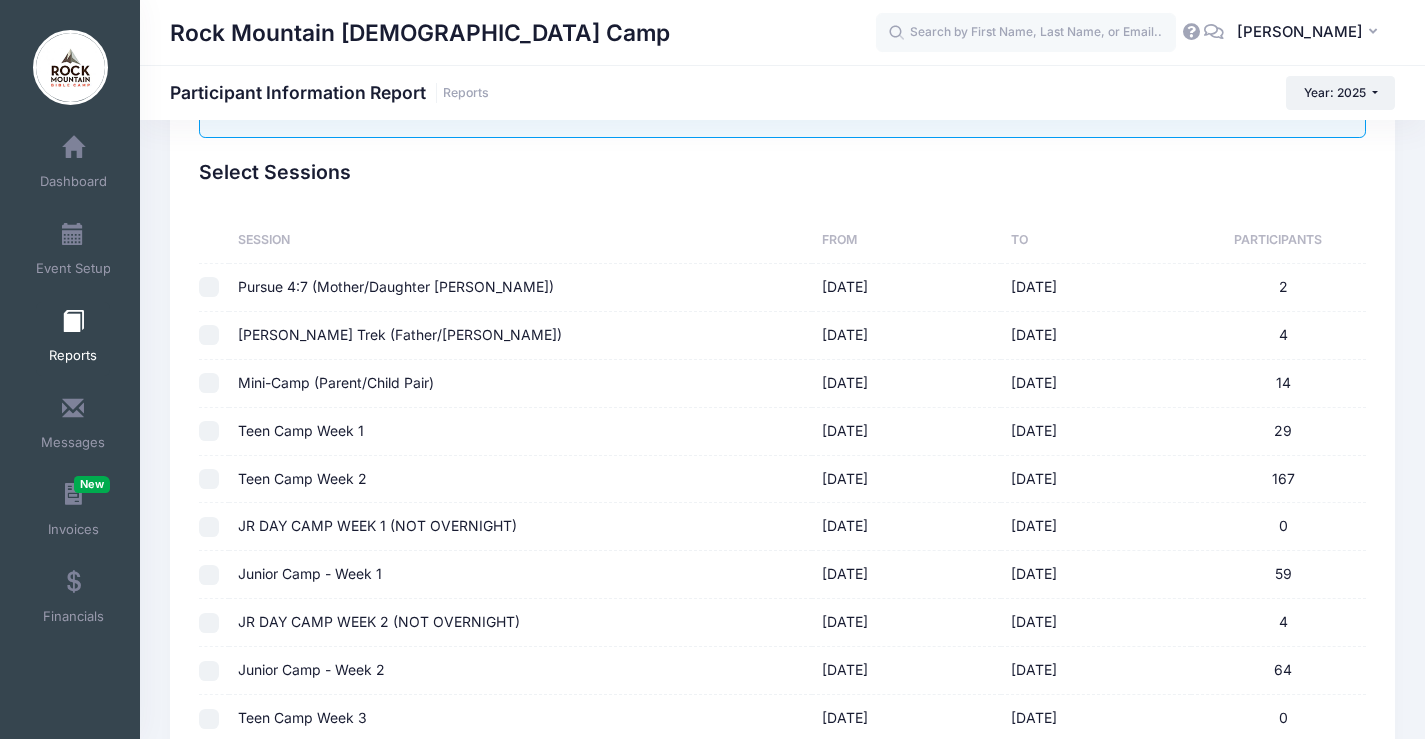 scroll, scrollTop: 200, scrollLeft: 0, axis: vertical 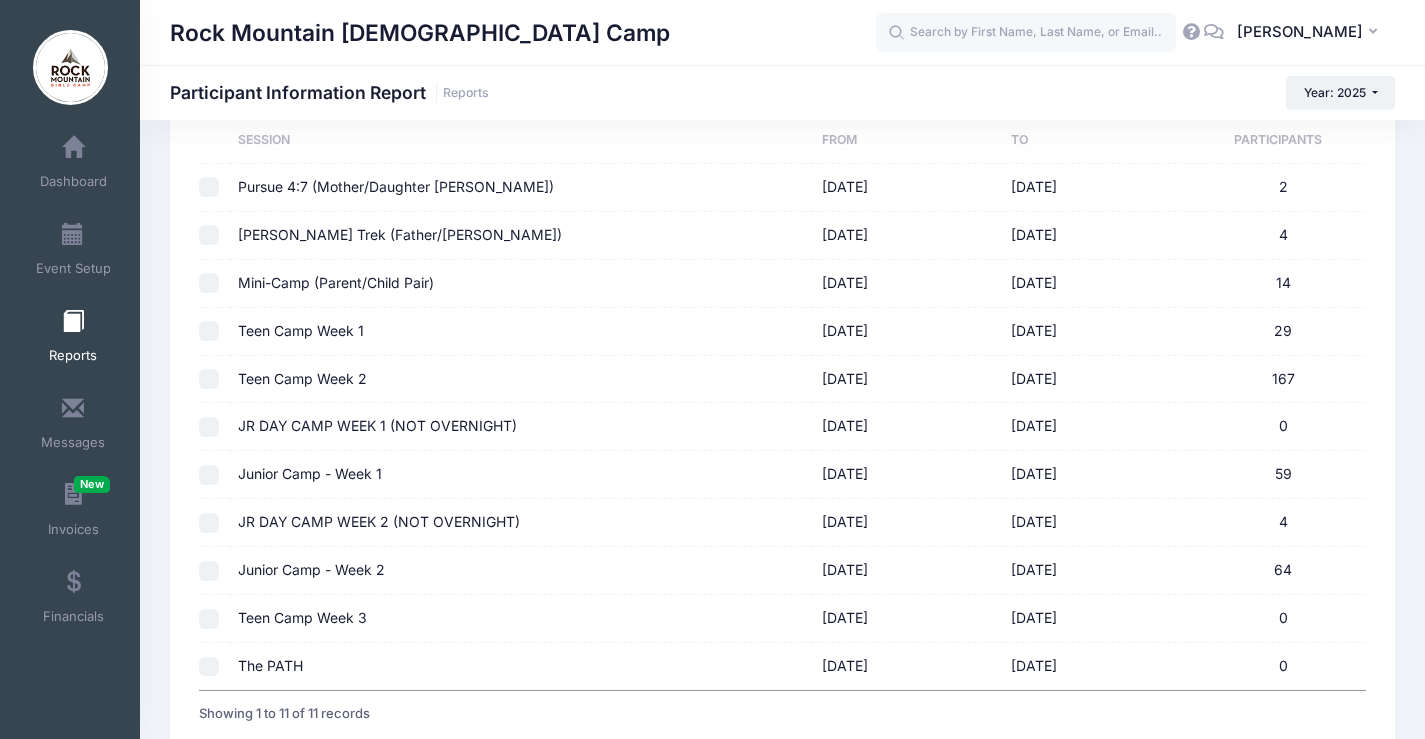 click on "Junior Camp - Week 2" at bounding box center [520, 571] 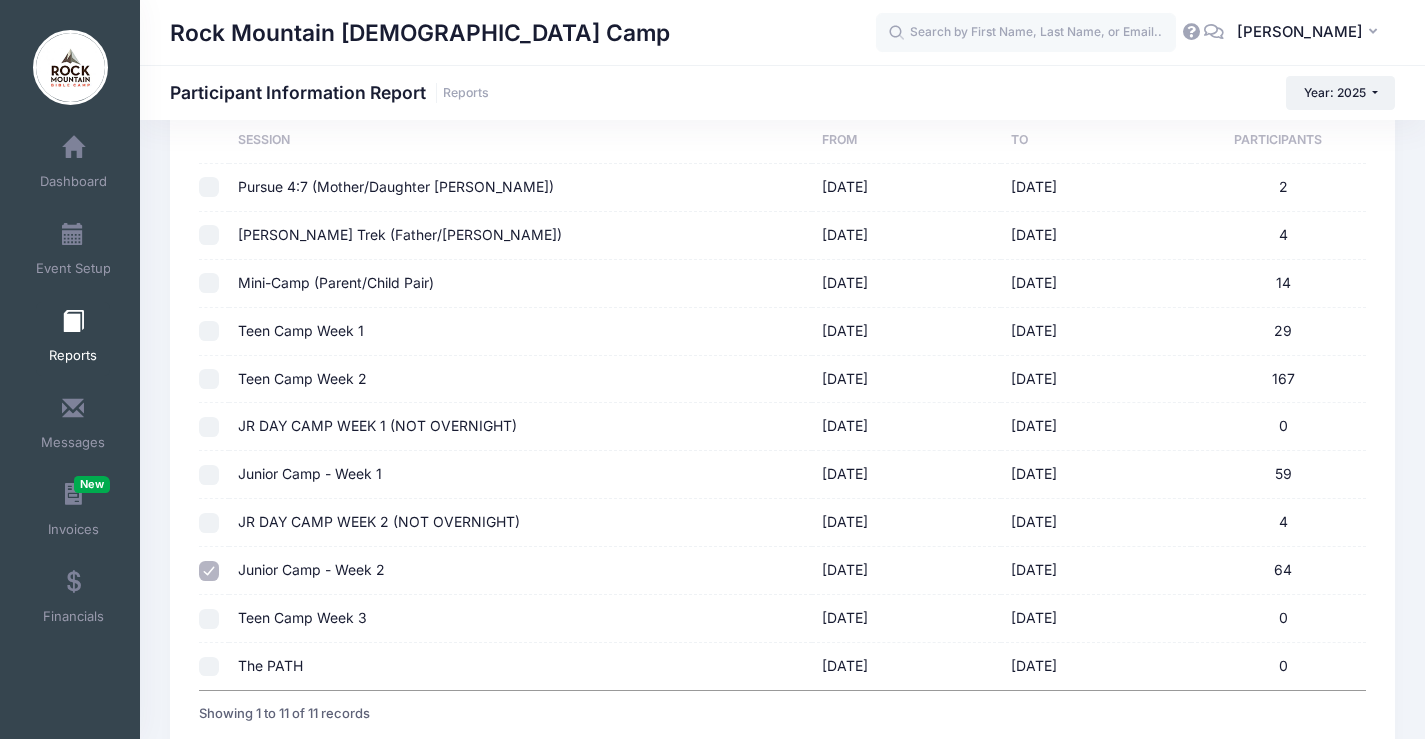 click on "JR DAY CAMP WEEK 2 (NOT OVERNIGHT)" at bounding box center (520, 523) 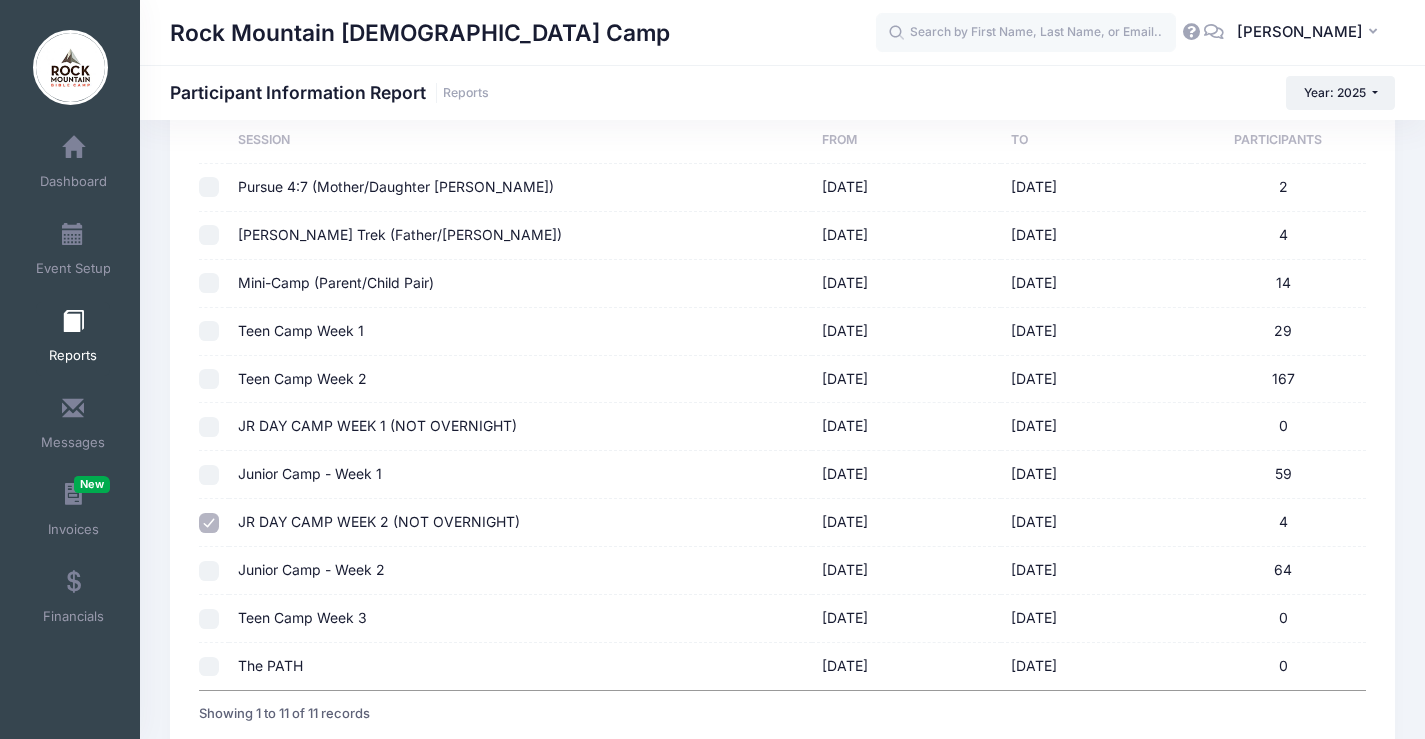 click at bounding box center [209, 571] 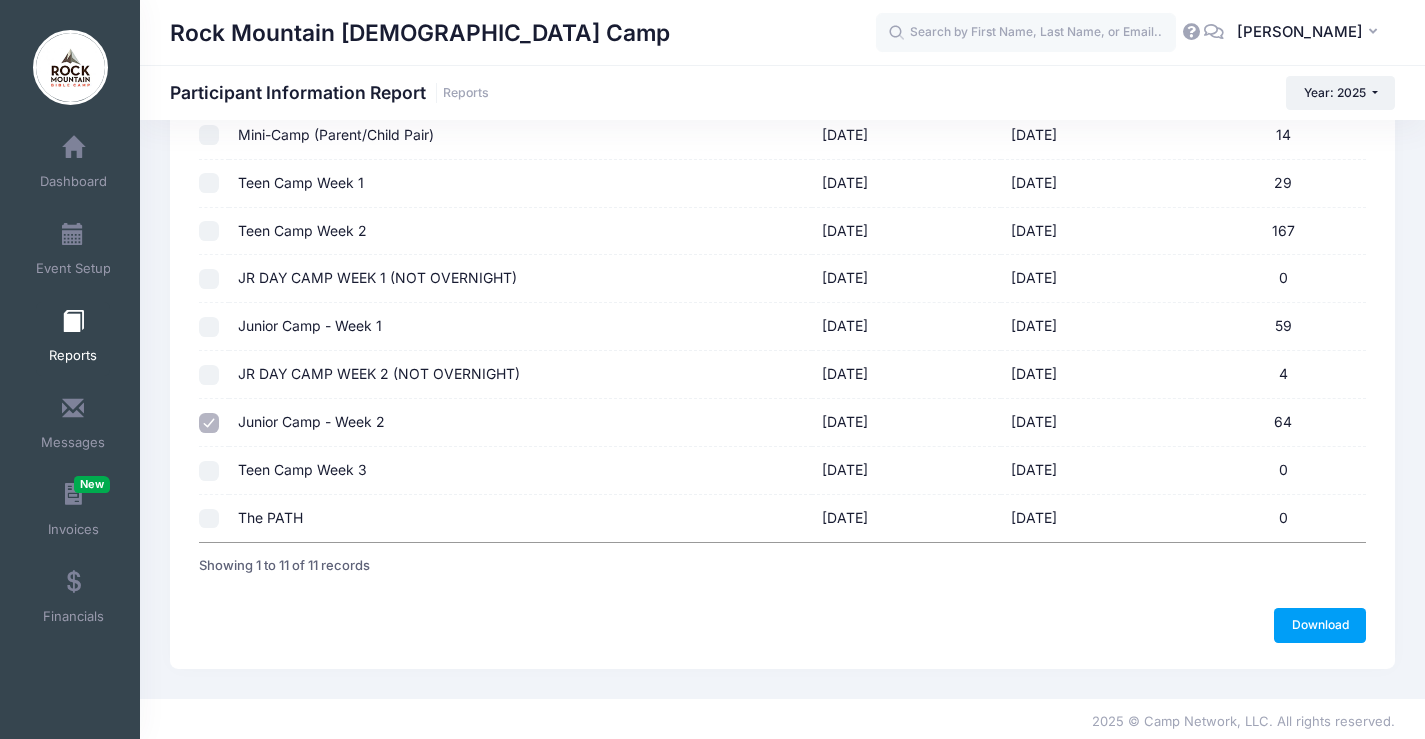 scroll, scrollTop: 353, scrollLeft: 0, axis: vertical 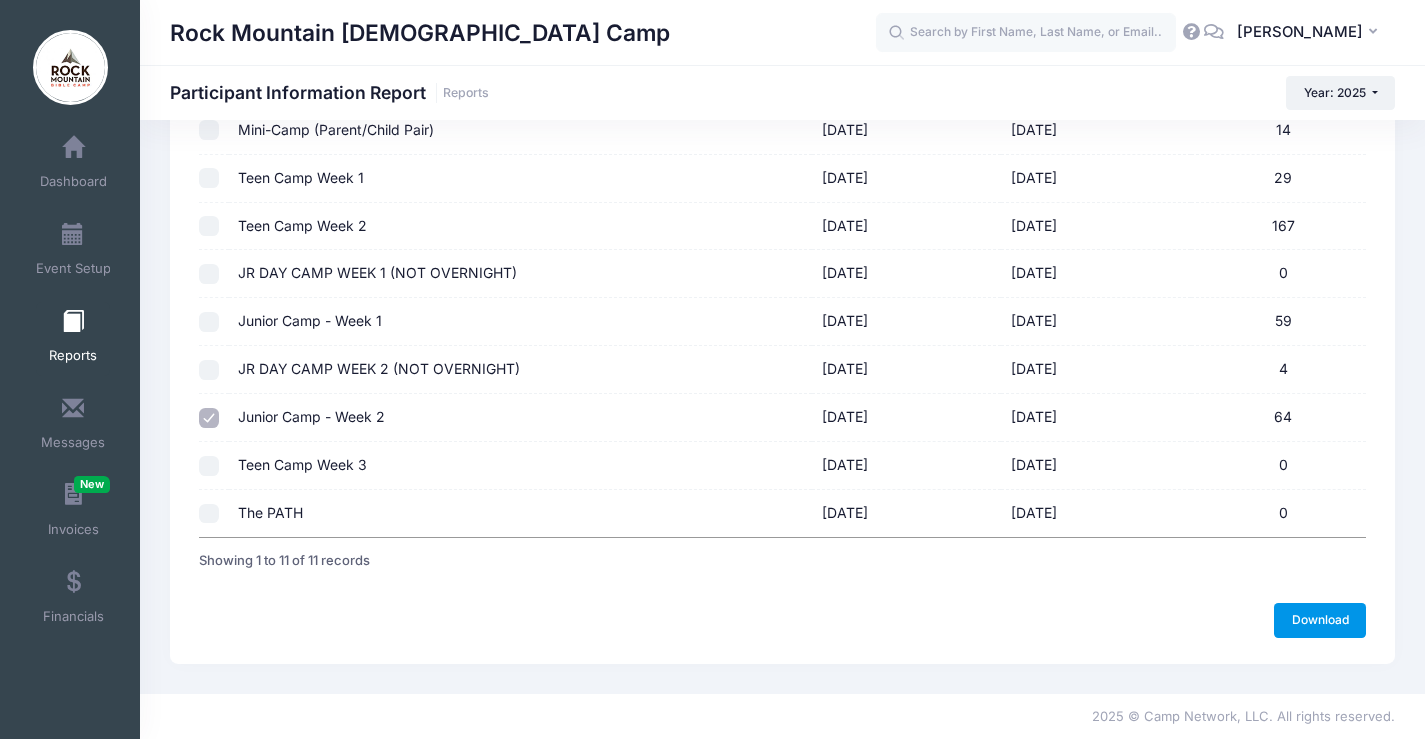 click on "Download" at bounding box center (1320, 620) 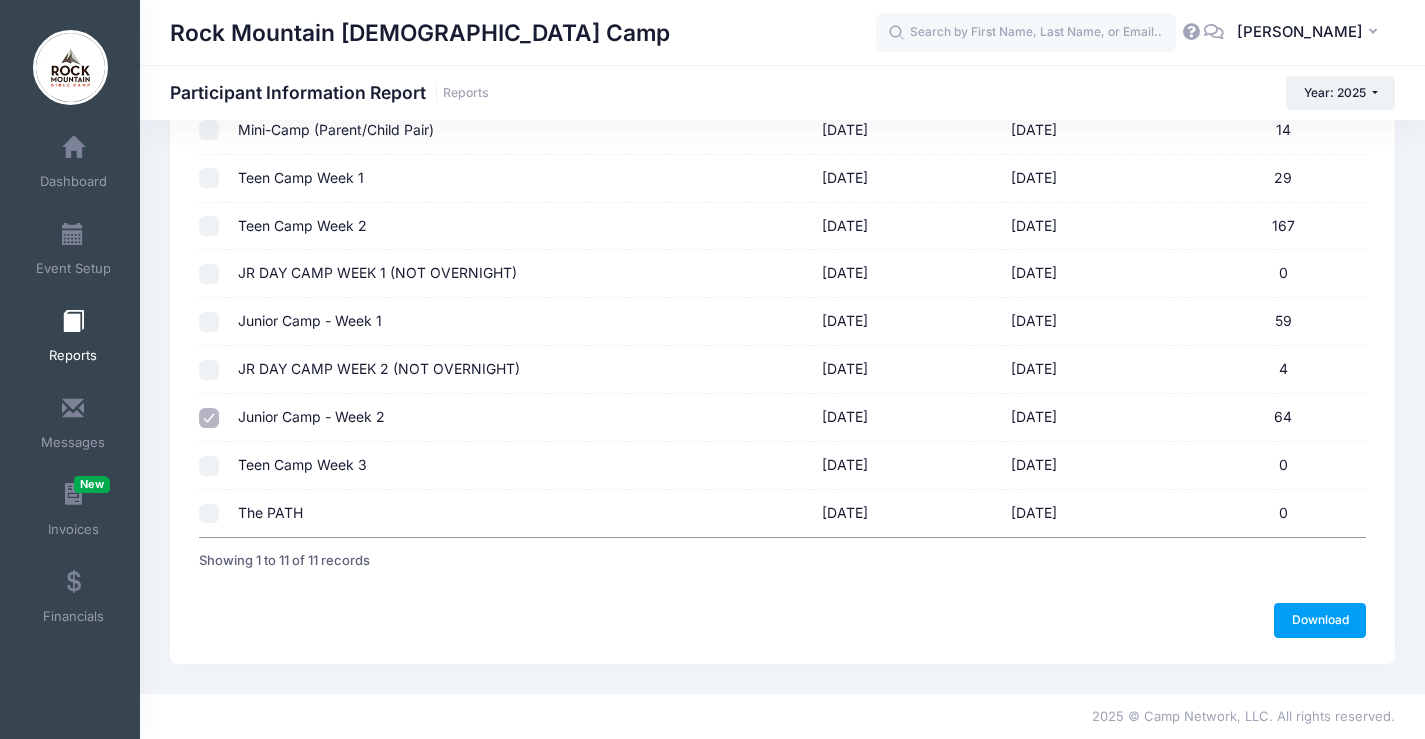 click on "JR DAY CAMP WEEK 2 (NOT OVERNIGHT)" at bounding box center (520, 370) 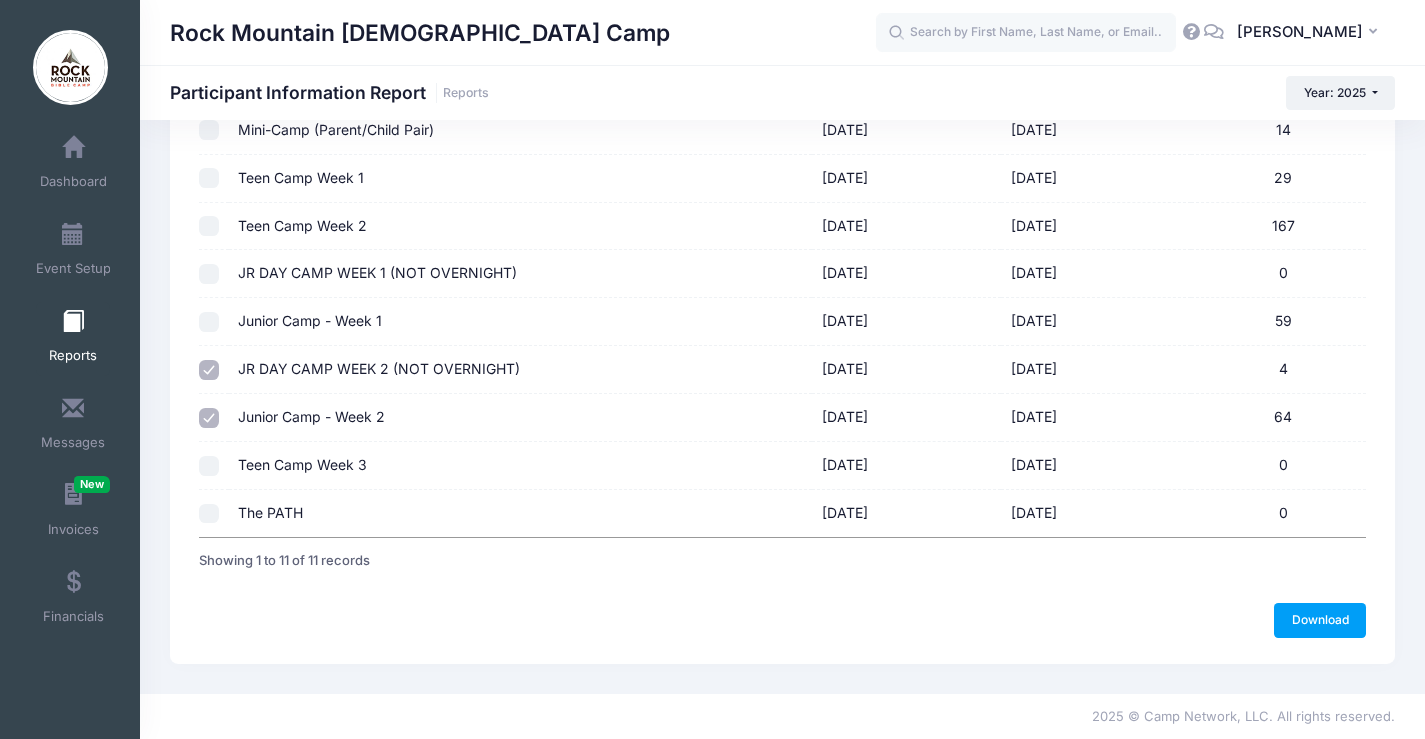 checkbox on "false" 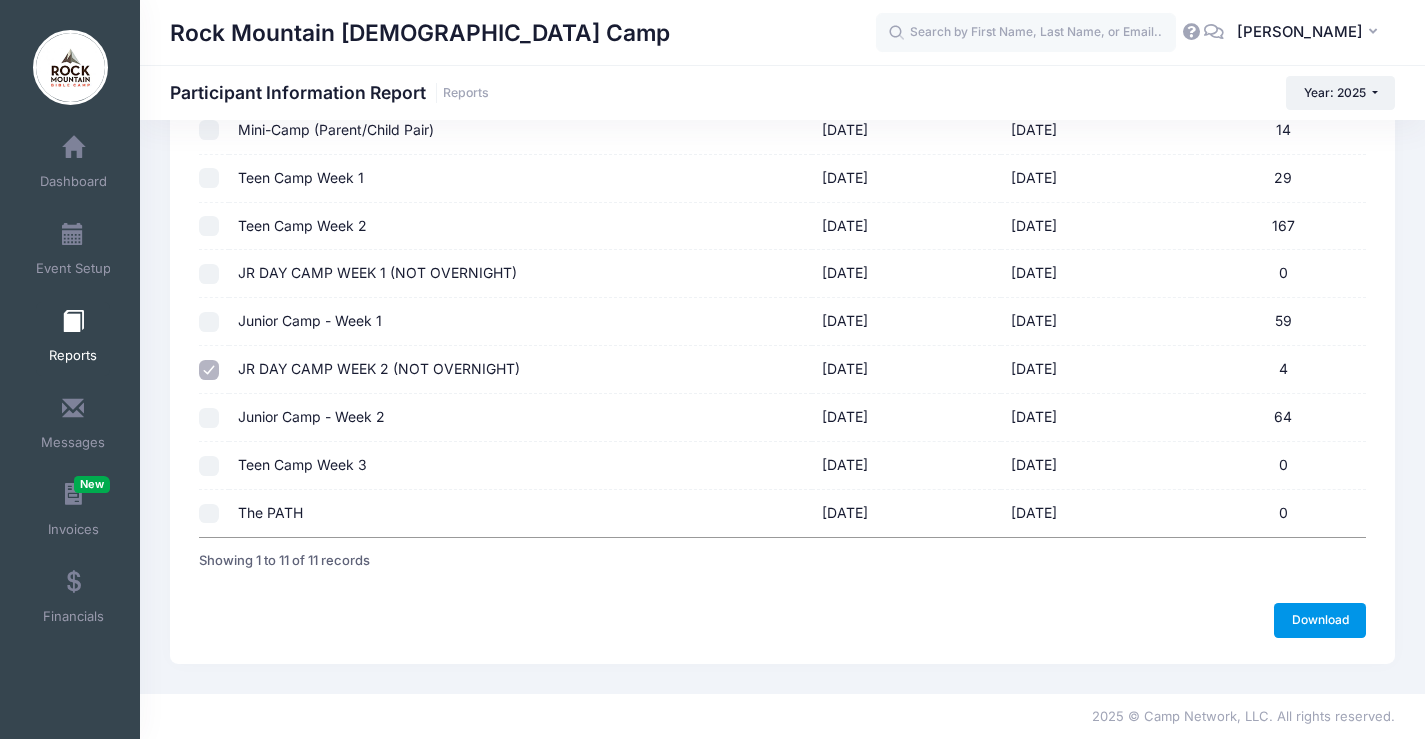 click on "Download" at bounding box center [1320, 620] 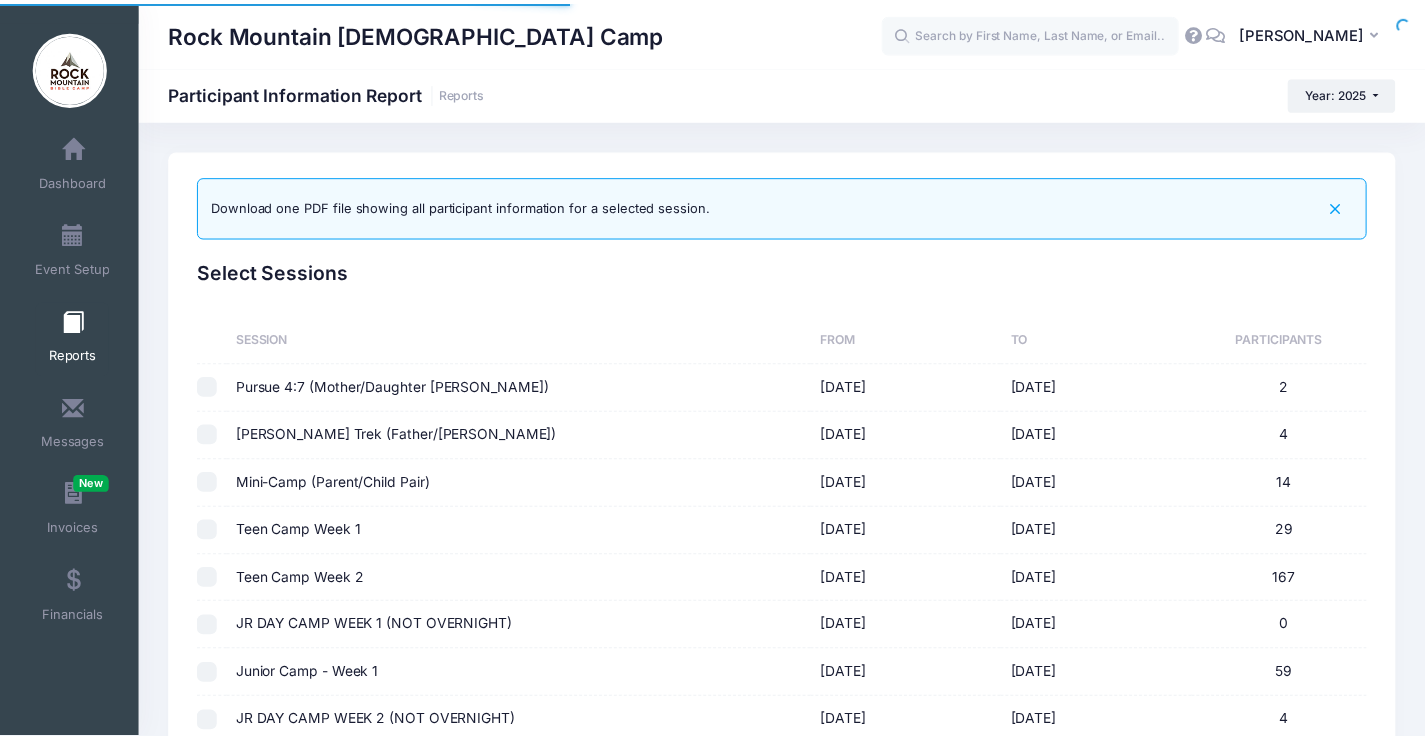 scroll, scrollTop: 353, scrollLeft: 0, axis: vertical 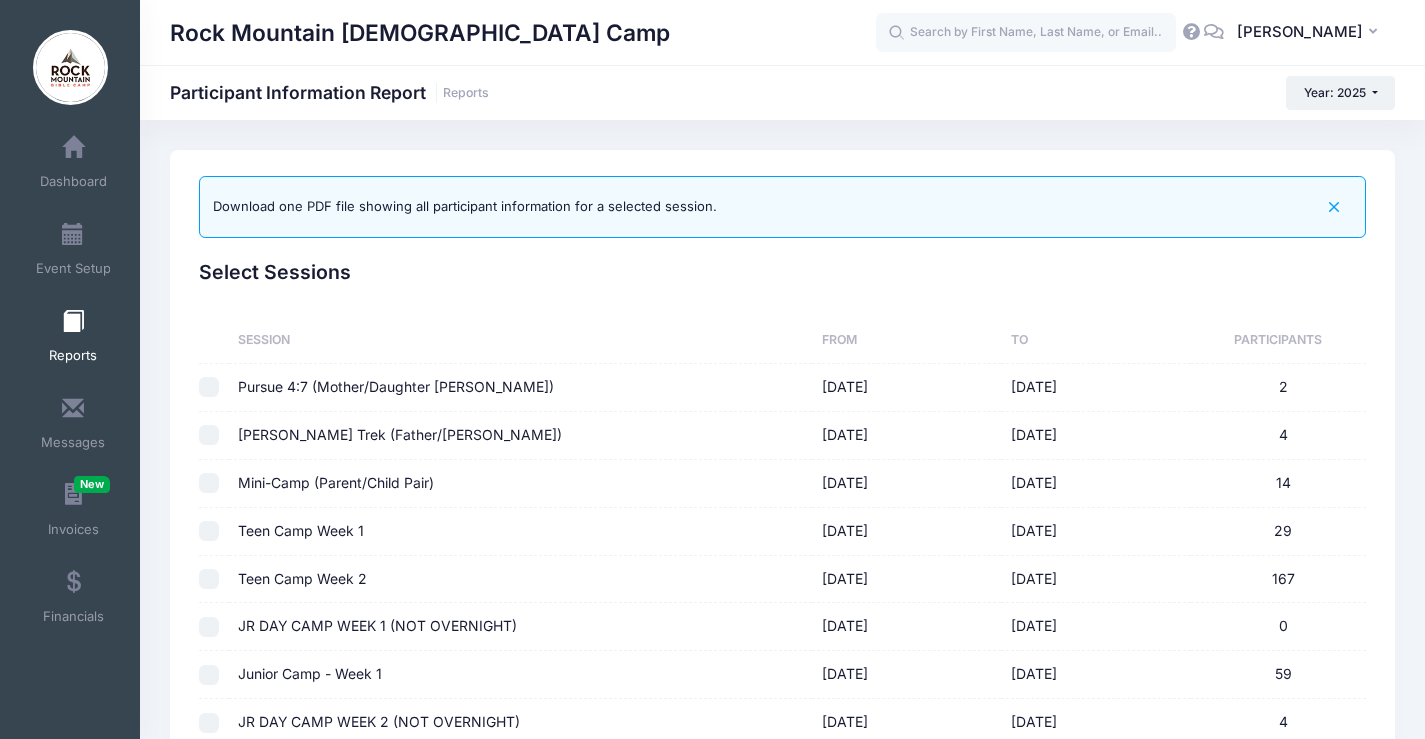 click on "Reports" at bounding box center [73, 339] 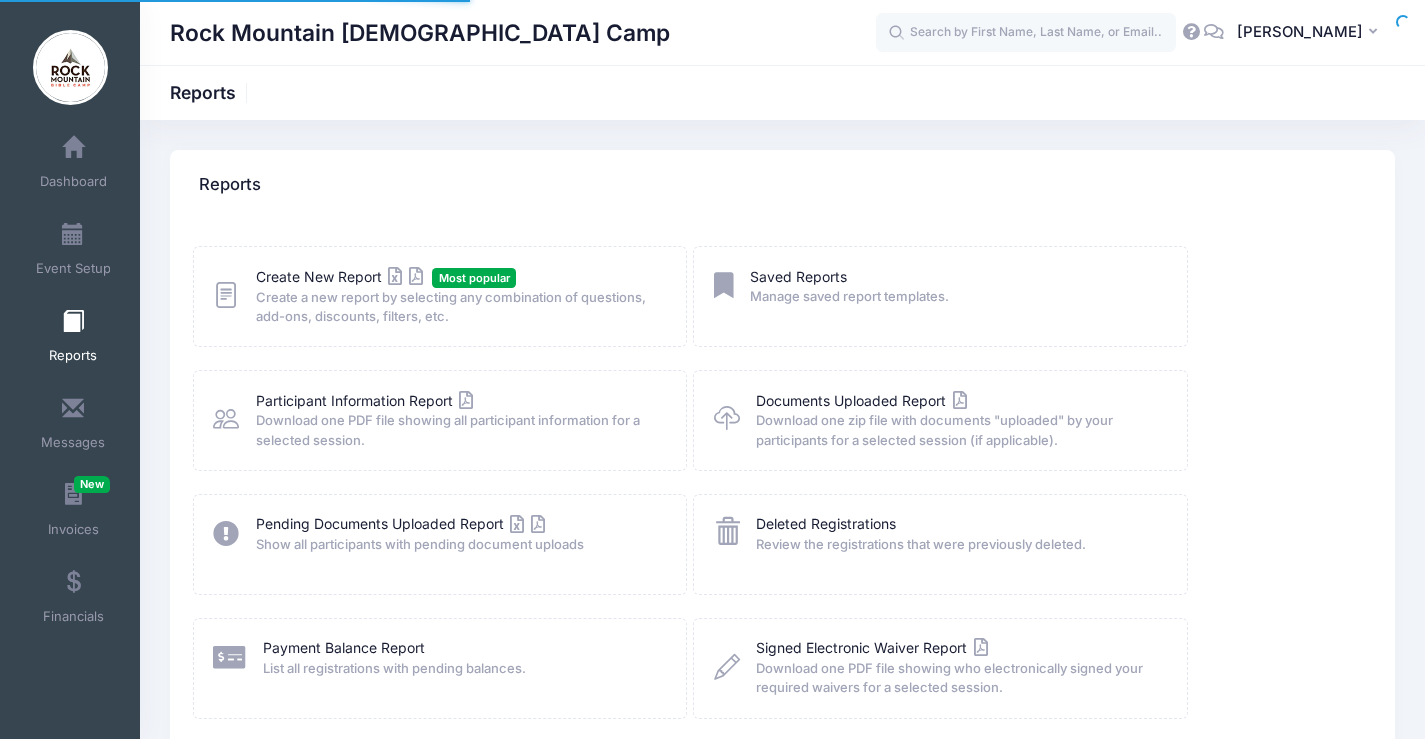 scroll, scrollTop: 0, scrollLeft: 0, axis: both 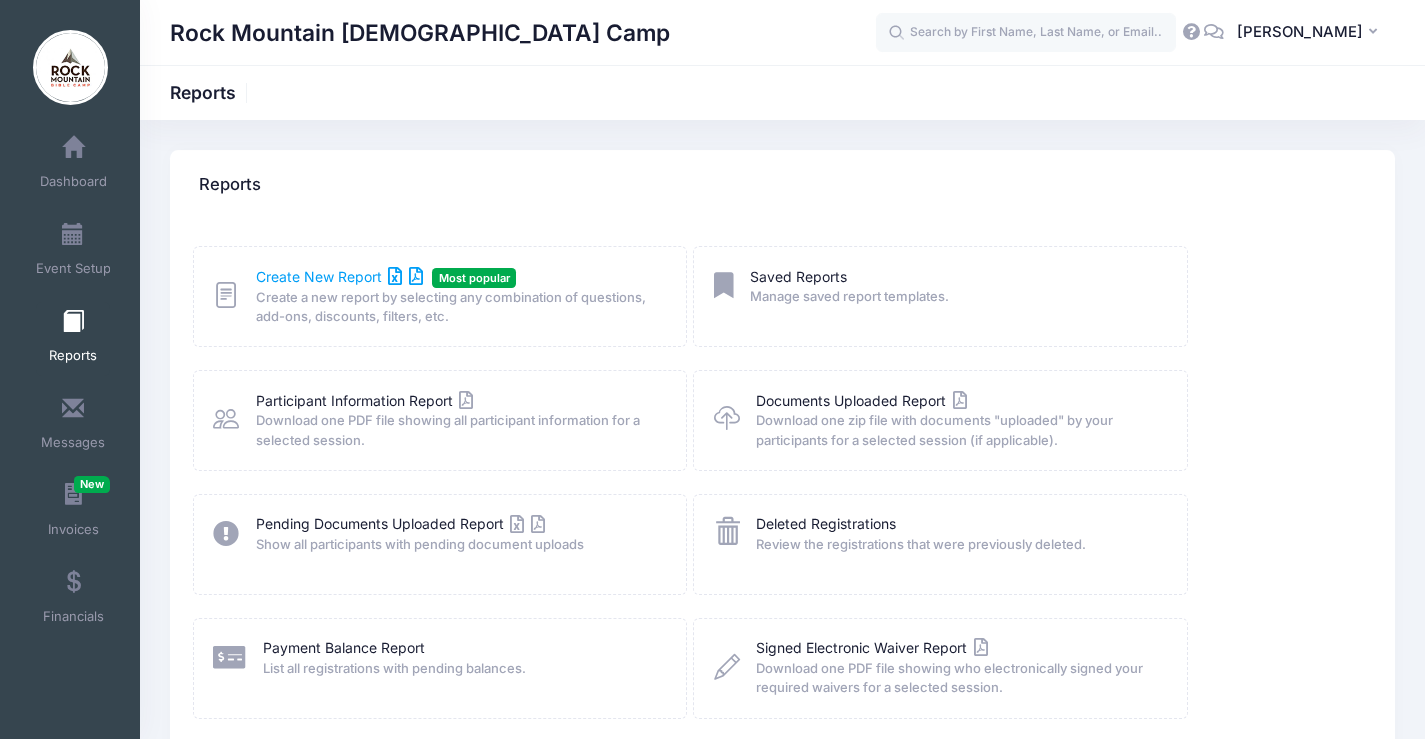 click on "Create New Report" at bounding box center (339, 276) 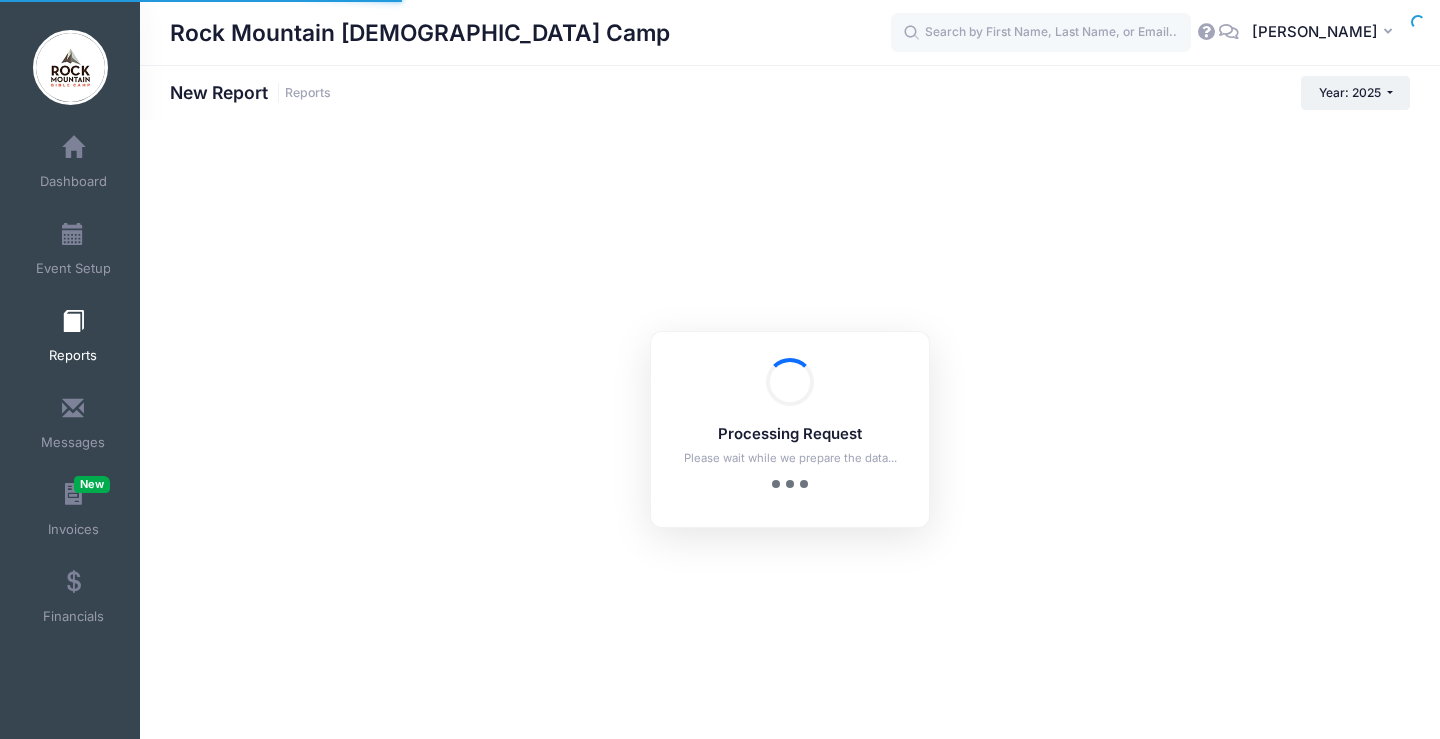 scroll, scrollTop: 0, scrollLeft: 0, axis: both 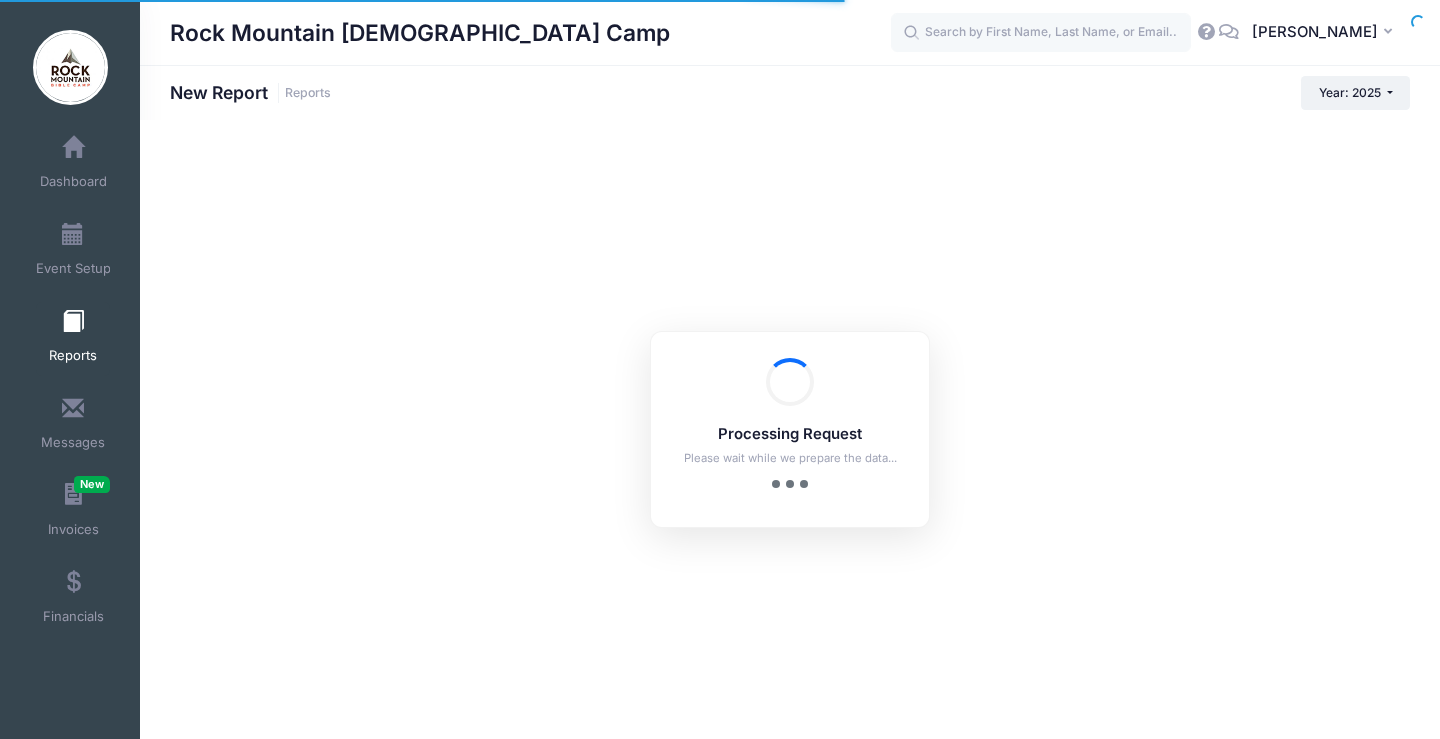 checkbox on "true" 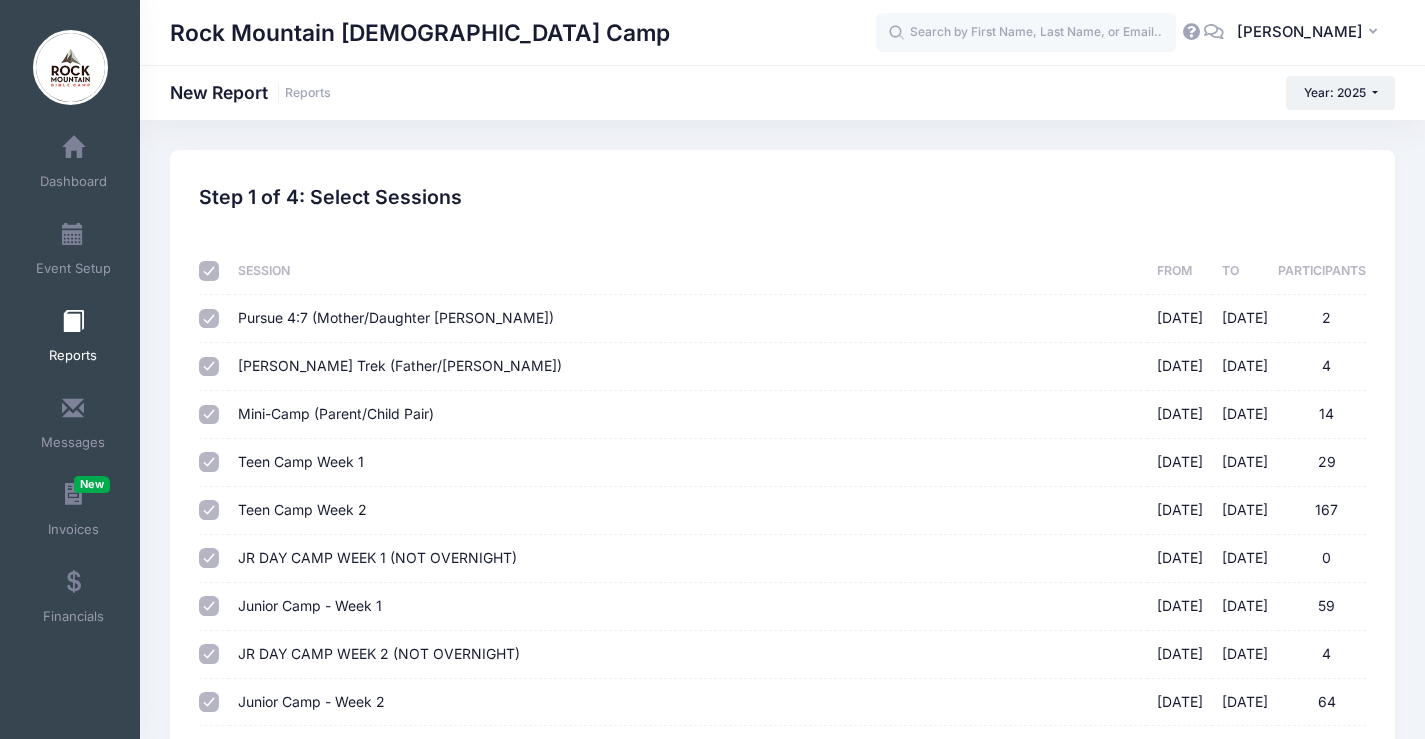 click on "Sessions
Session From To Participants
Pursue 4:7 (Mother/Daughter Pair) [DATE] - [DATE]  2 [DATE] [DATE] 2
[PERSON_NAME] (Father/Son Pair) [DATE] - [DATE]  4 [DATE] [DATE] 4
Mini-Camp (Parent/Child Pair) [DATE] - [DATE]  14 [DATE] [DATE] 14
Teen Camp Week 1 [DATE] - [DATE]  29 [DATE] [DATE] 29
Teen Camp Week 2 [DATE] - [DATE]  167 [DATE] [DATE] 167
JR DAY CAMP WEEK 1 (NOT OVERNIGHT) [DATE] - [DATE]  0 0  59 59" at bounding box center (783, 542) 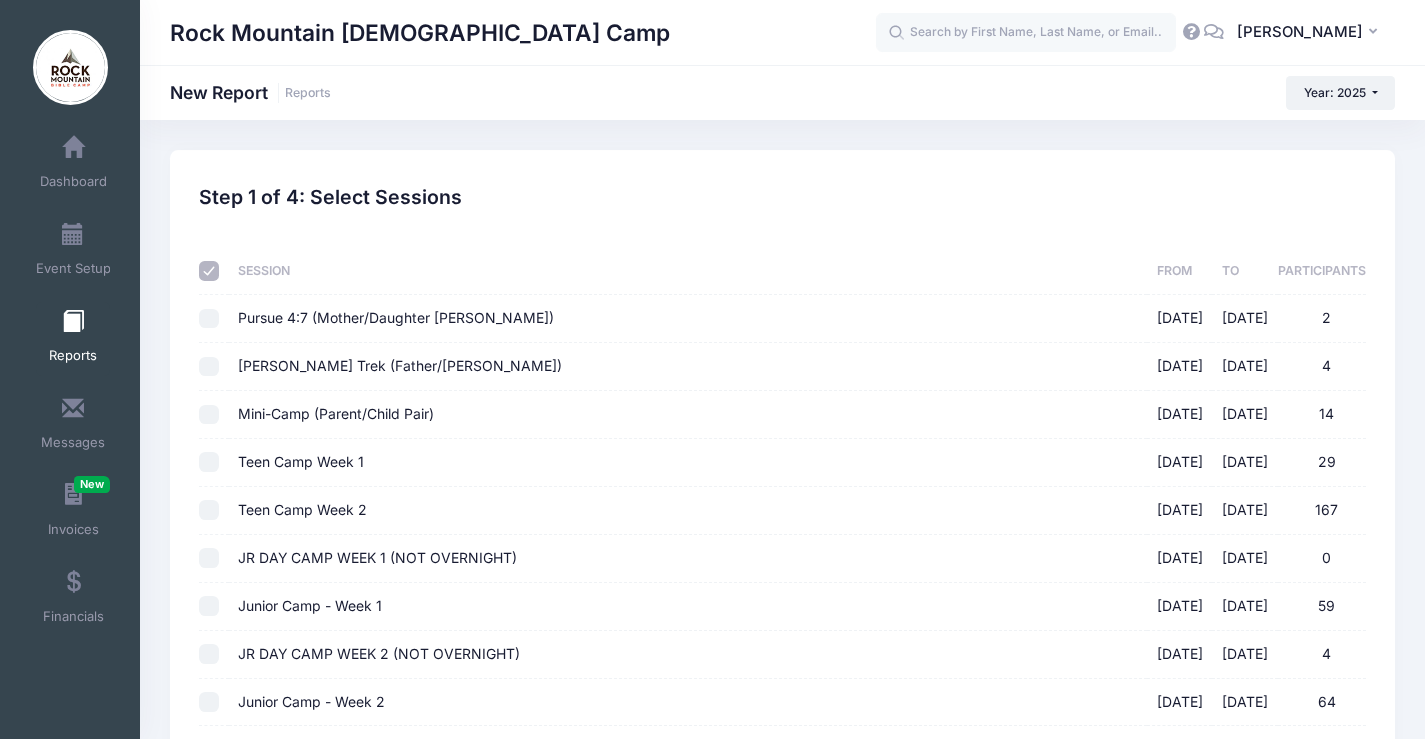 checkbox on "false" 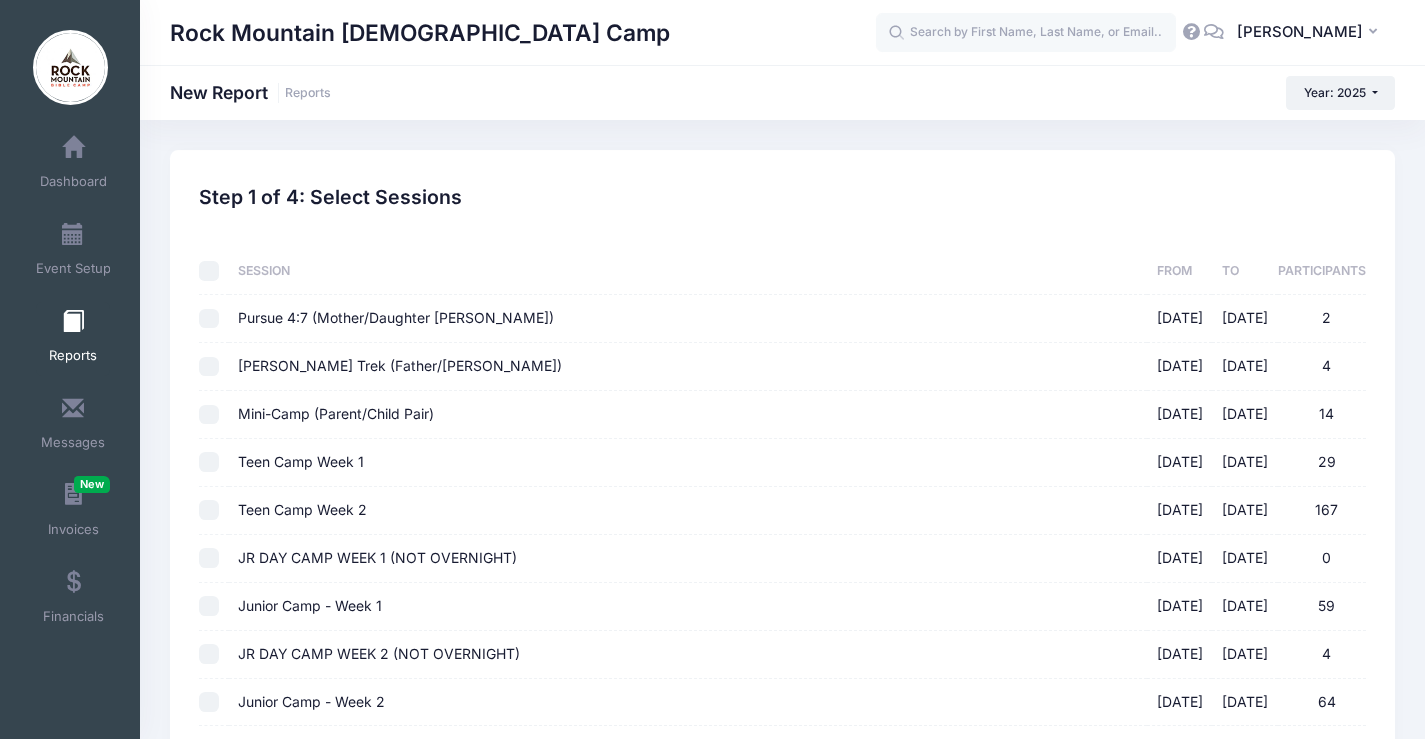checkbox on "false" 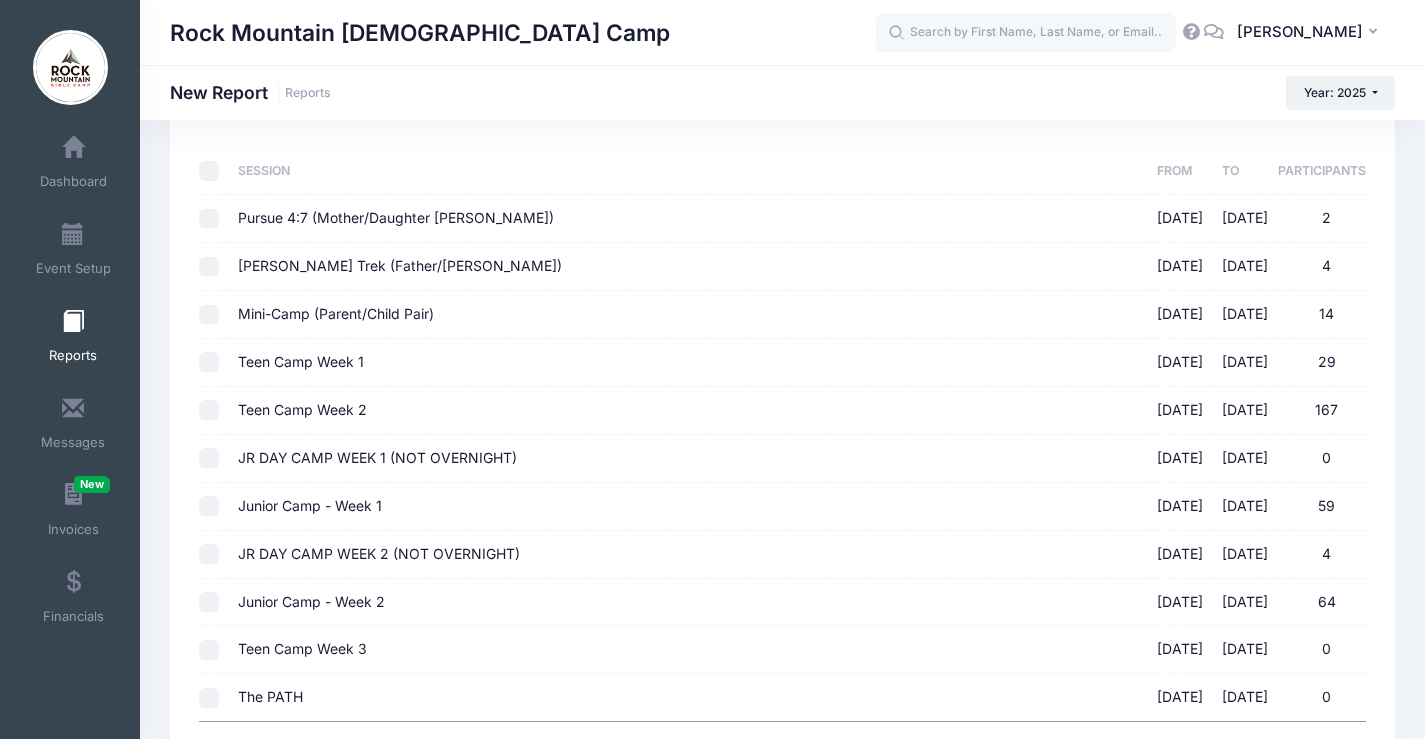 click on "JR DAY CAMP WEEK 2 (NOT OVERNIGHT)" at bounding box center [379, 553] 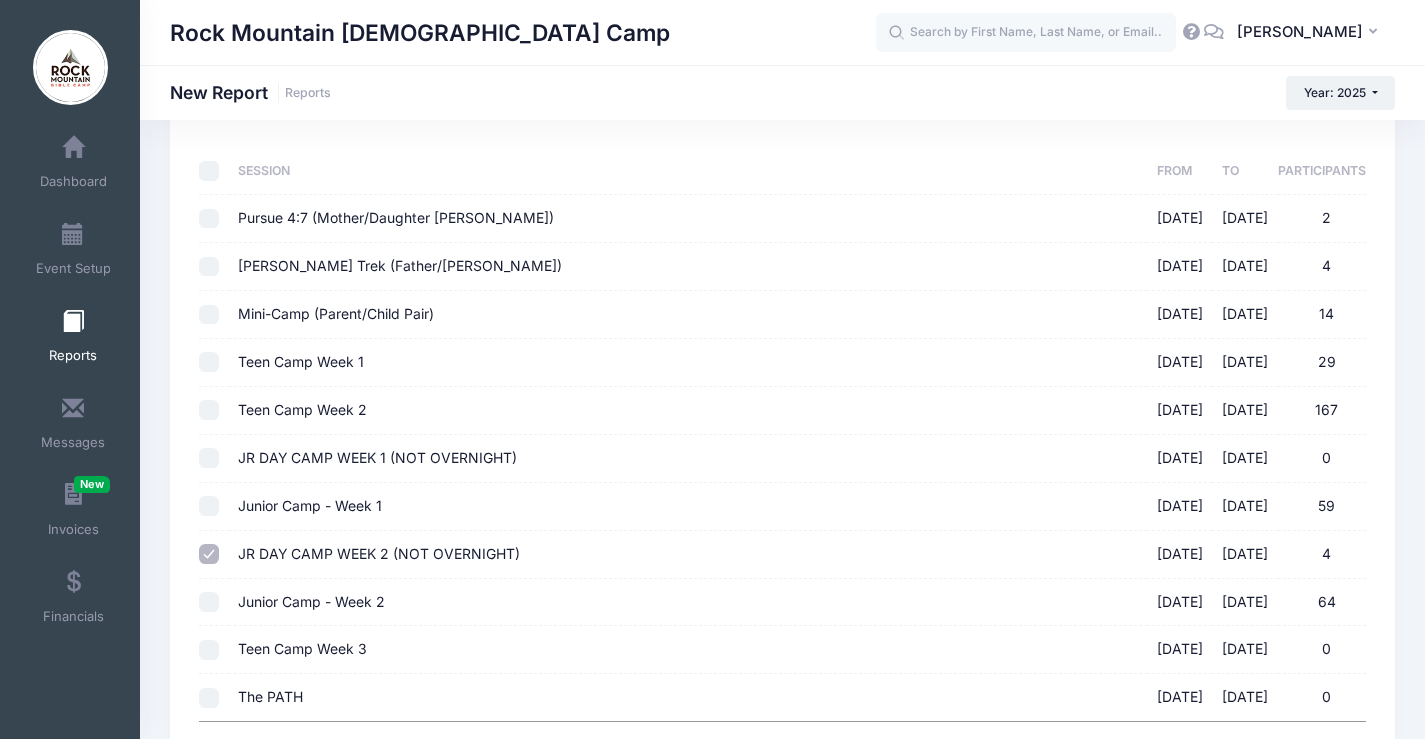 click on "Junior Camp - Week 2 07/20/2025 - 07/25/2025  64" at bounding box center [688, 603] 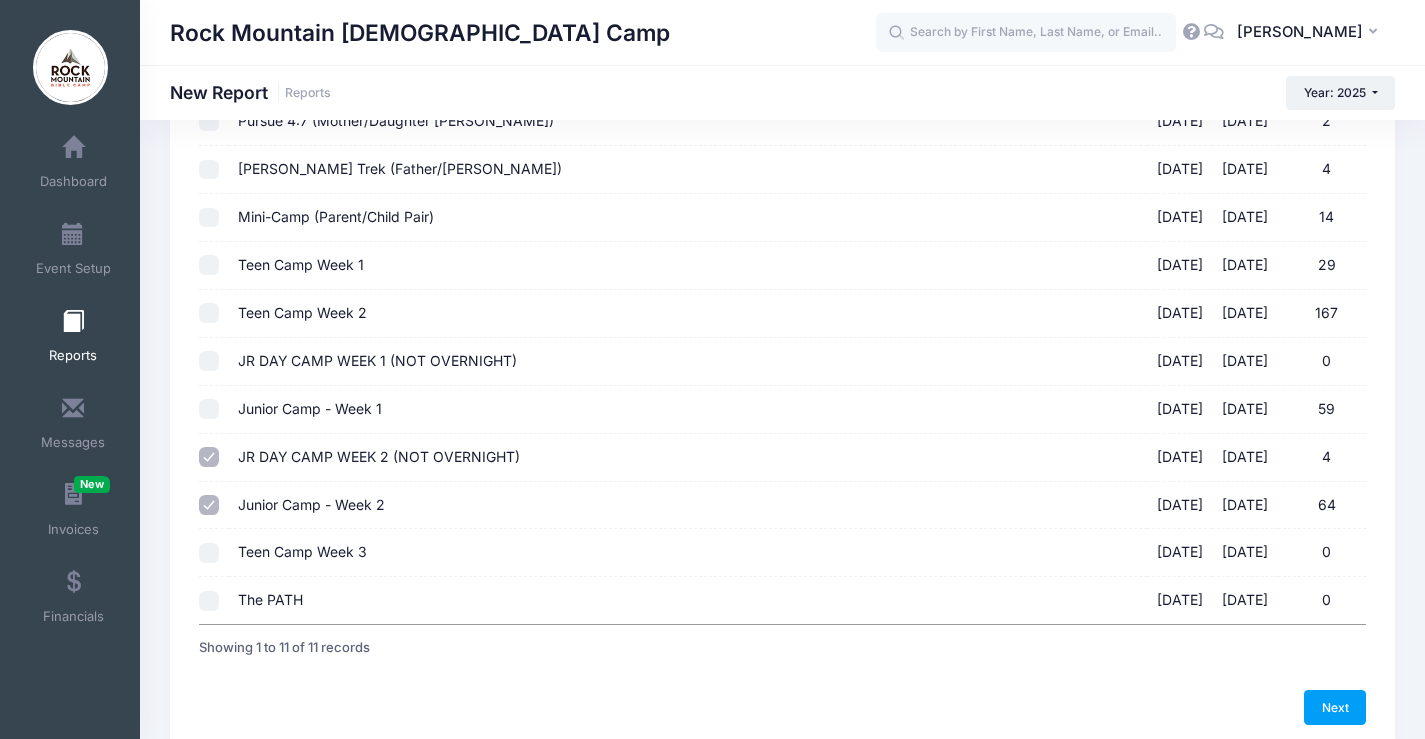 scroll, scrollTop: 284, scrollLeft: 0, axis: vertical 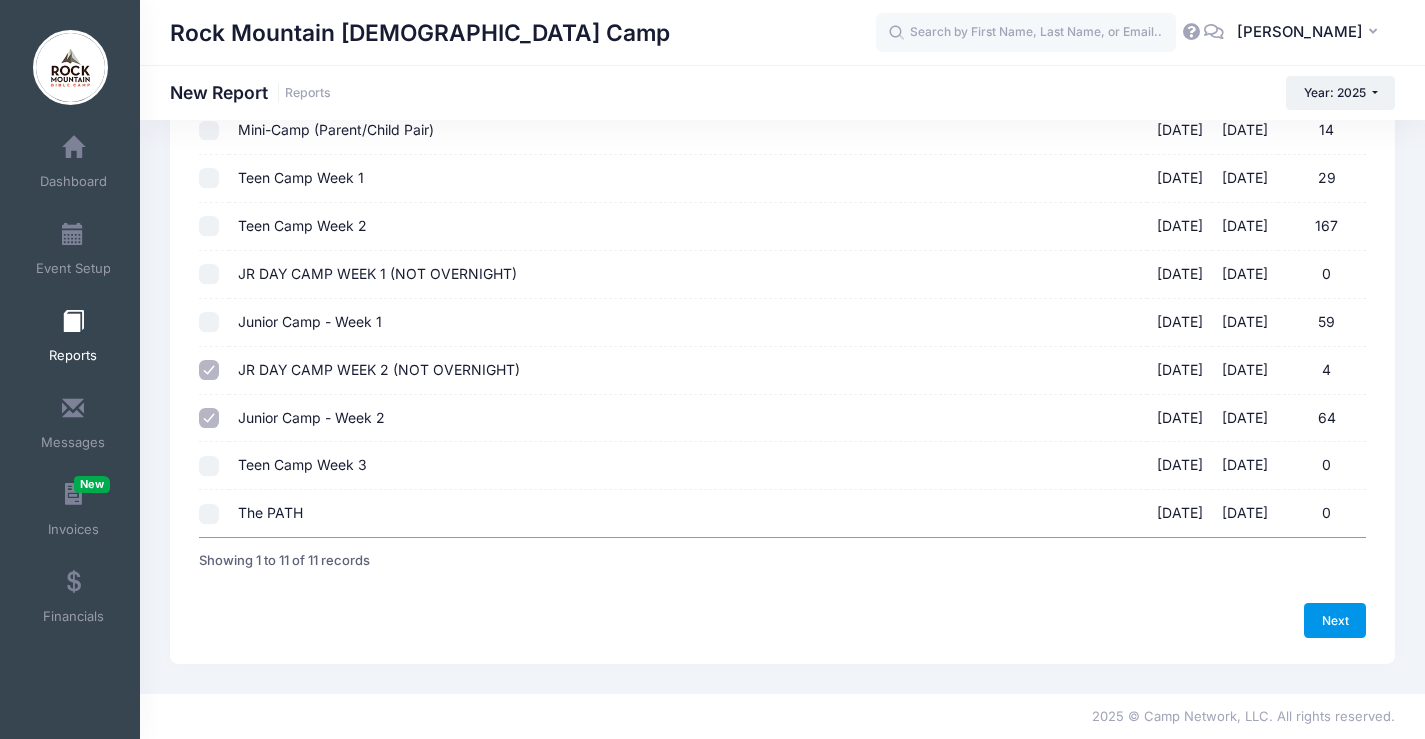 click on "Next" at bounding box center [1335, 620] 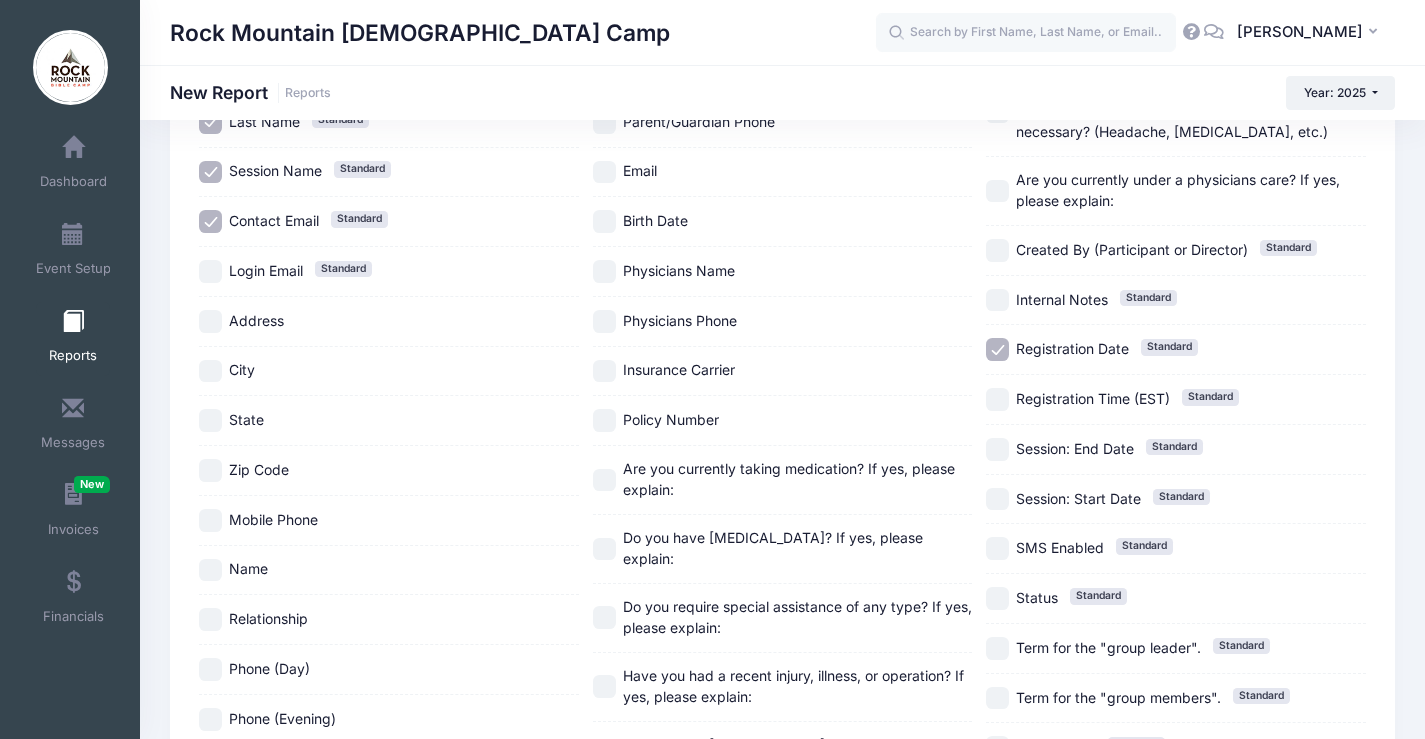 scroll, scrollTop: 0, scrollLeft: 0, axis: both 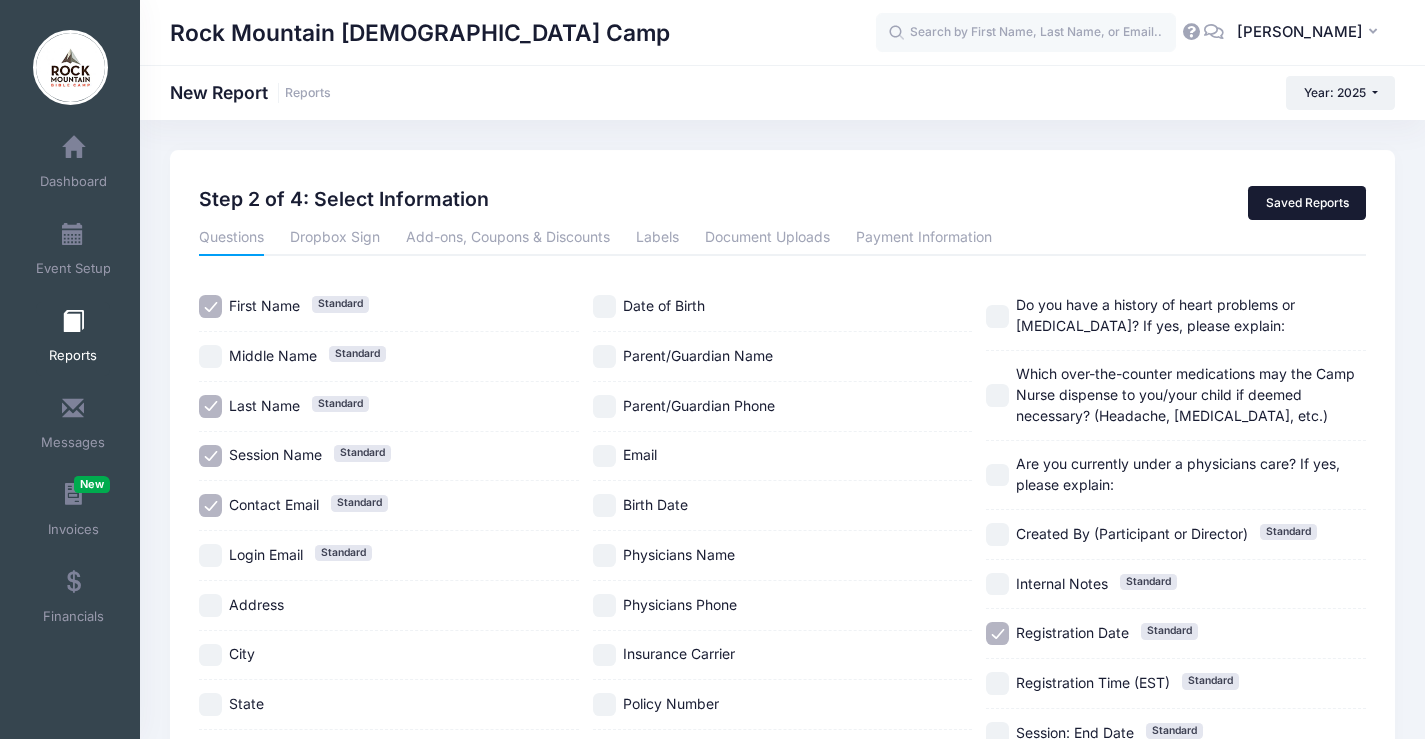 click on "Saved Reports" at bounding box center (1307, 203) 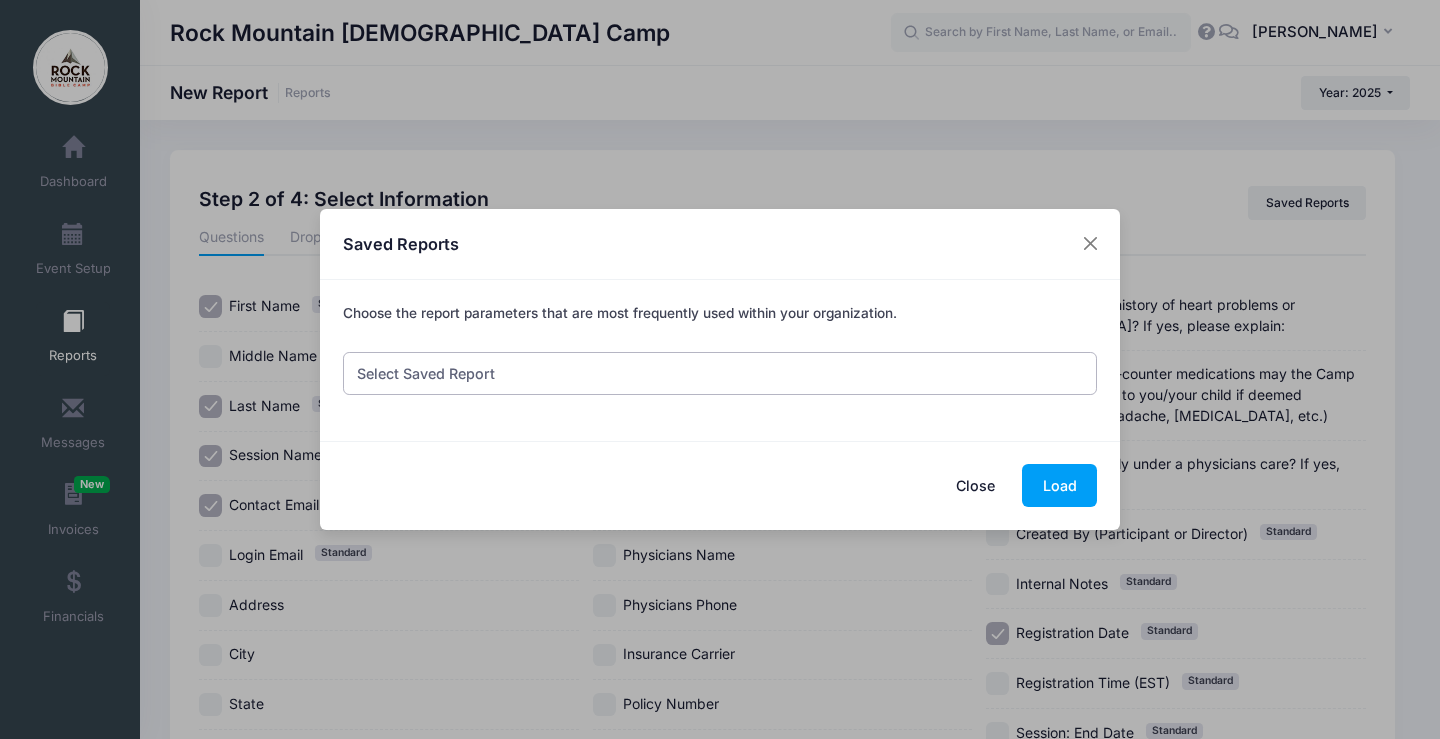 click on "Select Saved Report CABIN ASSIGNMENTS Junior-Enrollment CHECK IN" at bounding box center [720, 373] 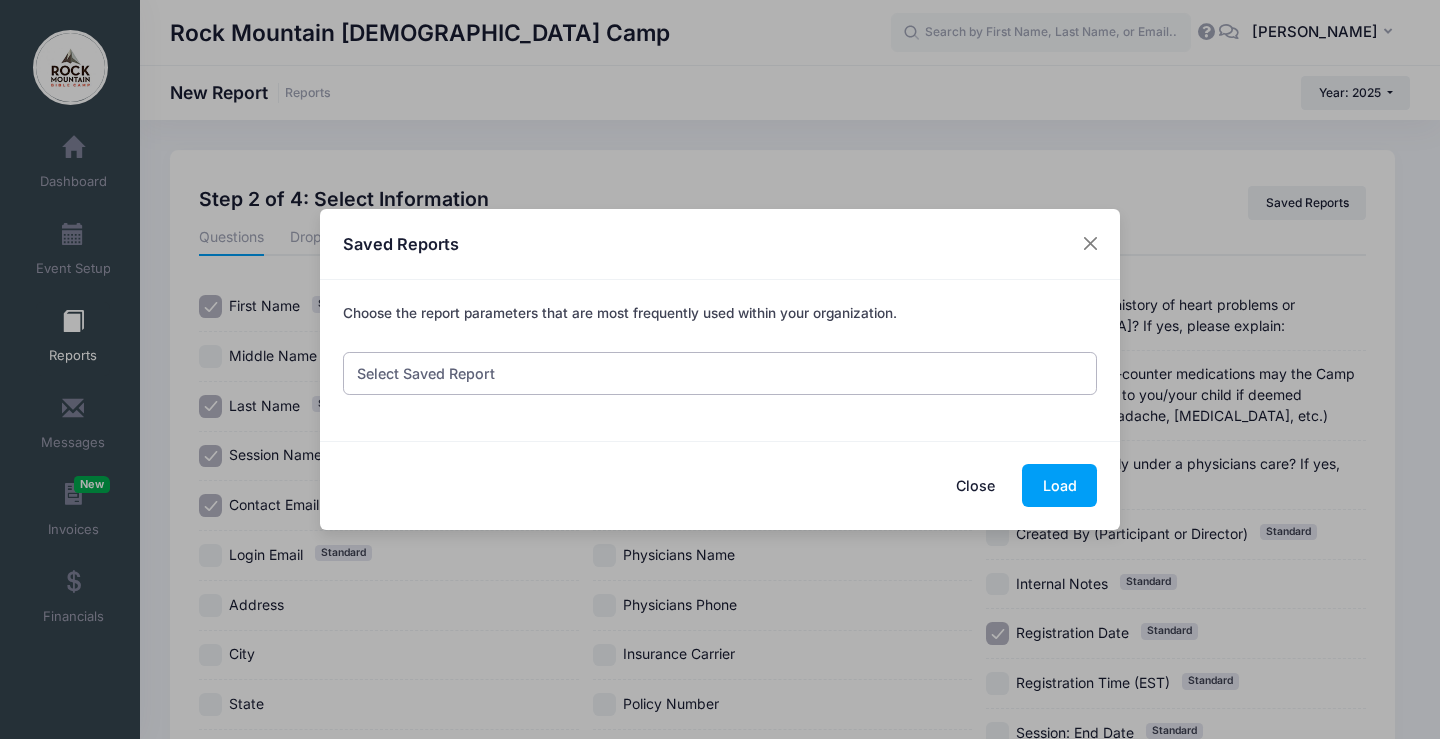 select on "64" 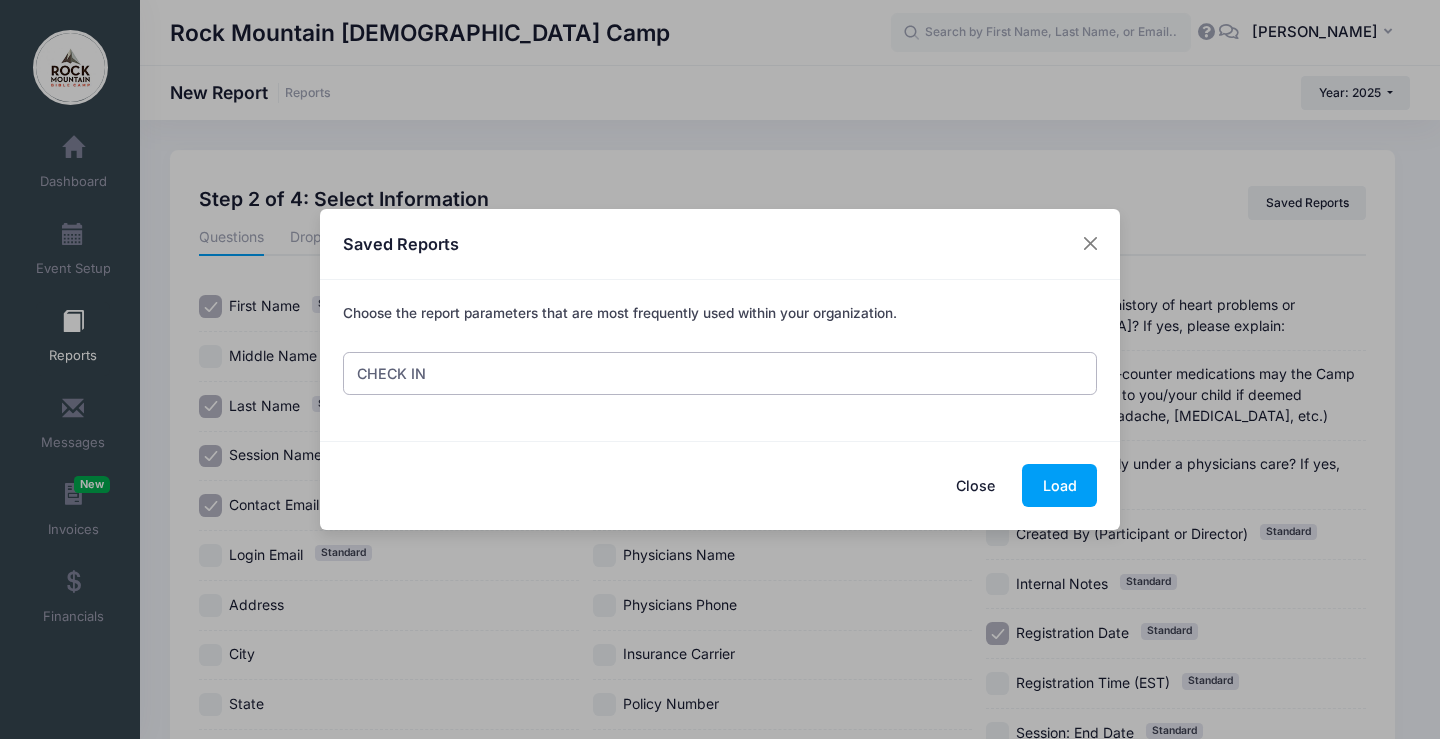 click on "Select Saved Report CABIN ASSIGNMENTS Junior-Enrollment CHECK IN" at bounding box center (720, 373) 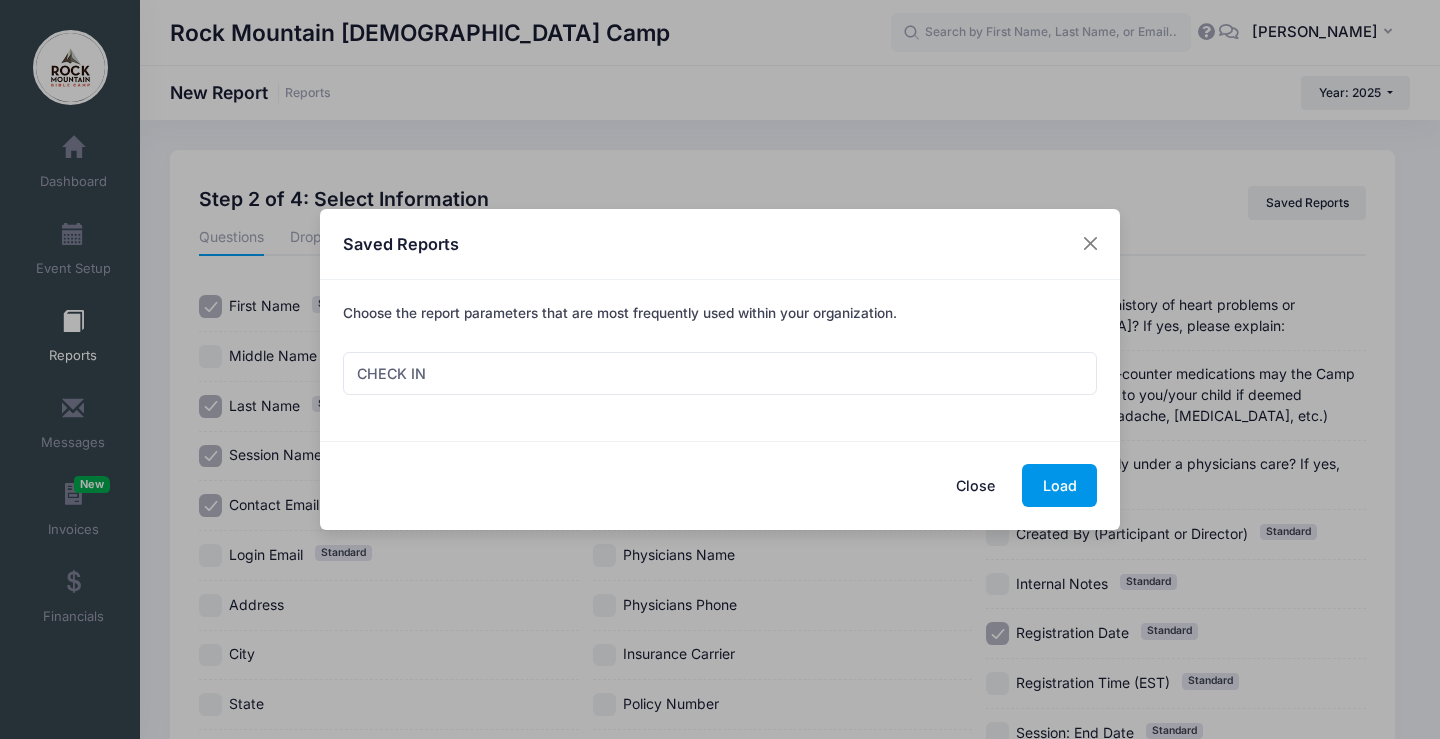 click on "Load" at bounding box center (1059, 485) 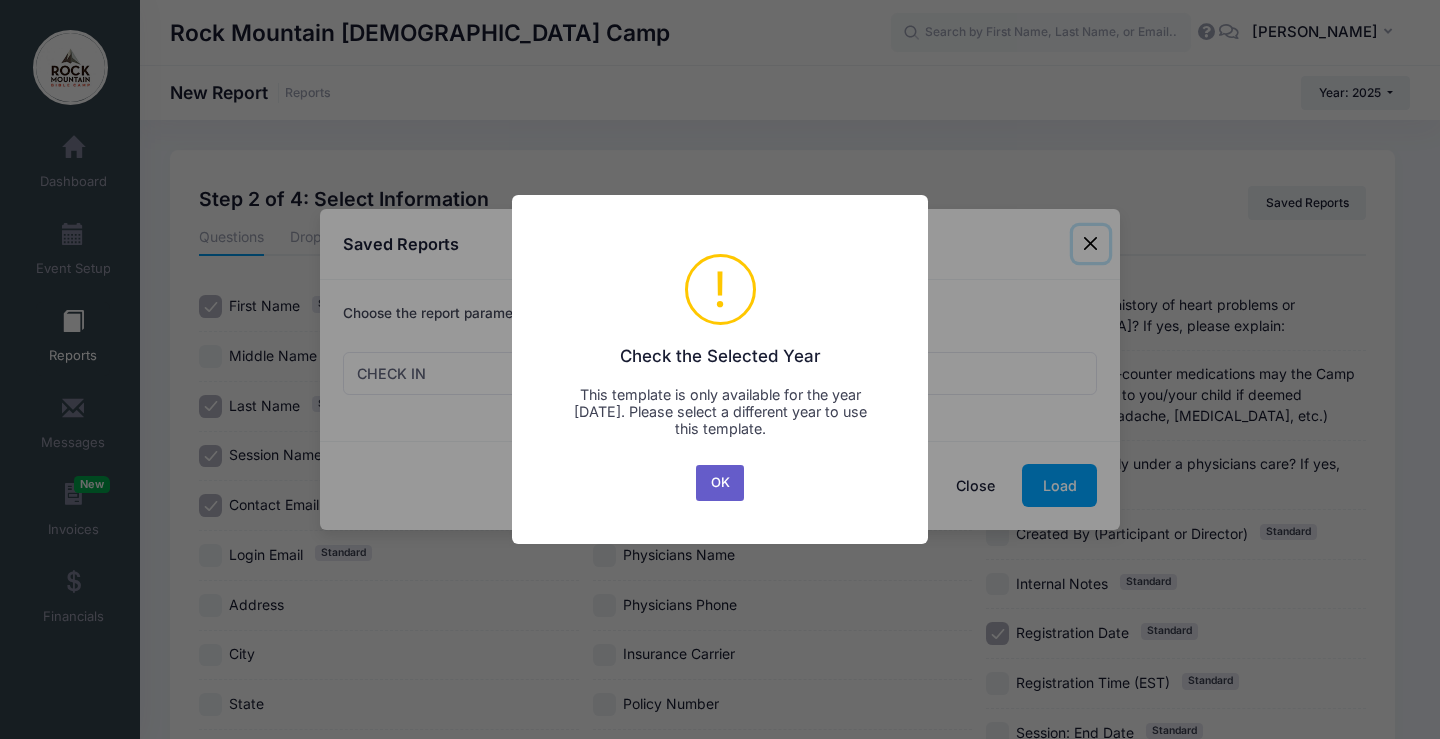 click on "OK" at bounding box center [720, 483] 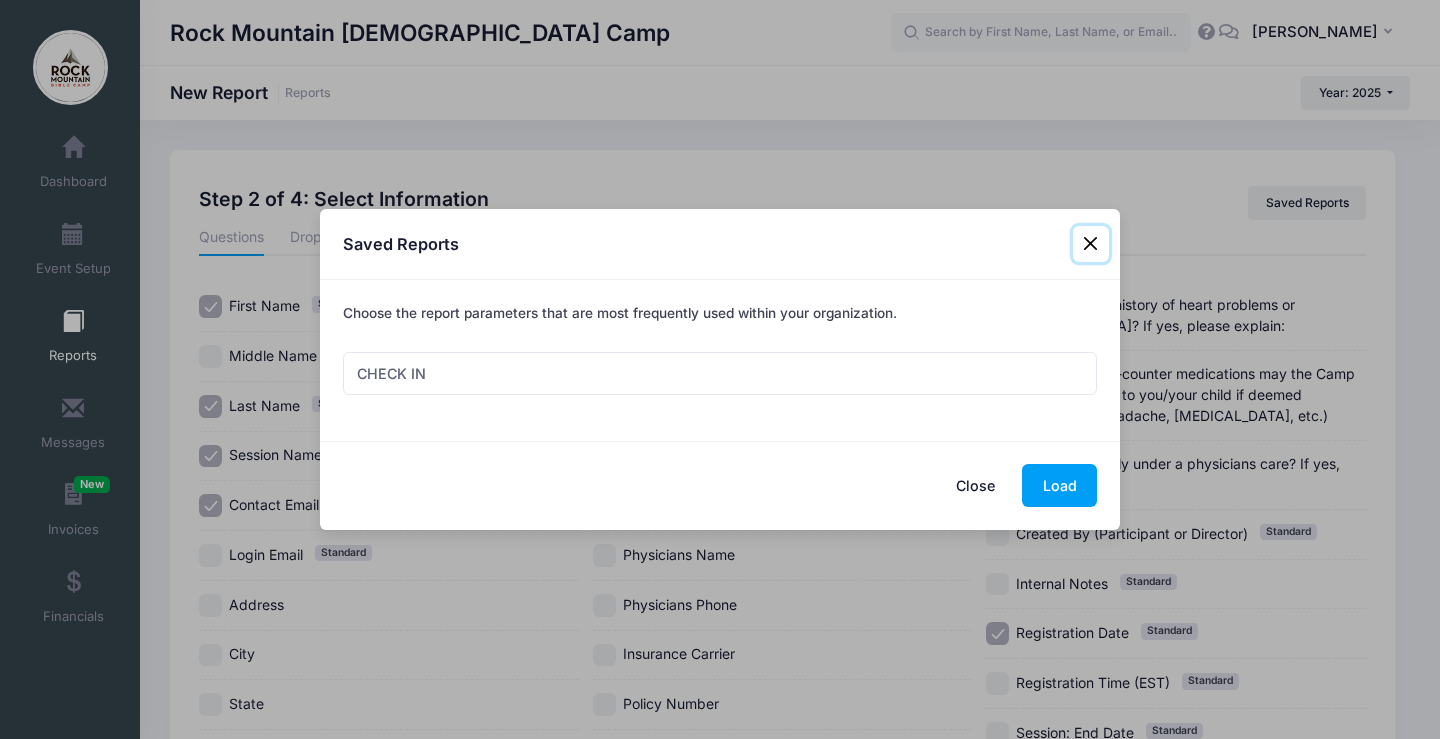 click at bounding box center (1091, 244) 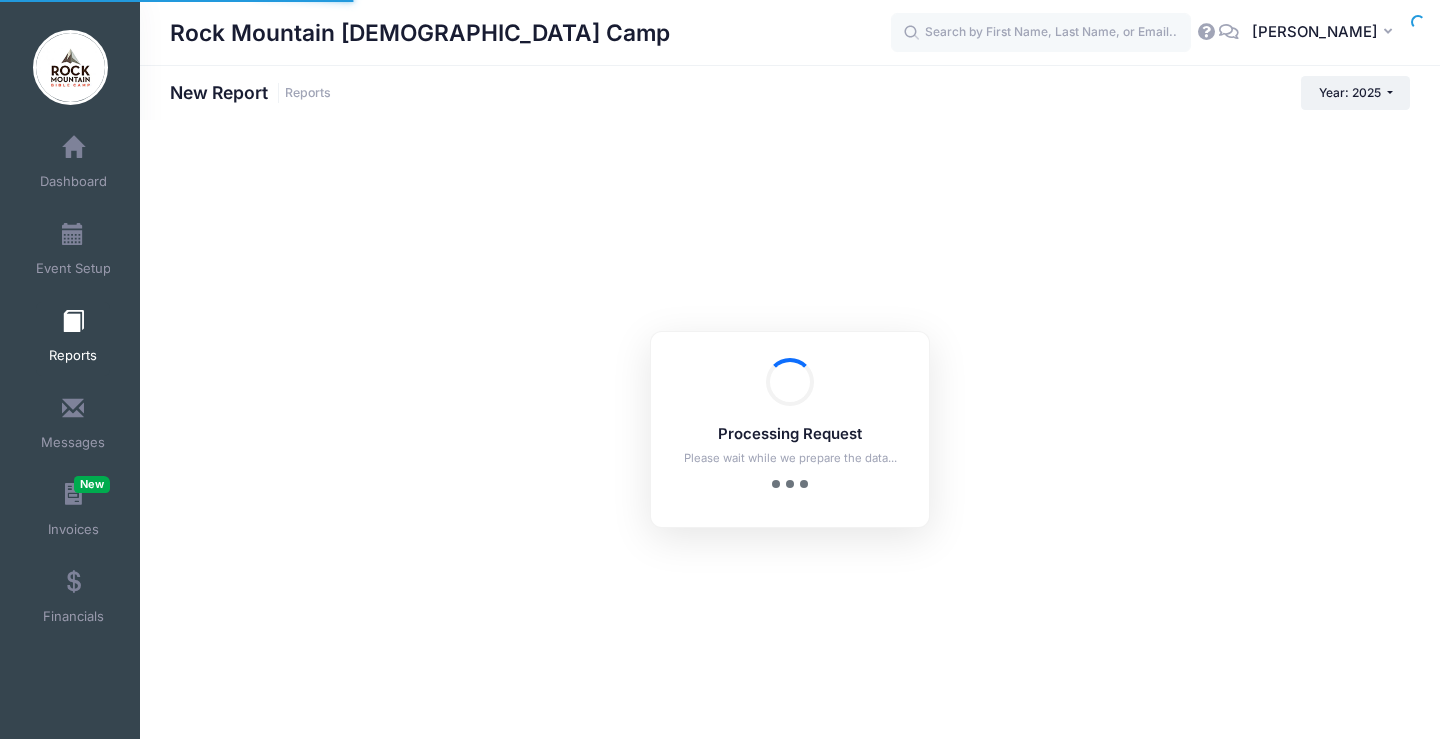 scroll, scrollTop: 0, scrollLeft: 0, axis: both 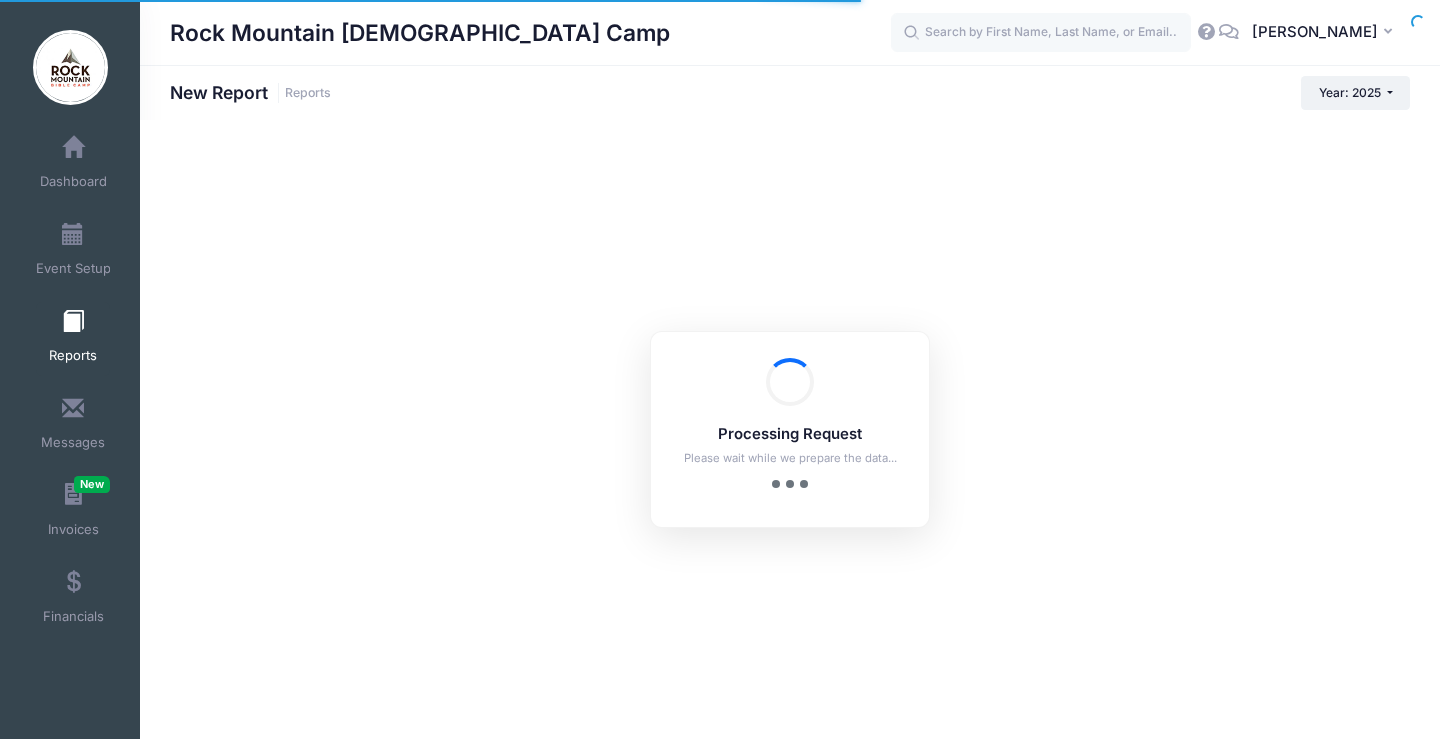 checkbox on "true" 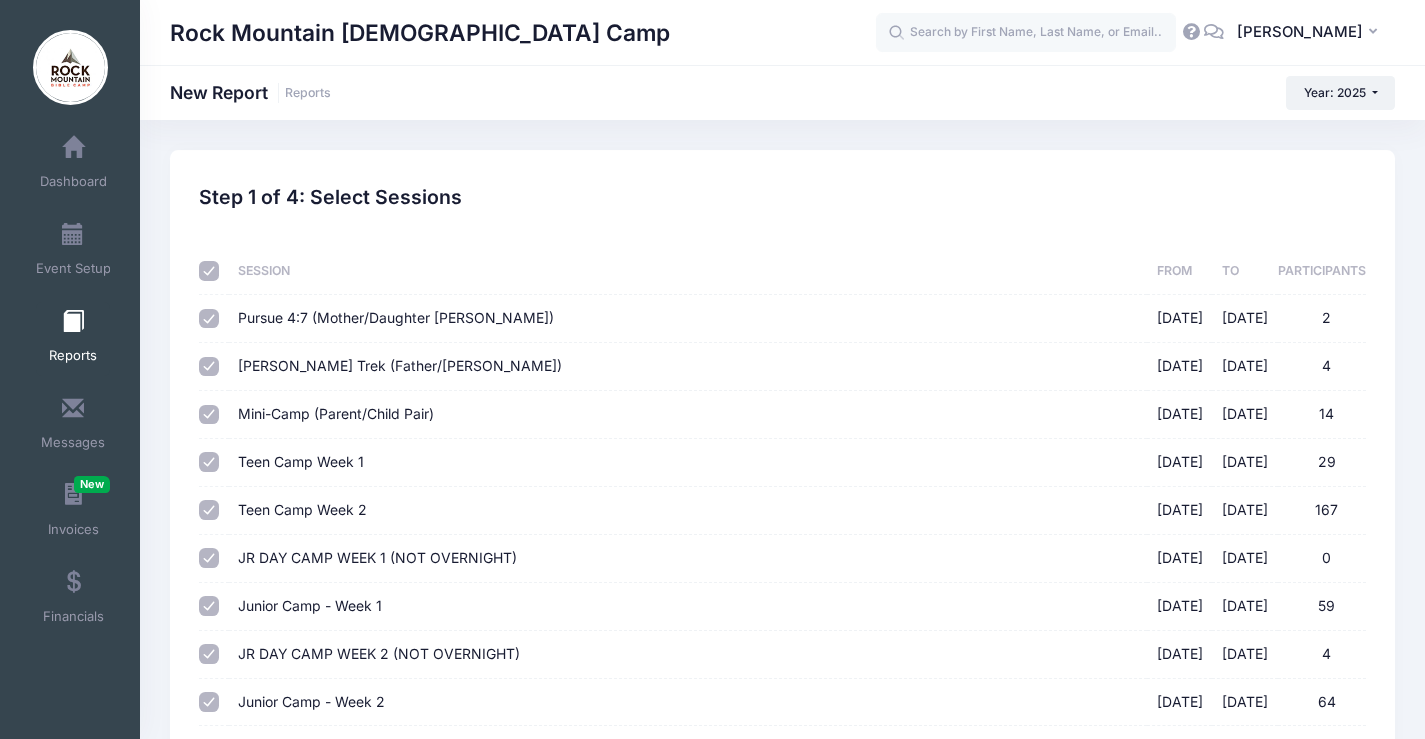 click at bounding box center [209, 271] 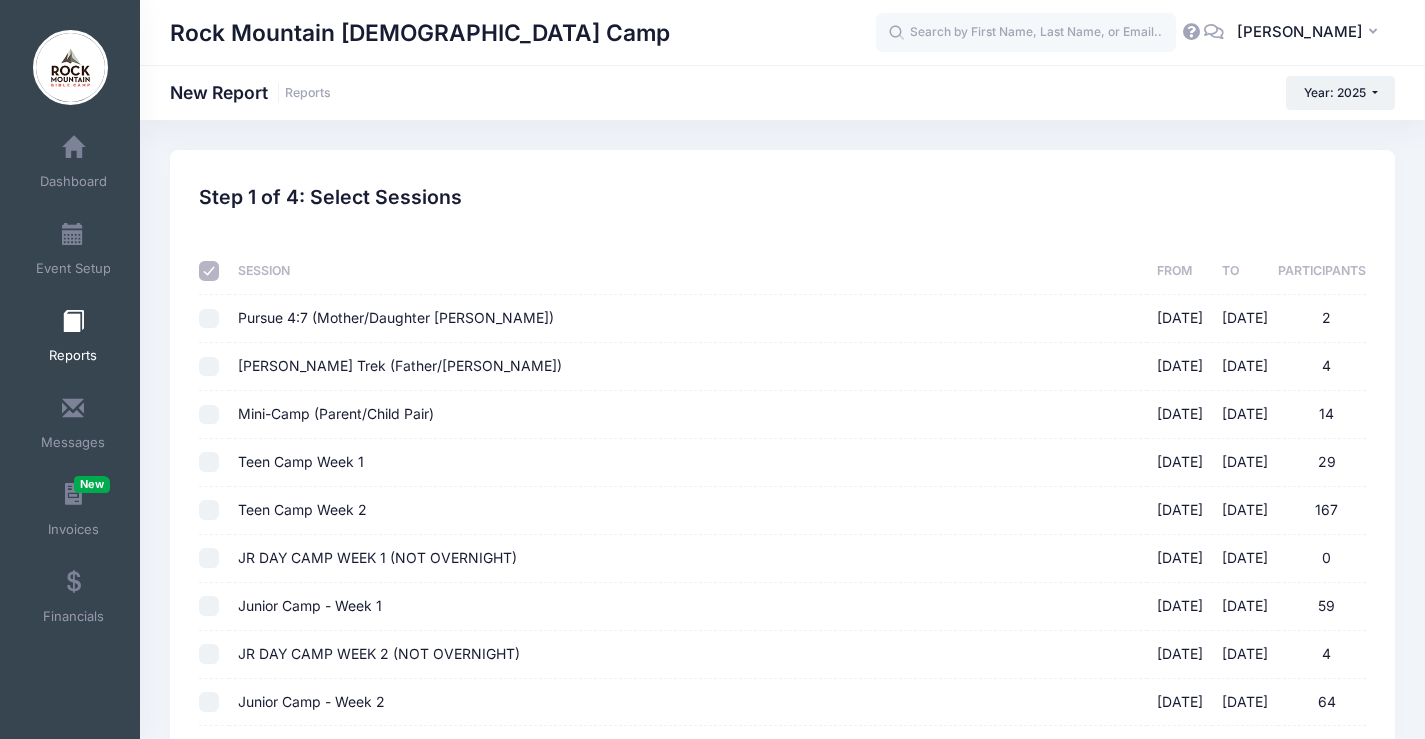 checkbox on "false" 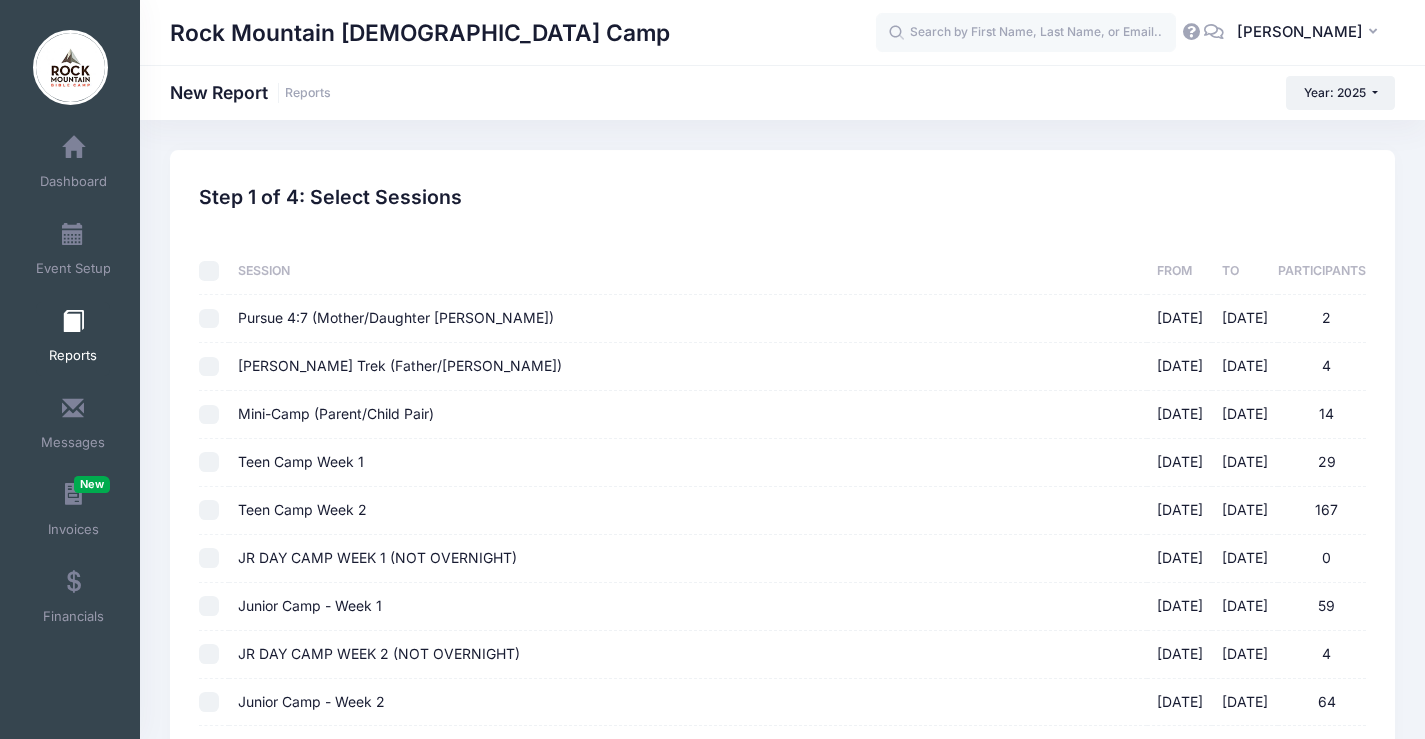 checkbox on "false" 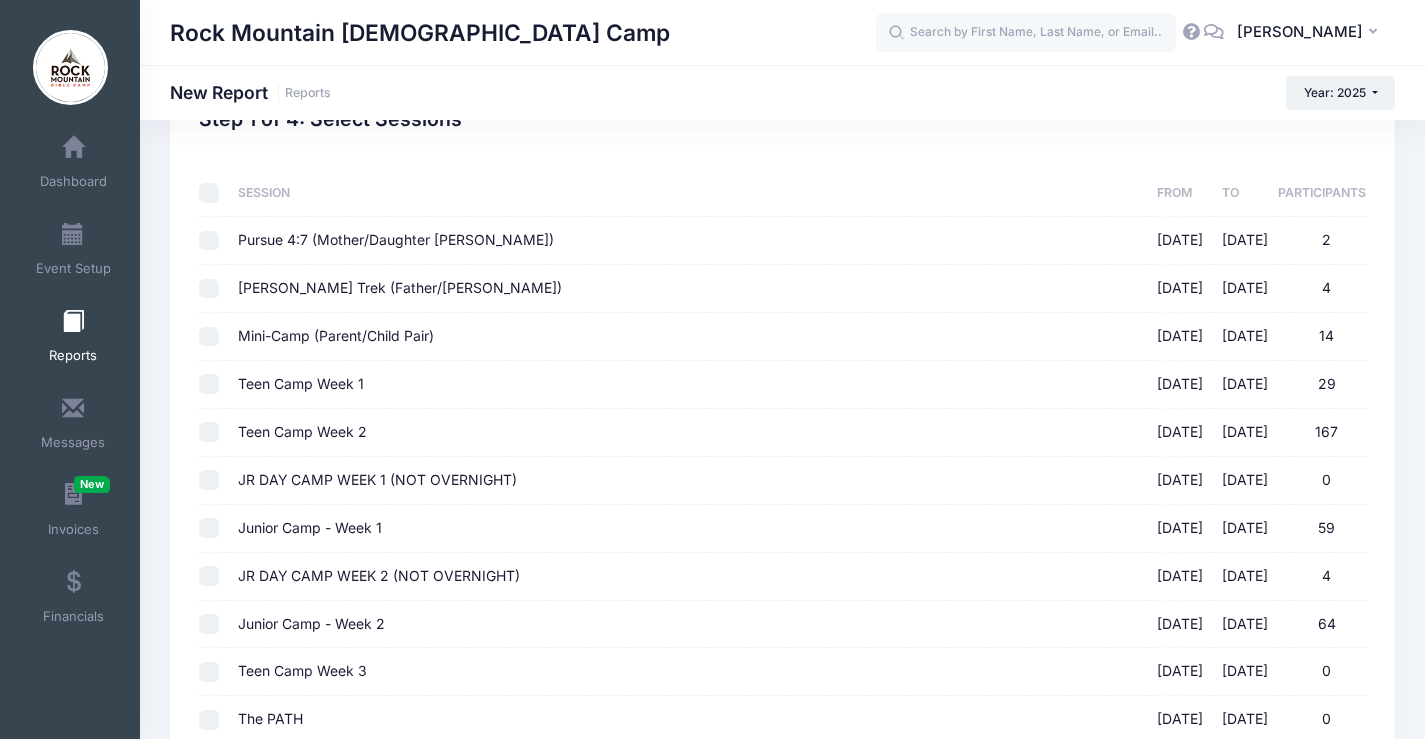 scroll, scrollTop: 200, scrollLeft: 0, axis: vertical 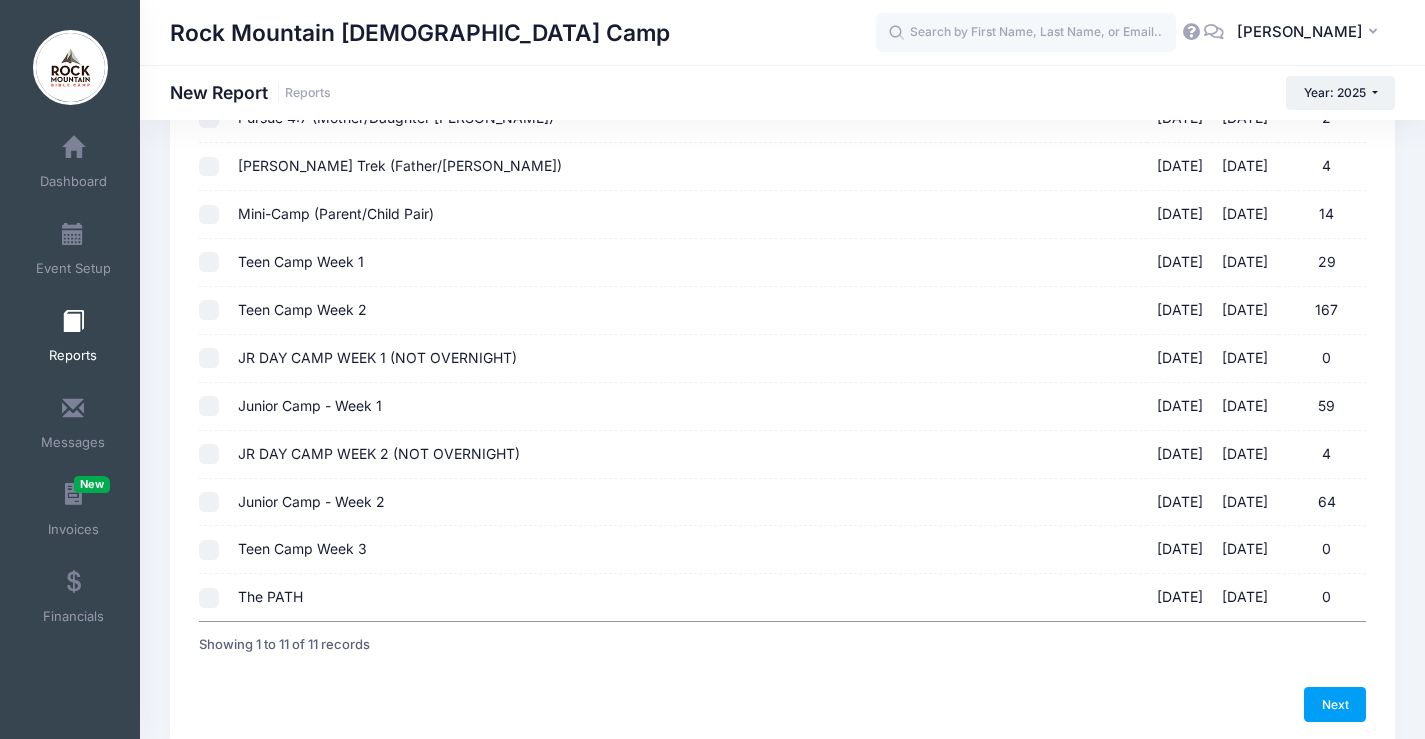 click on "Junior Camp - Week 2" at bounding box center [311, 501] 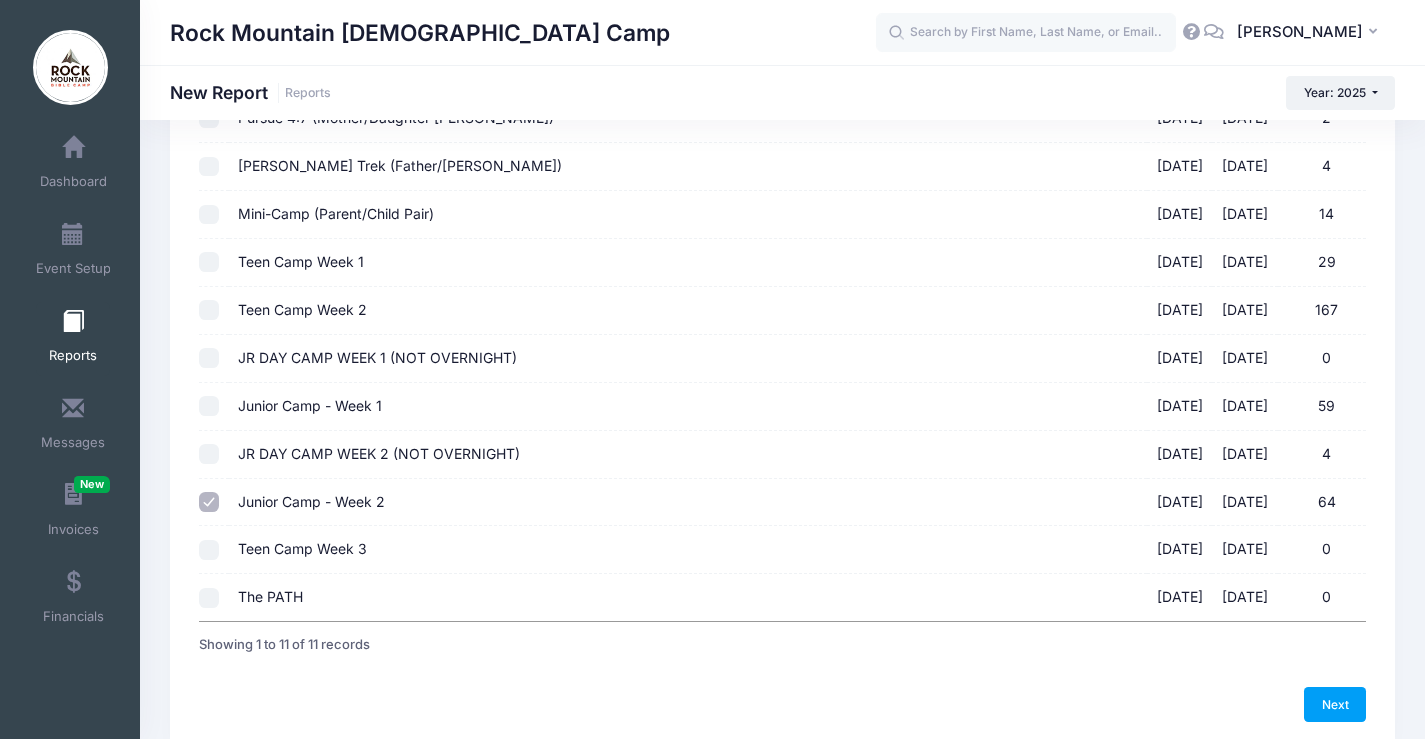 click on "JR DAY CAMP WEEK 2 (NOT OVERNIGHT)" at bounding box center [379, 453] 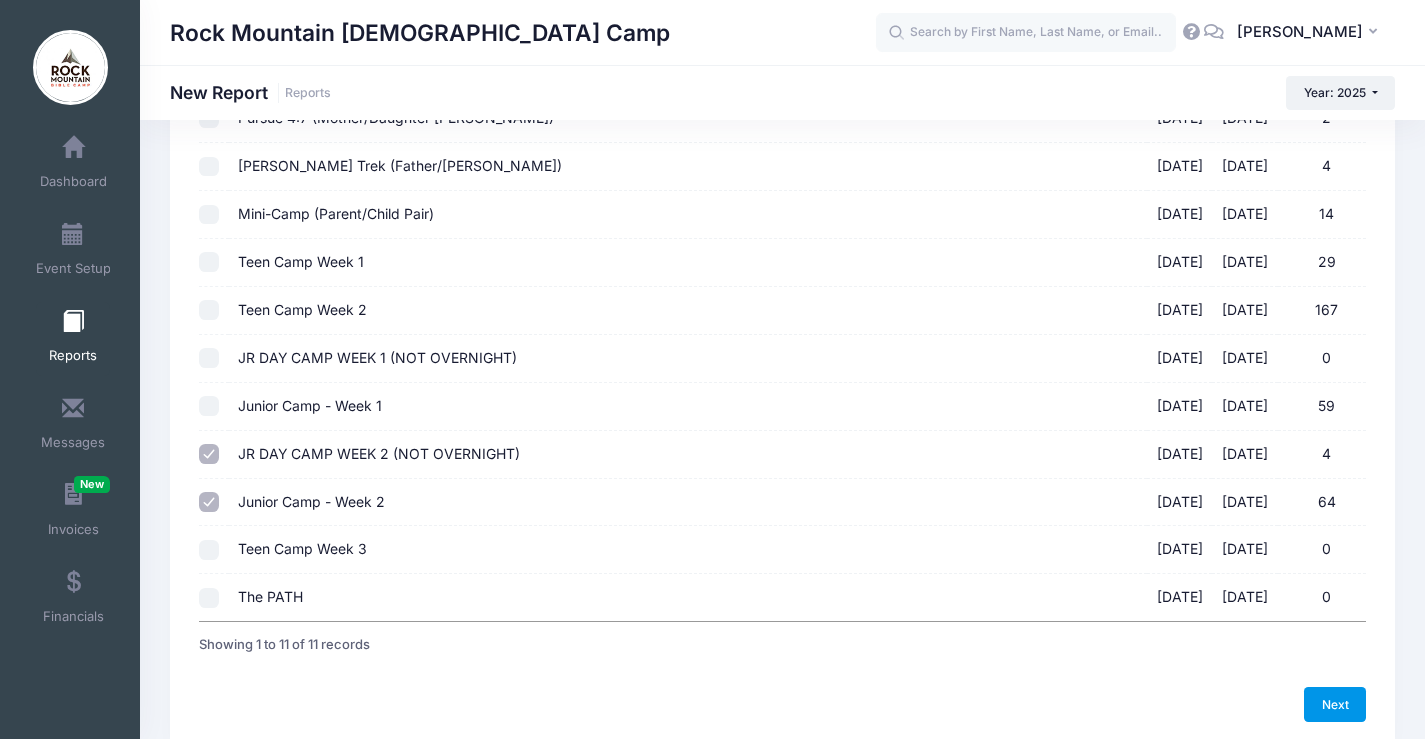 click on "Next" at bounding box center [1335, 704] 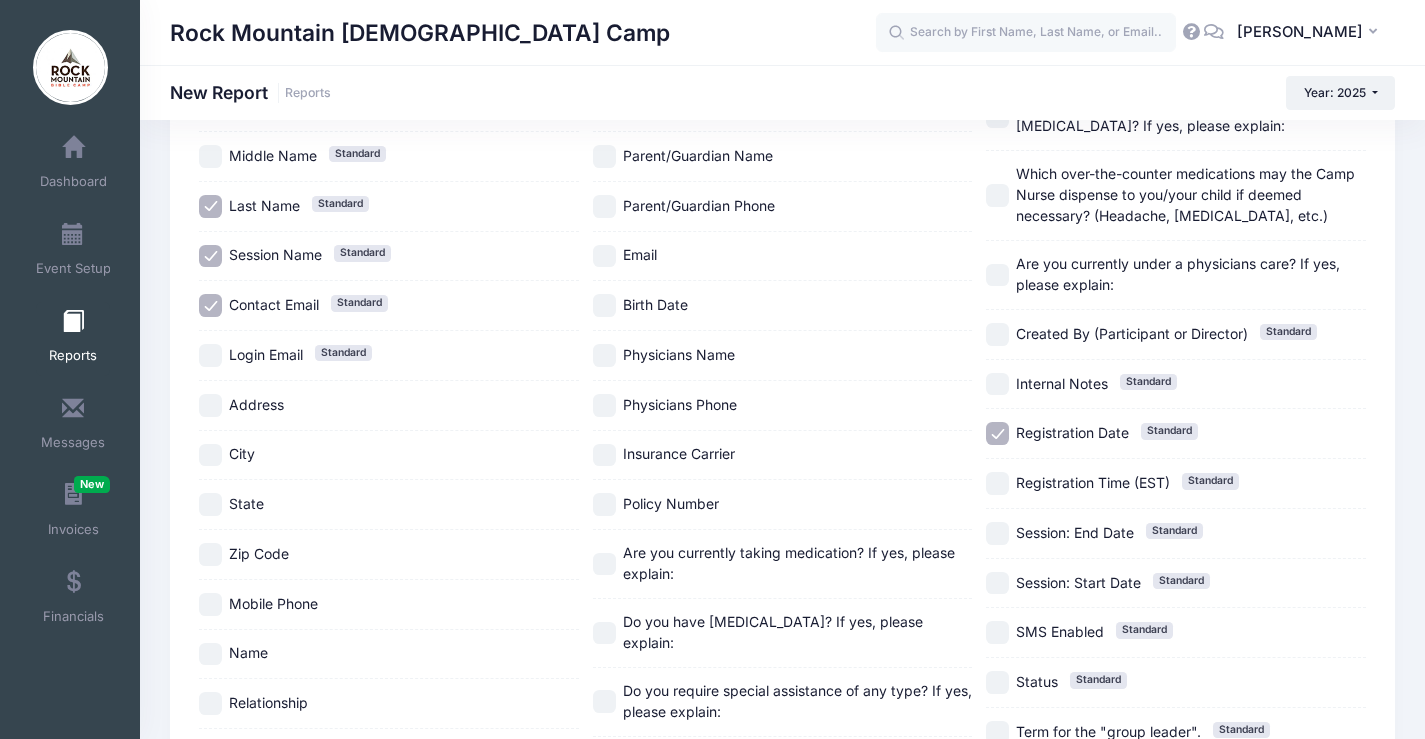 scroll, scrollTop: 0, scrollLeft: 0, axis: both 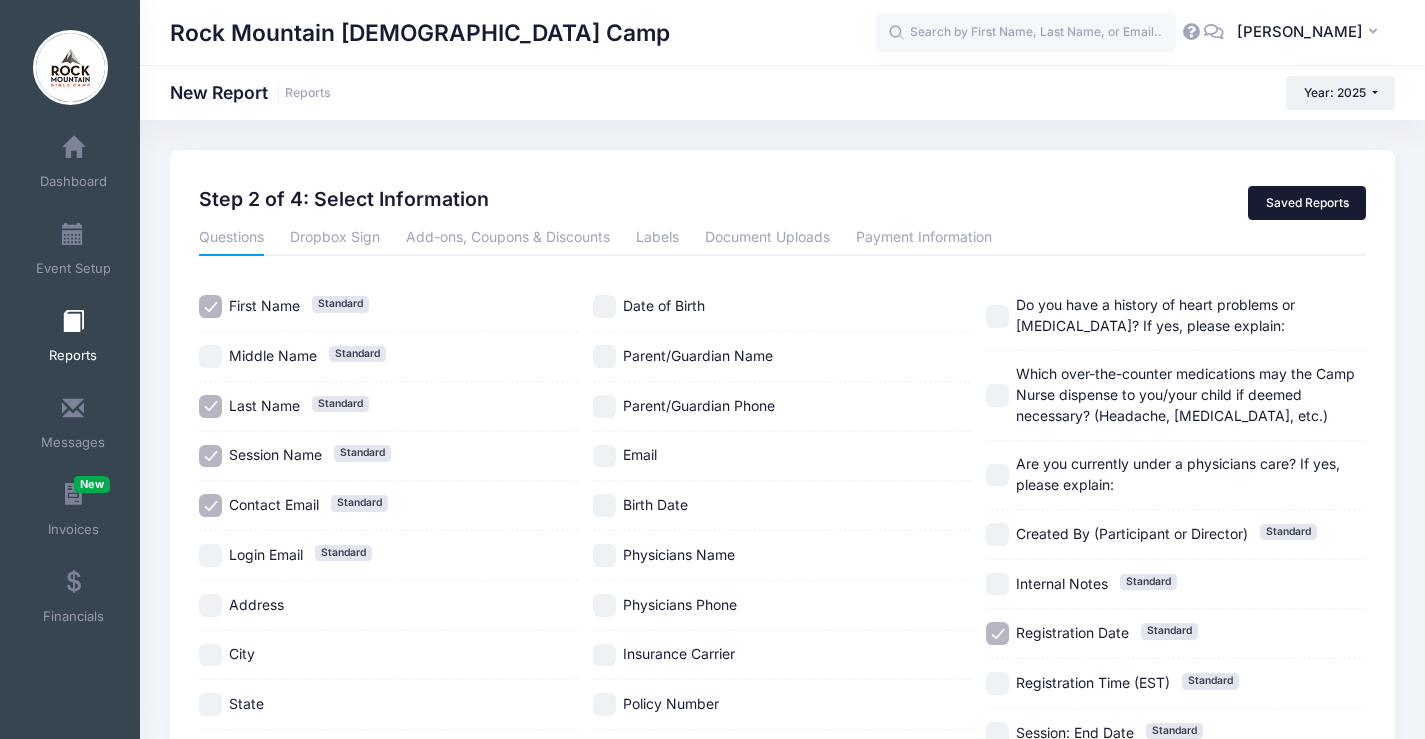 click on "Saved Reports" at bounding box center (1307, 203) 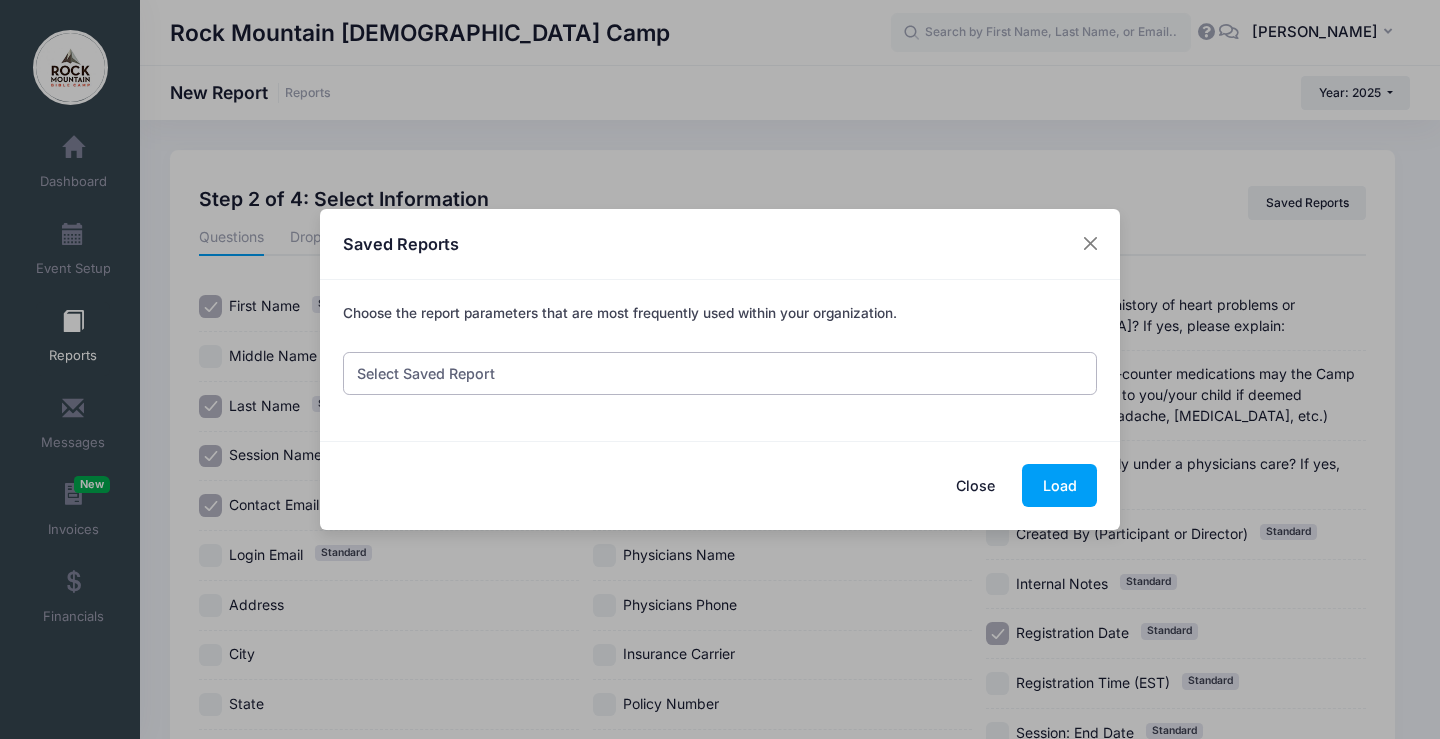 click on "Select Saved Report CABIN ASSIGNMENTS Junior-Enrollment CHECK IN" at bounding box center [720, 373] 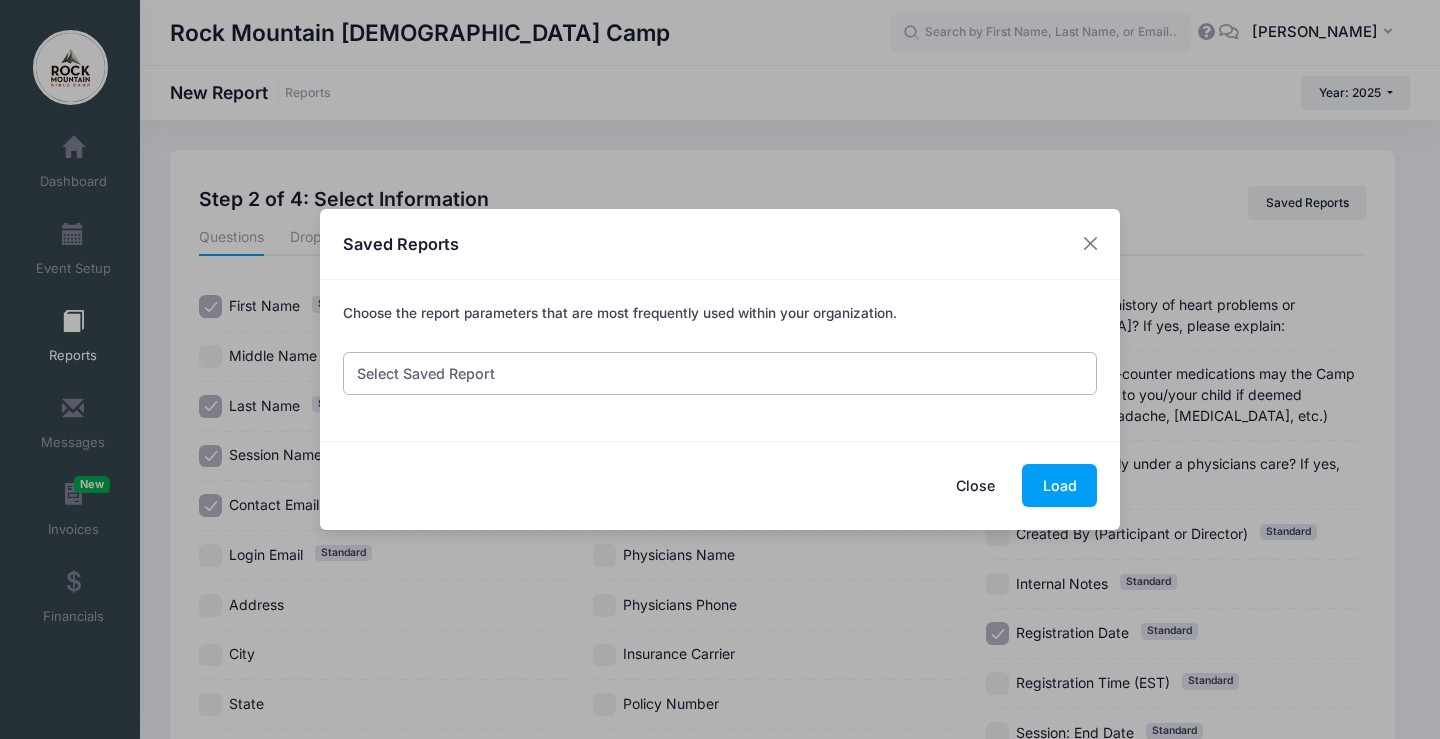 select on "64" 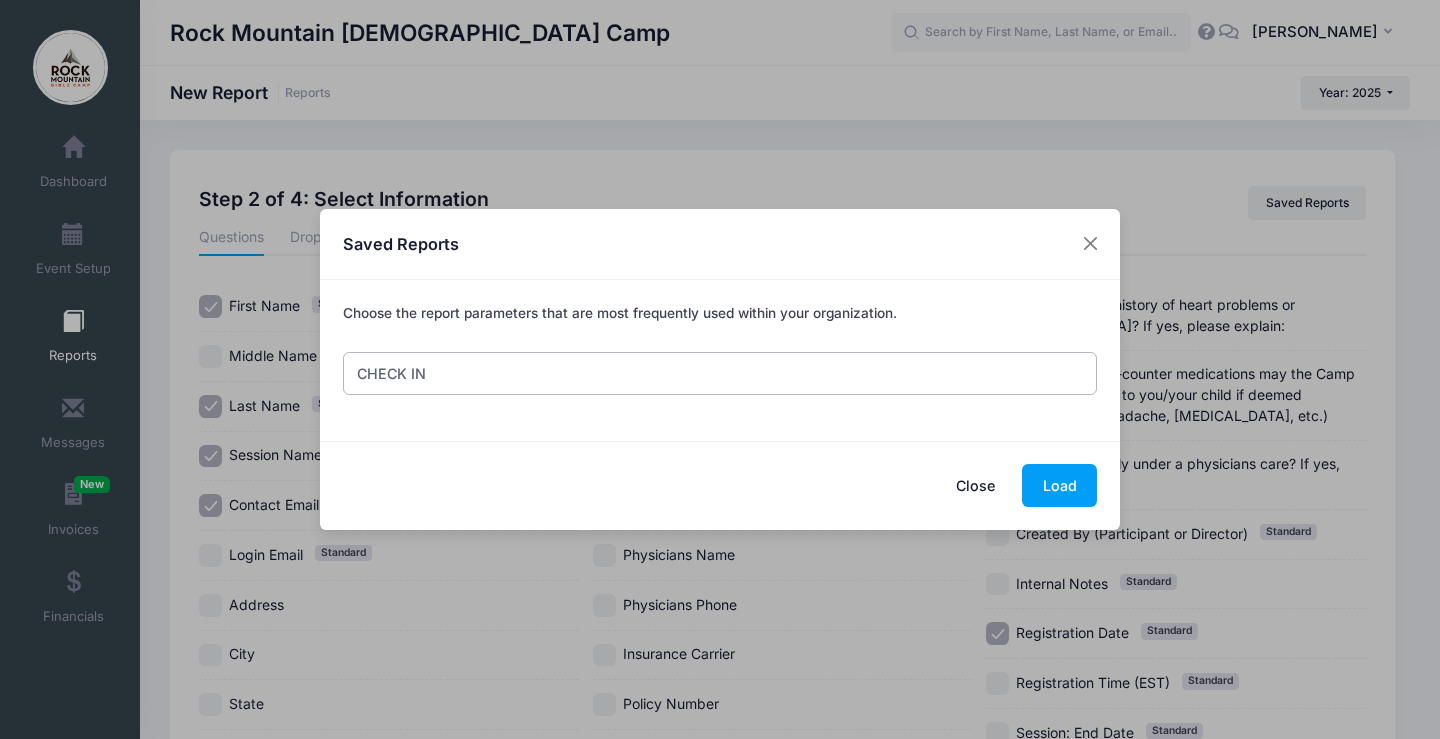 click on "Select Saved Report CABIN ASSIGNMENTS Junior-Enrollment CHECK IN" at bounding box center [720, 373] 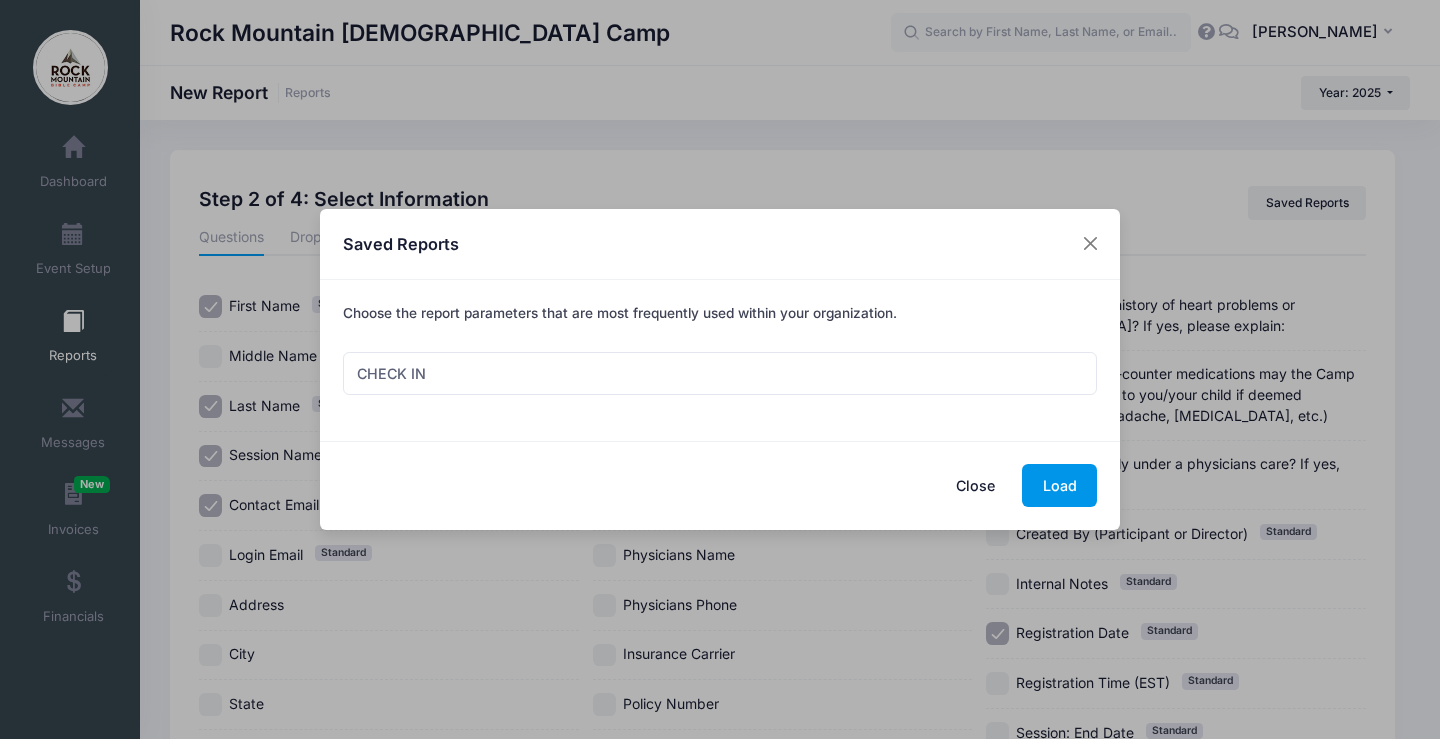 click on "Load" at bounding box center [1059, 485] 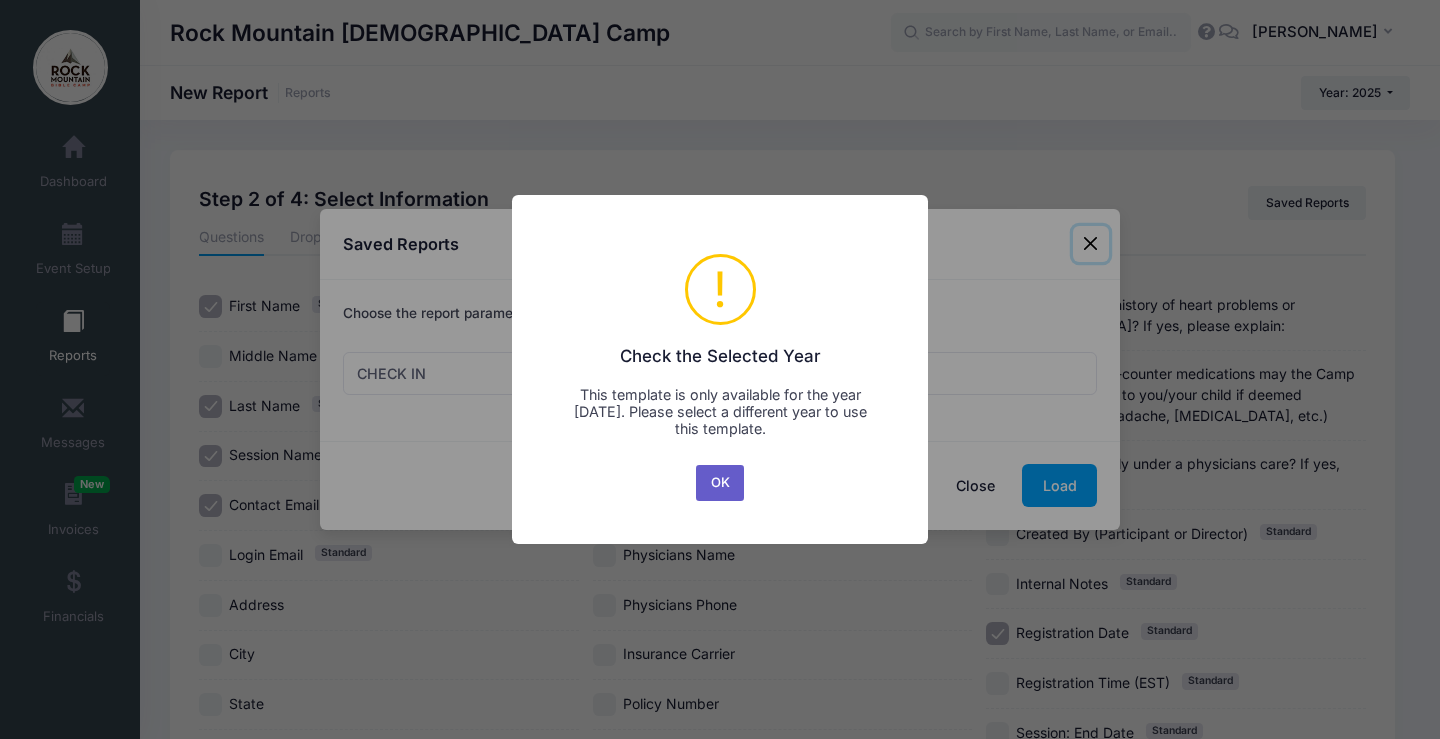 click on "OK" at bounding box center (720, 483) 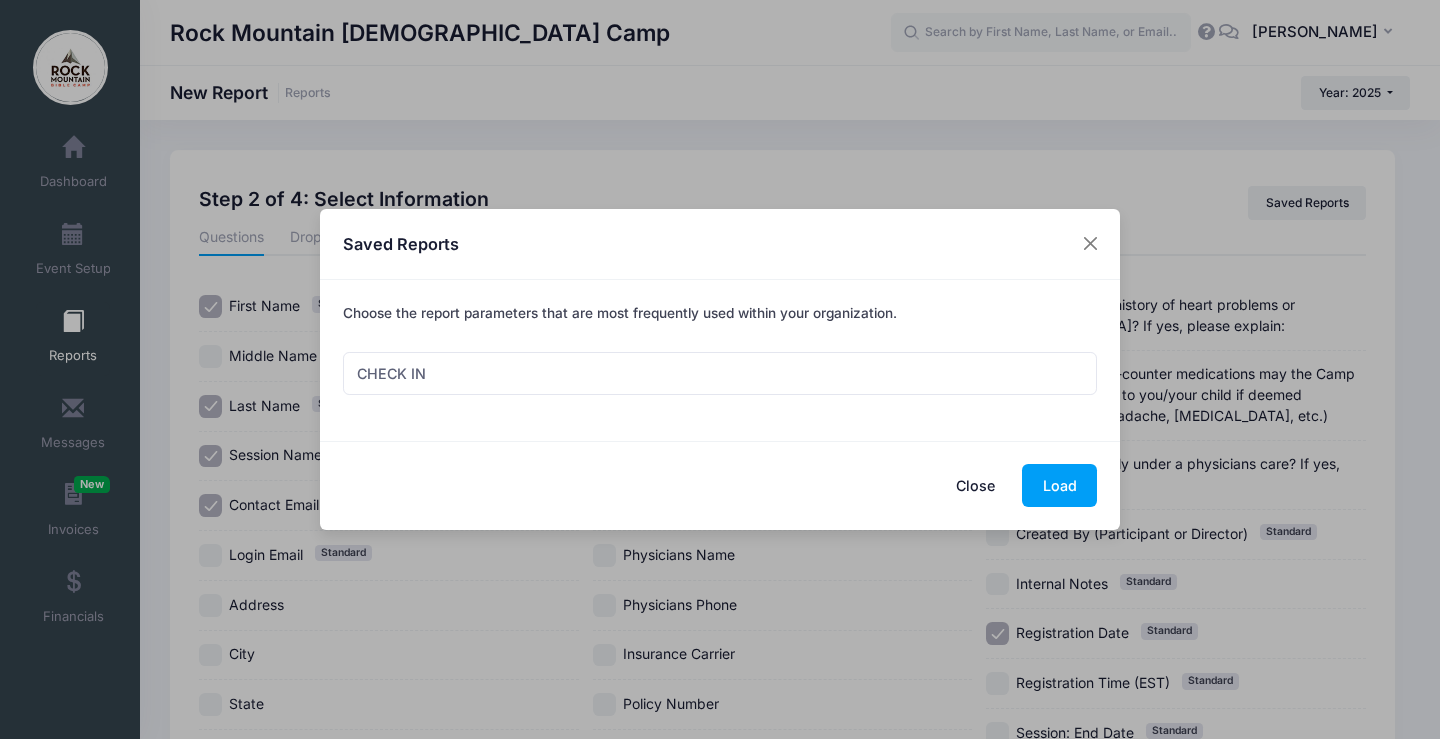 click on "Saved Reports" at bounding box center (720, 244) 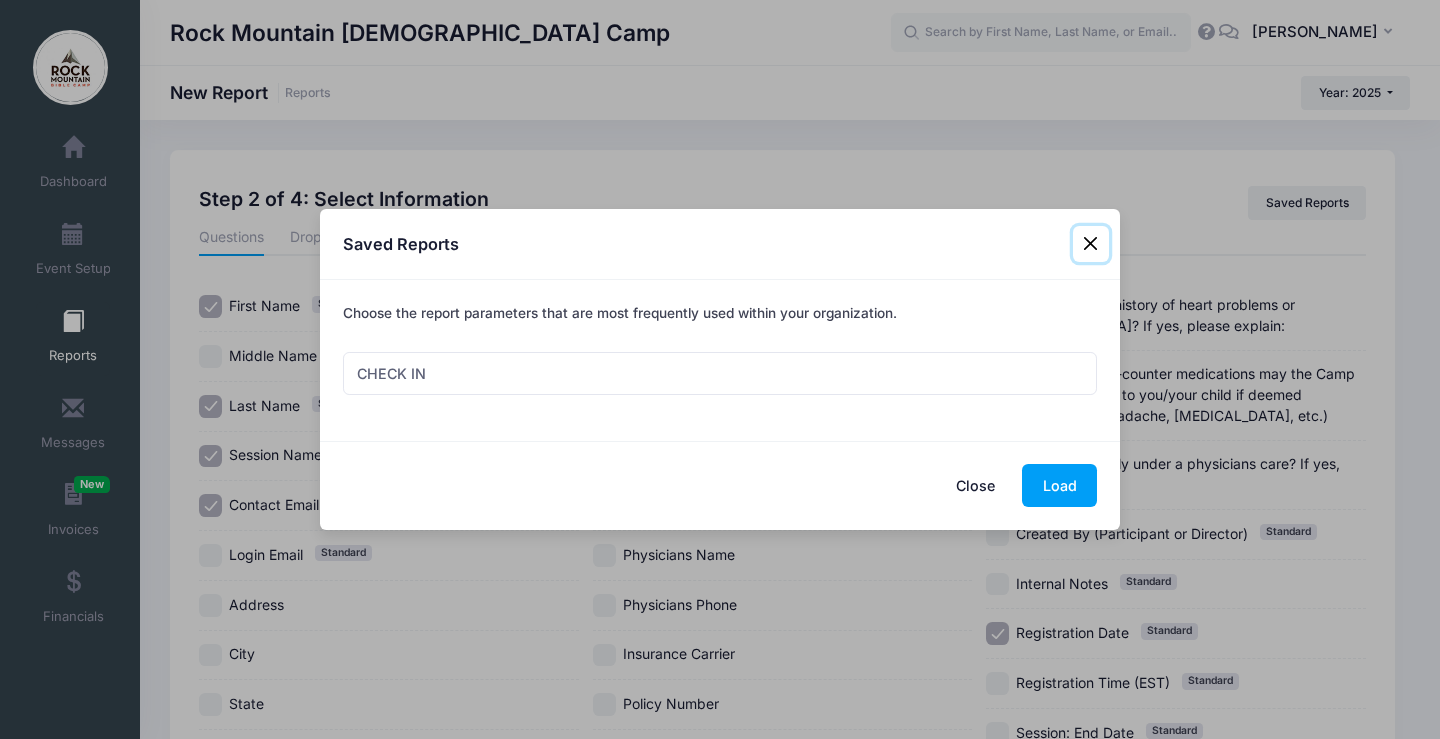 click at bounding box center (1091, 244) 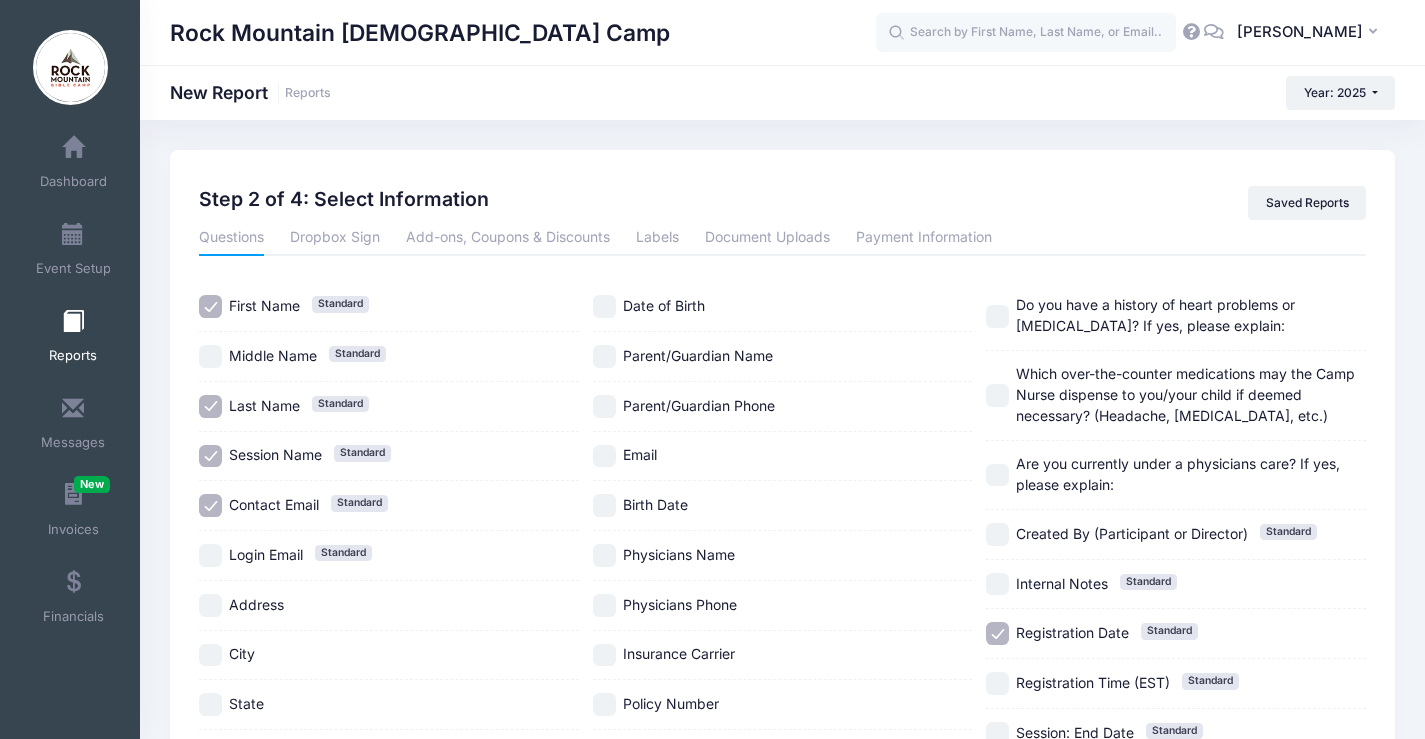 click on "Contact Email" at bounding box center (274, 504) 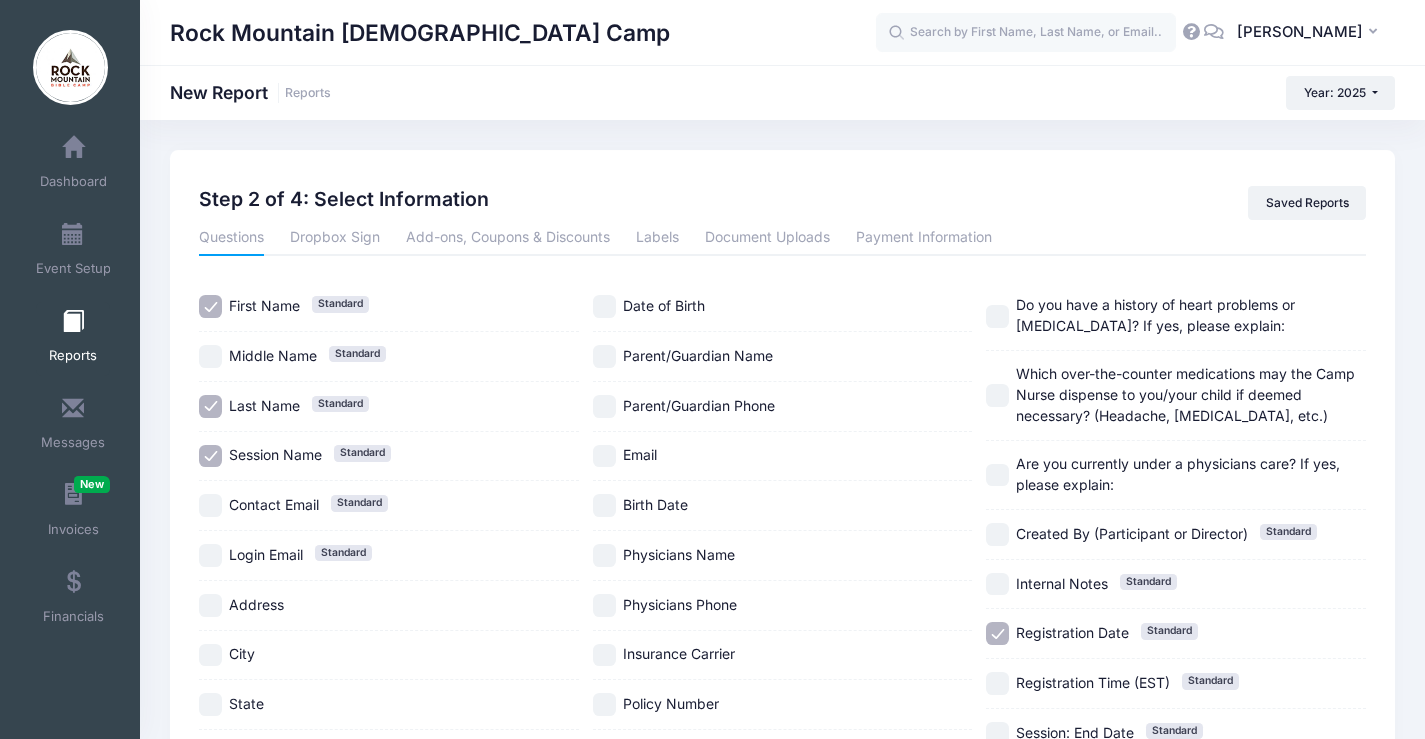 click on "Session Name" at bounding box center (275, 454) 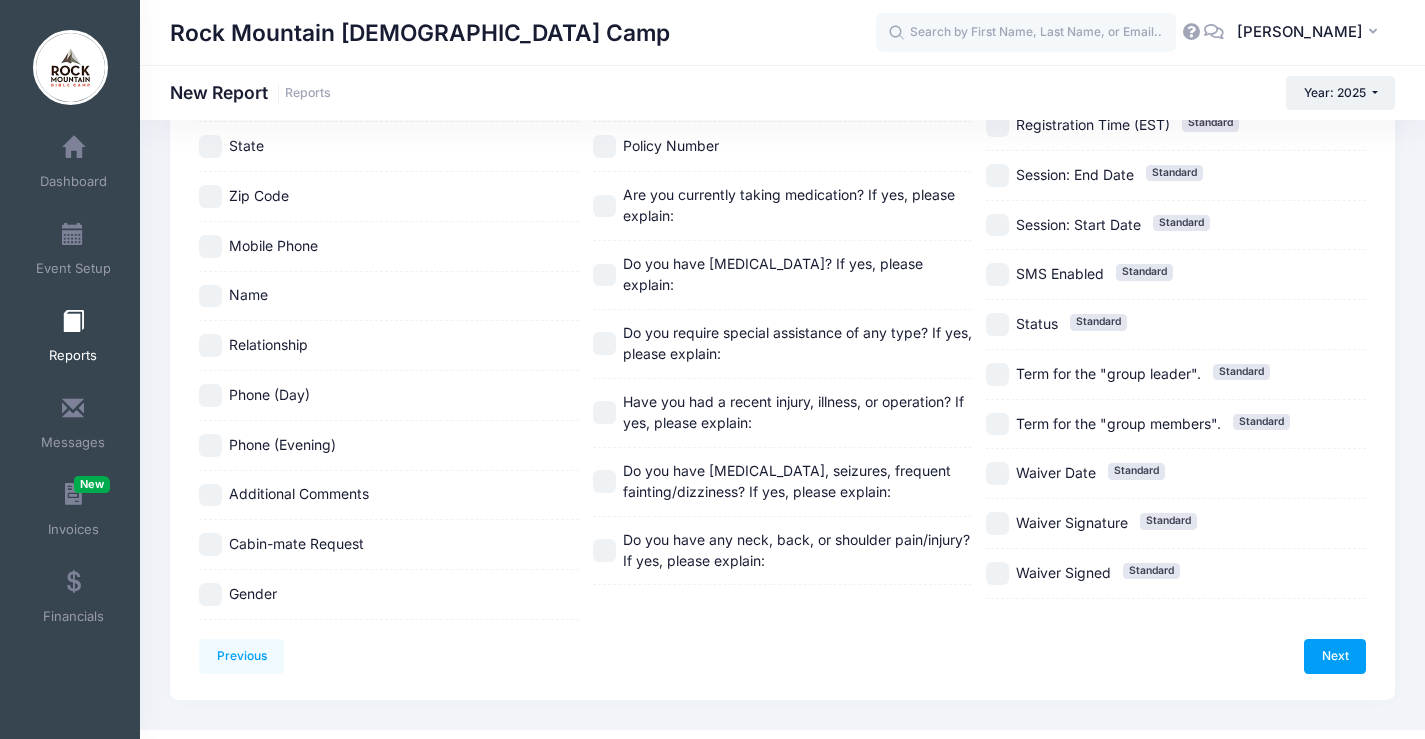 scroll, scrollTop: 590, scrollLeft: 0, axis: vertical 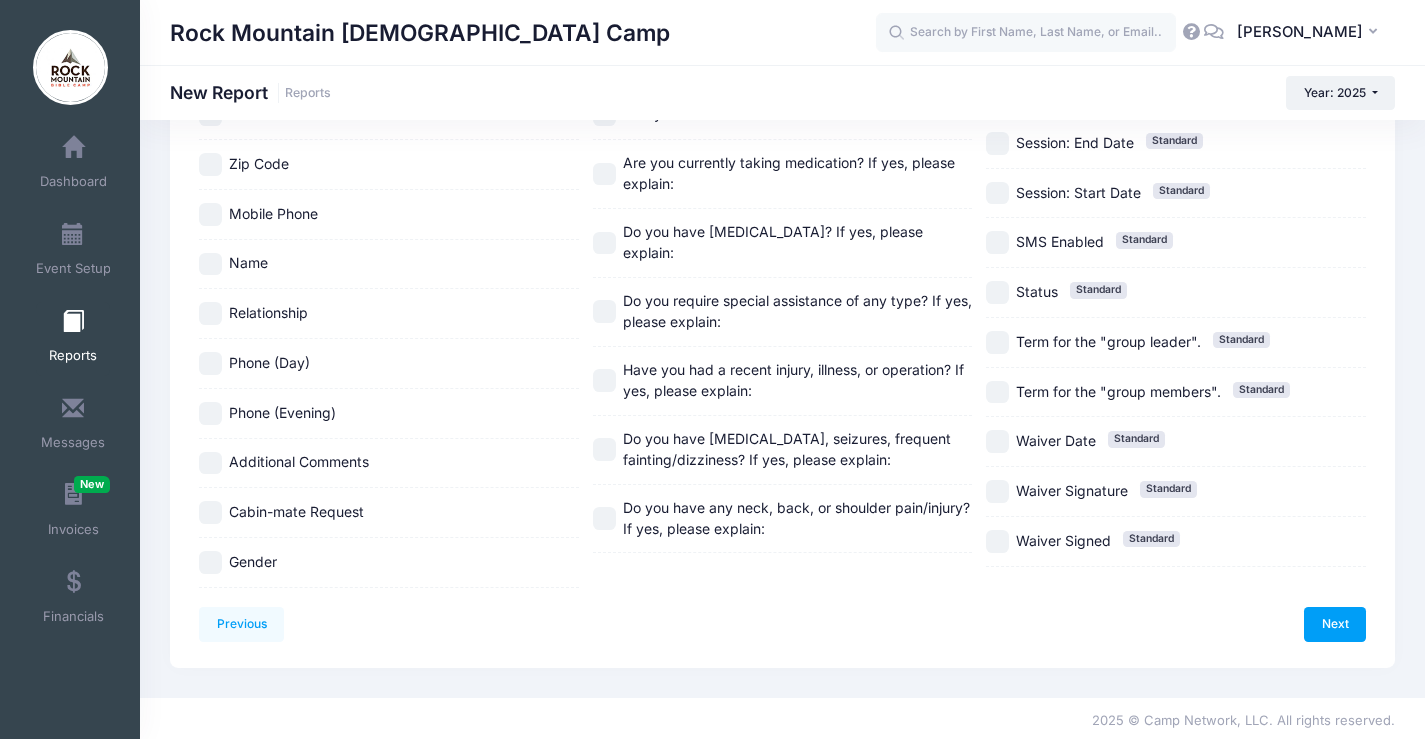 click on "Additional Comments" at bounding box center (389, 464) 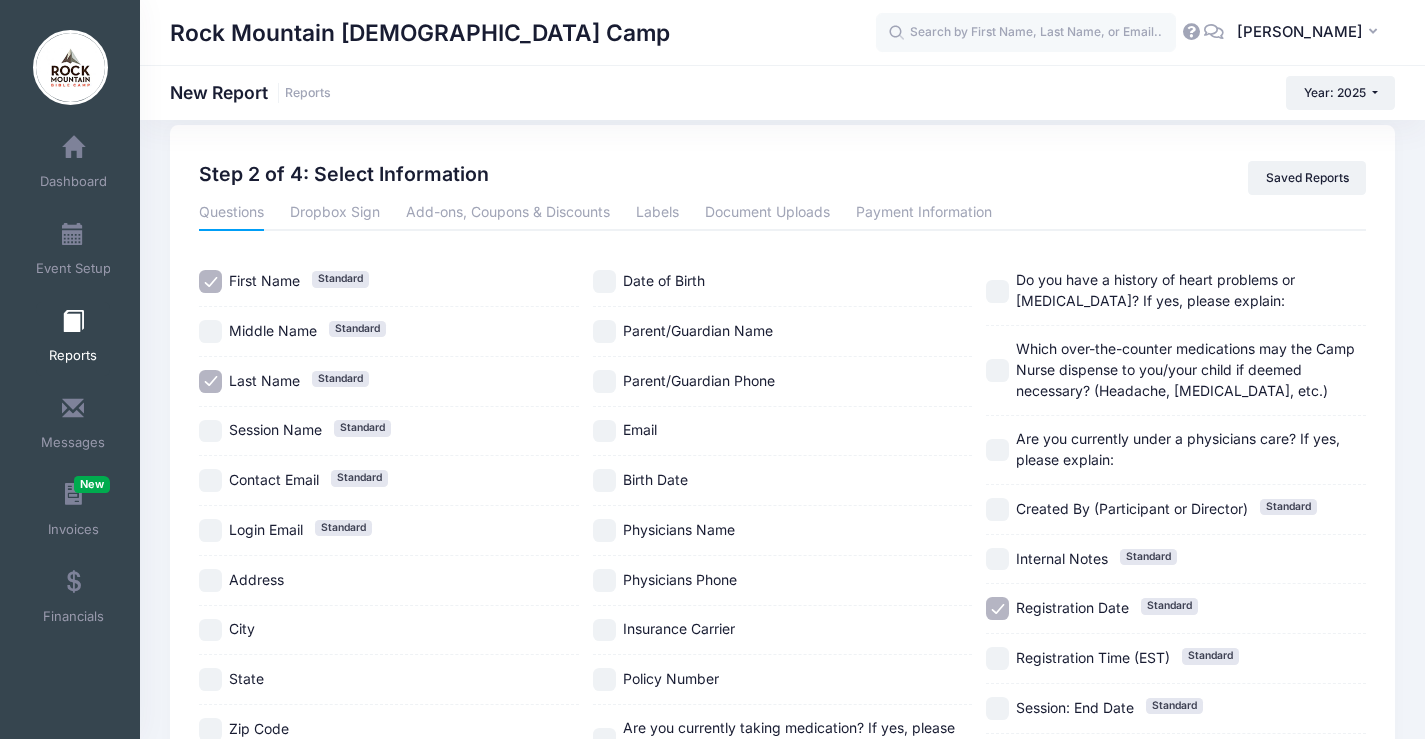 scroll, scrollTop: 0, scrollLeft: 0, axis: both 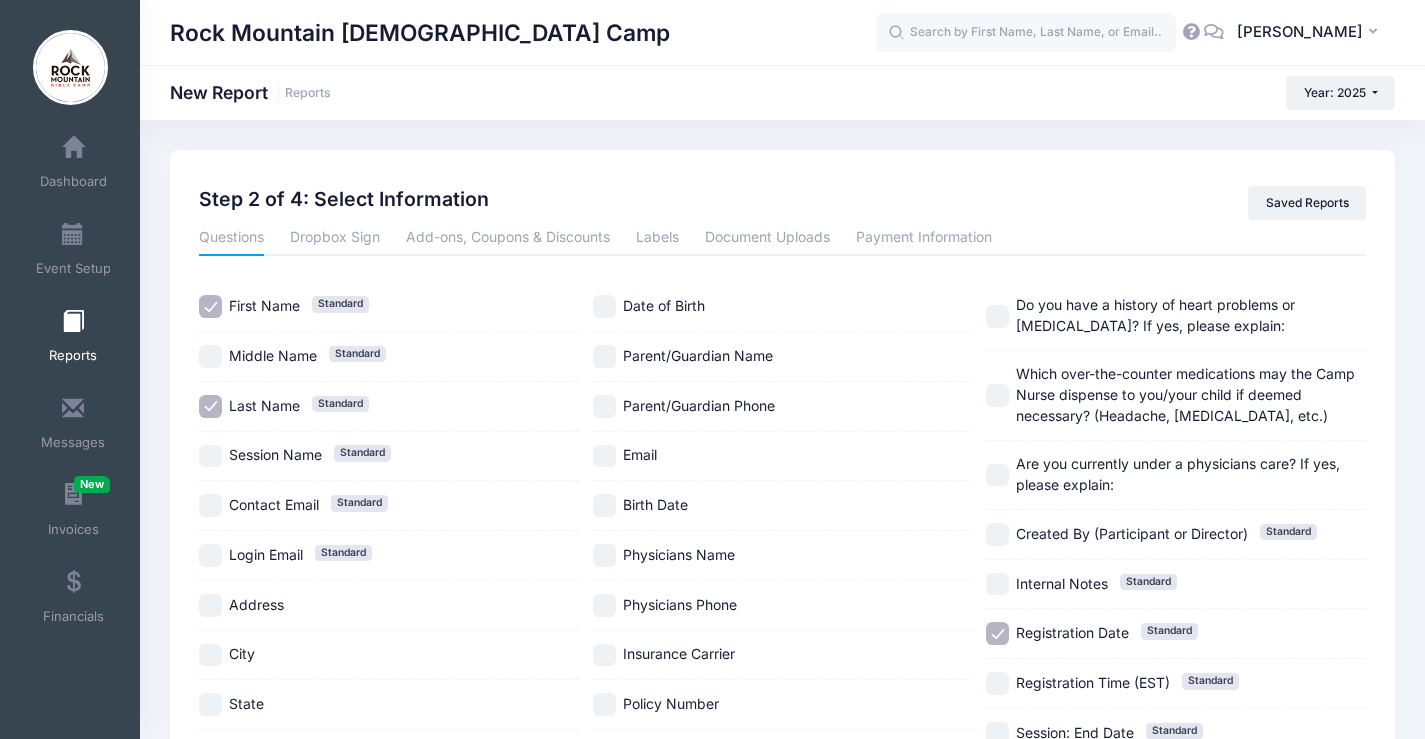 click on "Which over-the-counter medications may the Camp Nurse dispense to you/your child if deemed necessary? (Headache, [MEDICAL_DATA], etc.)" at bounding box center (1185, 394) 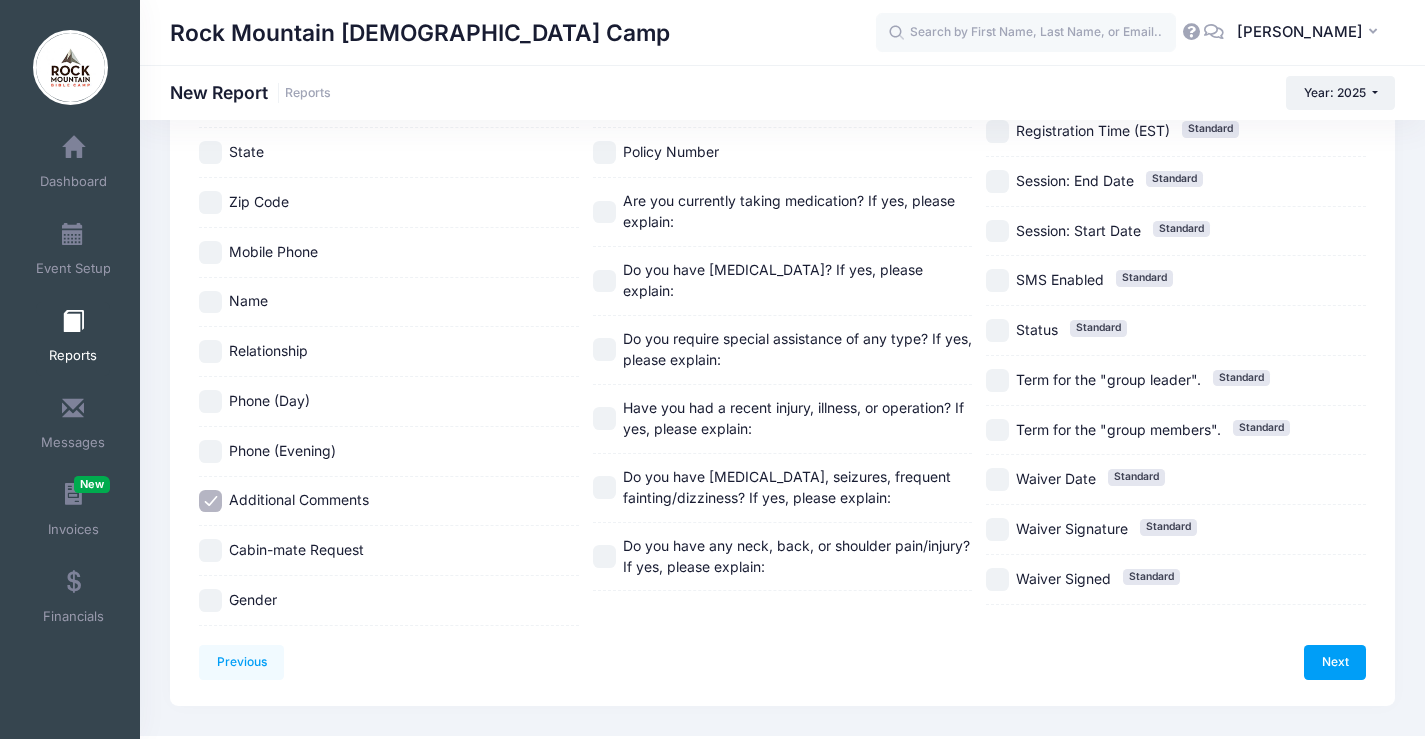 scroll, scrollTop: 590, scrollLeft: 0, axis: vertical 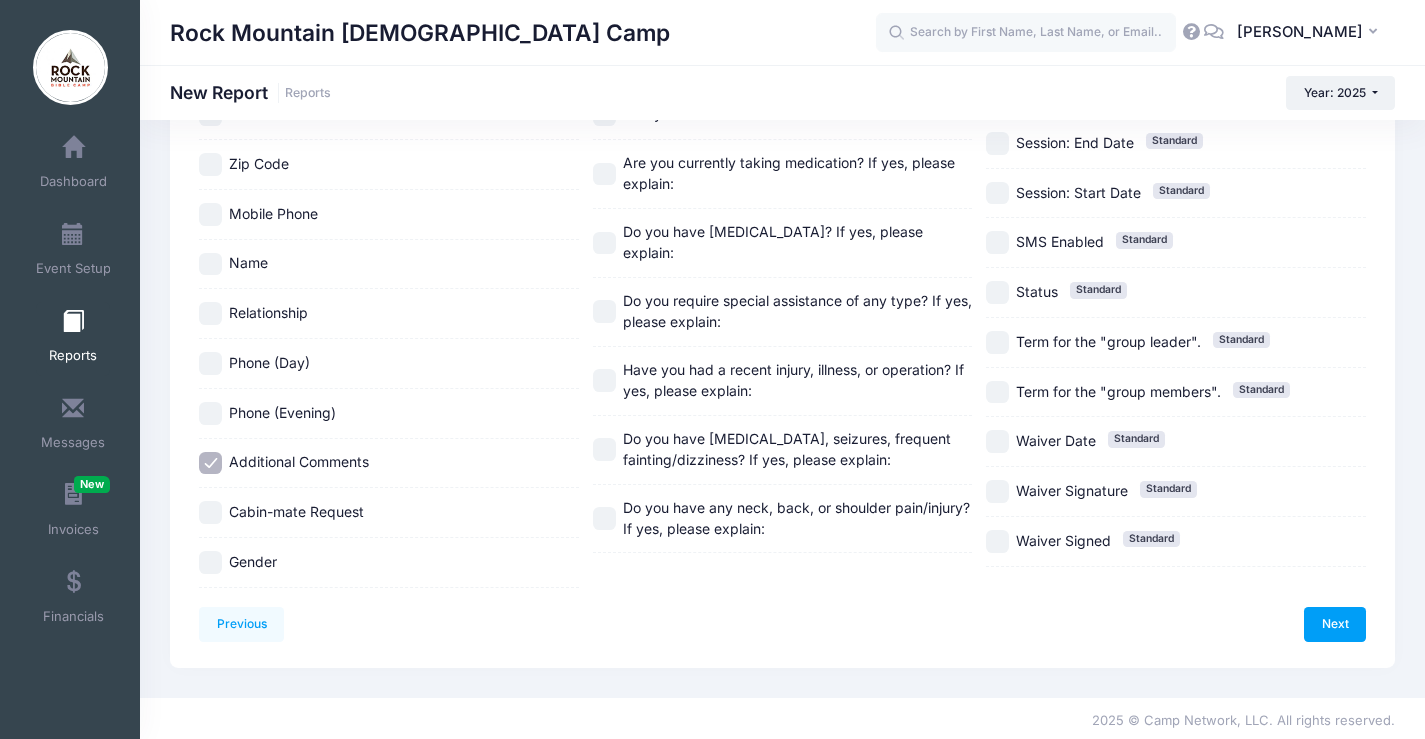 click on "Do you require special assistance of any type? If yes, please explain:" at bounding box center (797, 311) 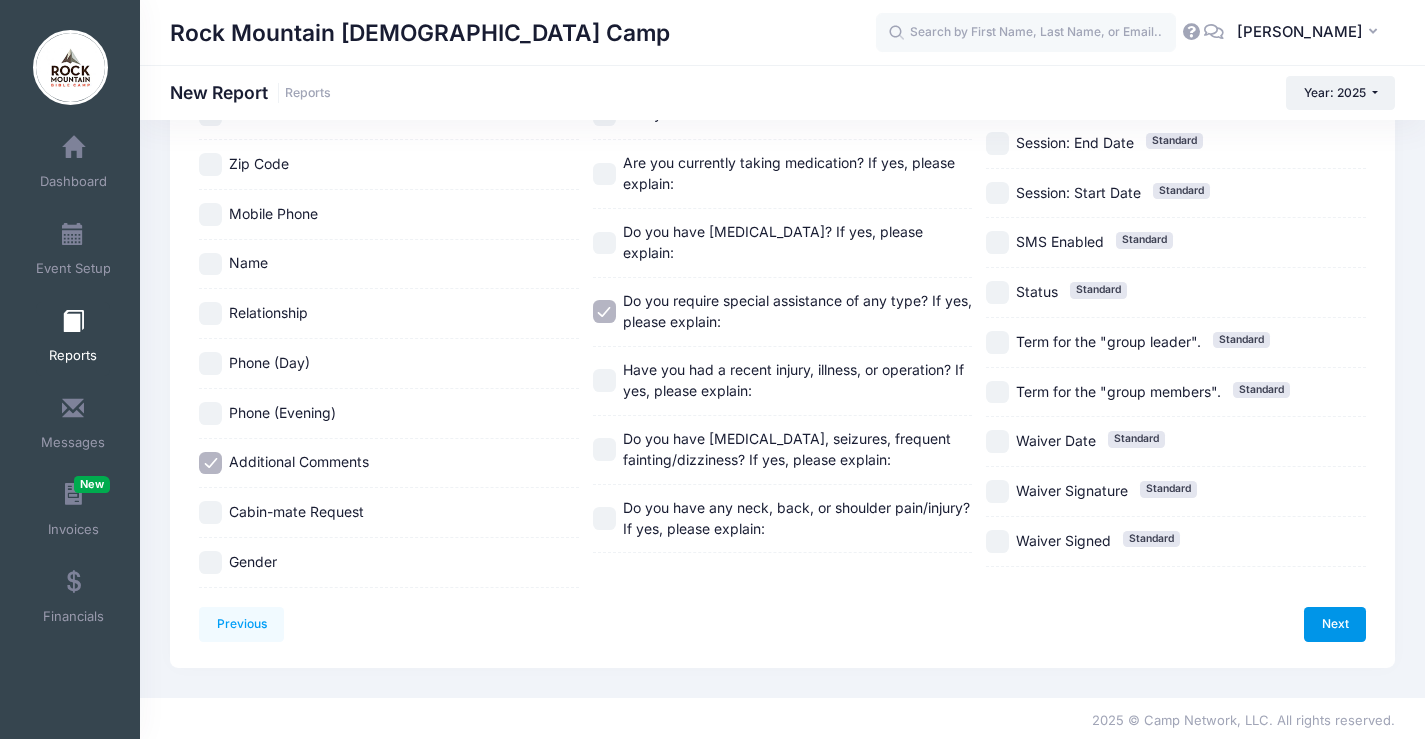 click on "Next" at bounding box center [1335, 624] 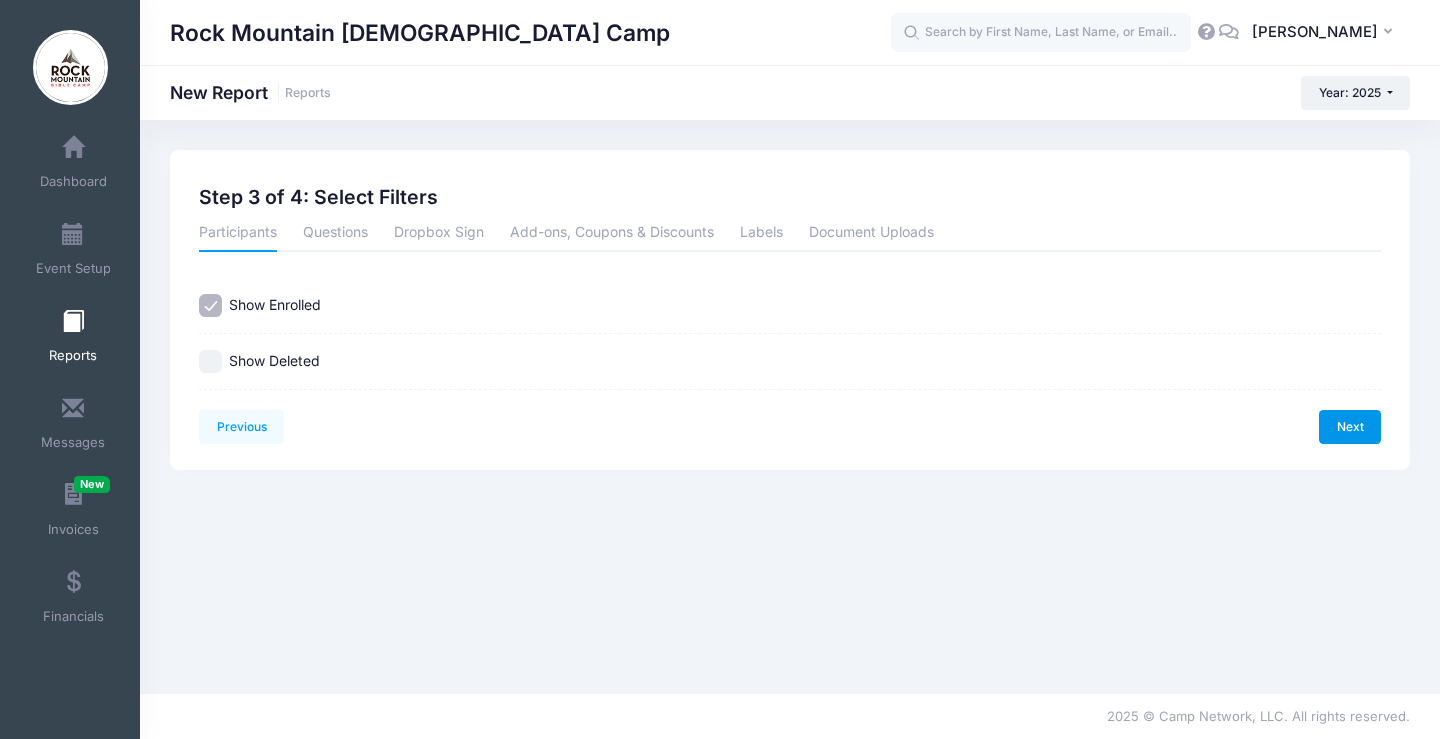 click on "Next" at bounding box center (1350, 427) 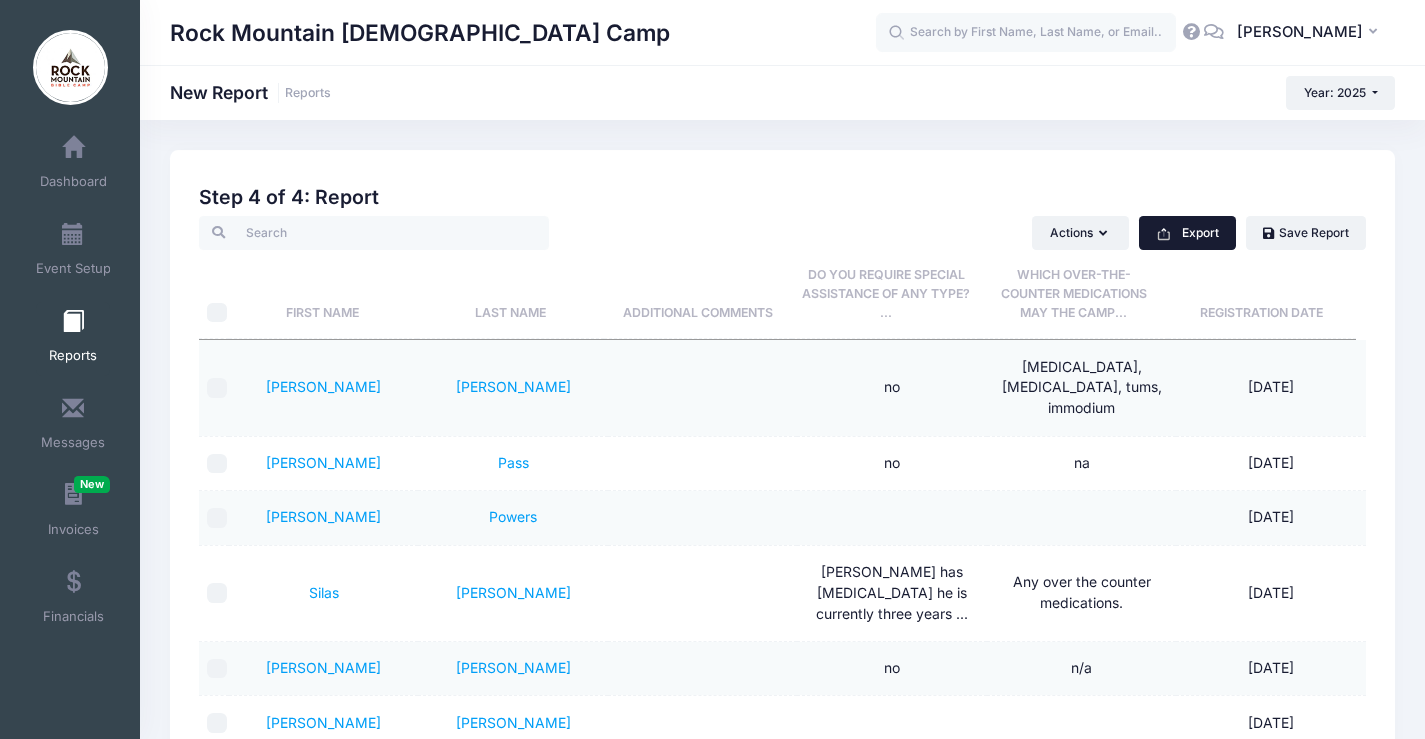 click on "Export" at bounding box center (1187, 233) 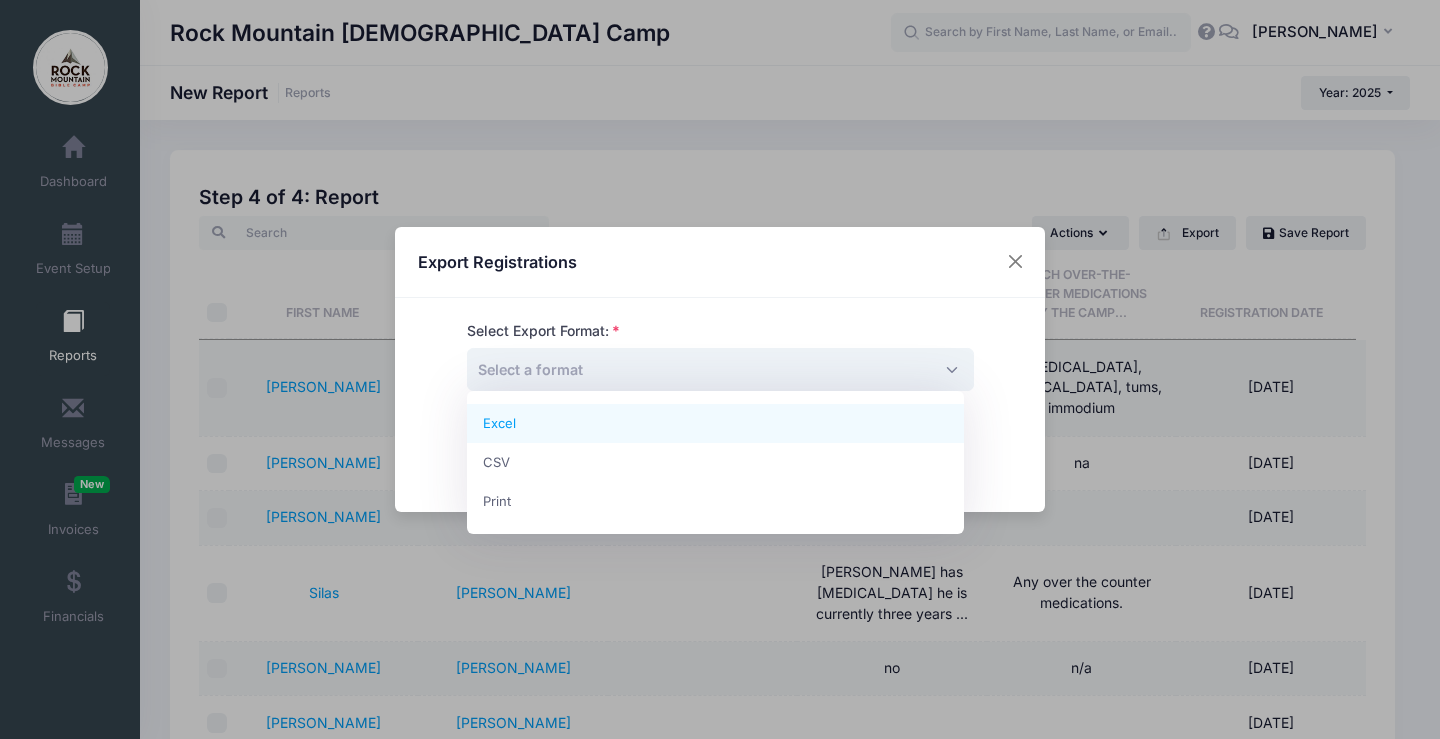 click on "Select a format" at bounding box center [530, 369] 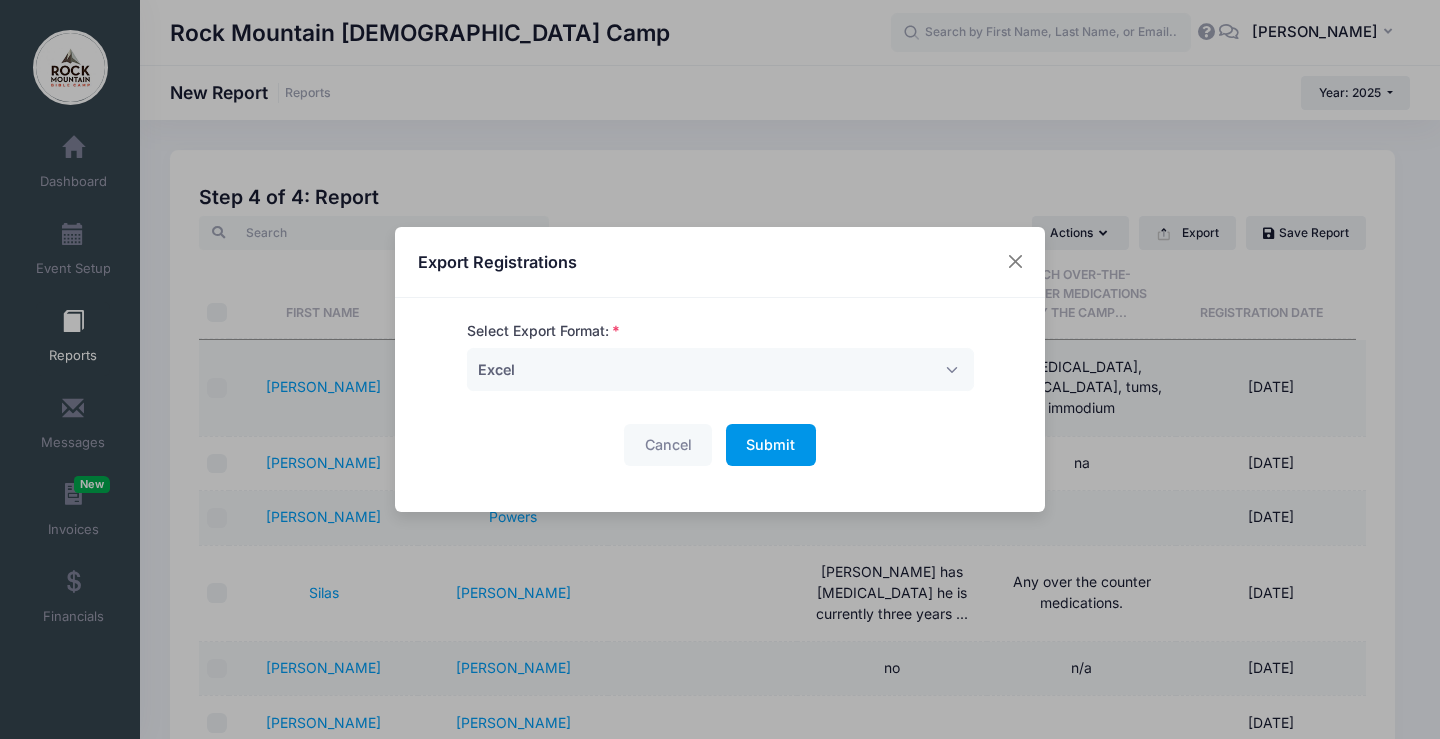 click on "Submit" at bounding box center (770, 444) 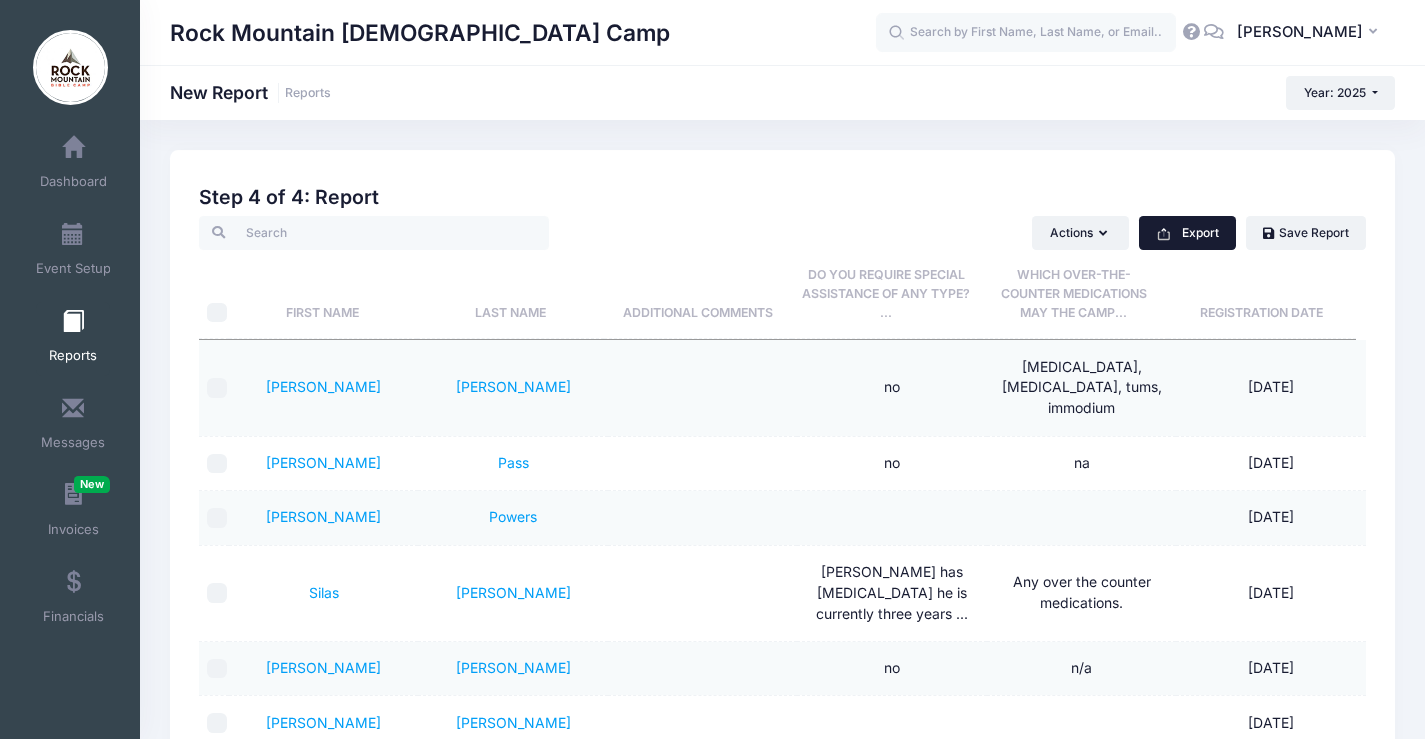 scroll, scrollTop: 335, scrollLeft: 0, axis: vertical 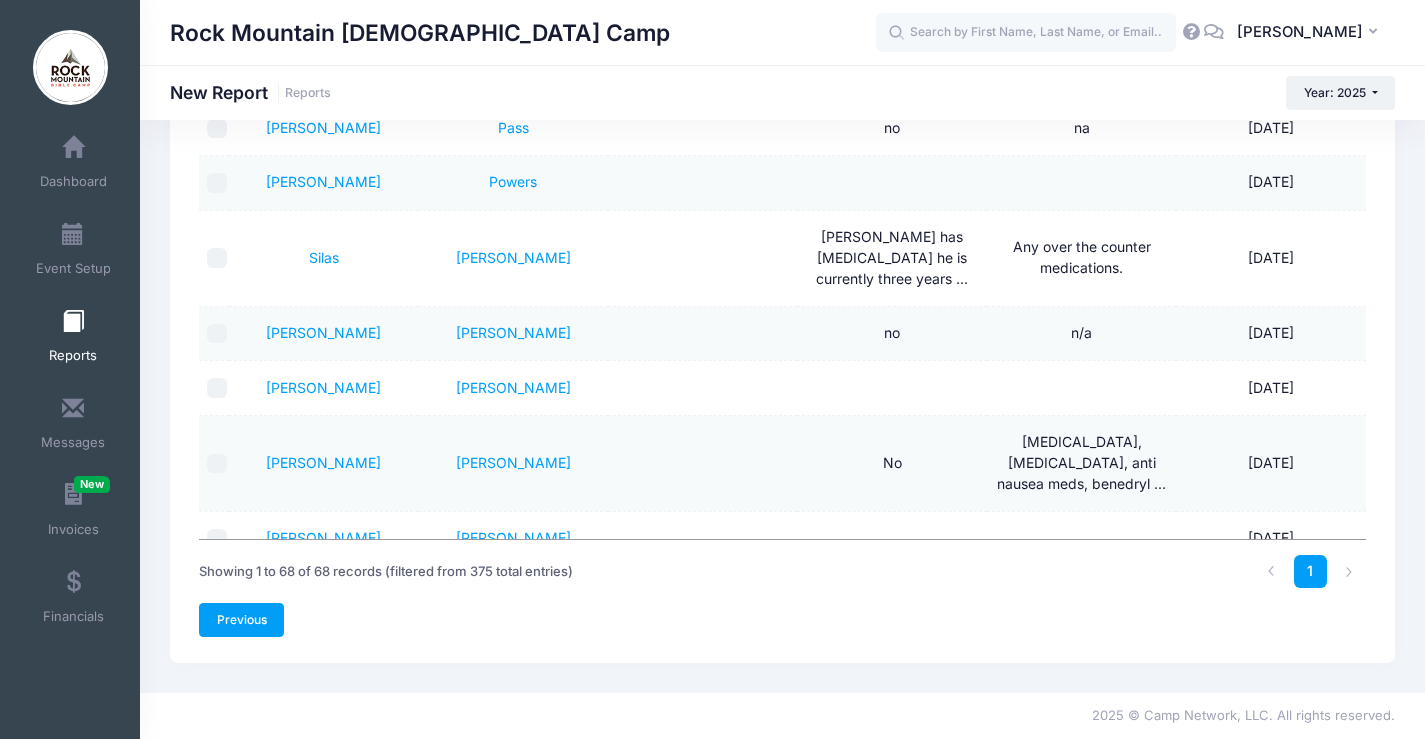 click on "Previous" at bounding box center (241, 620) 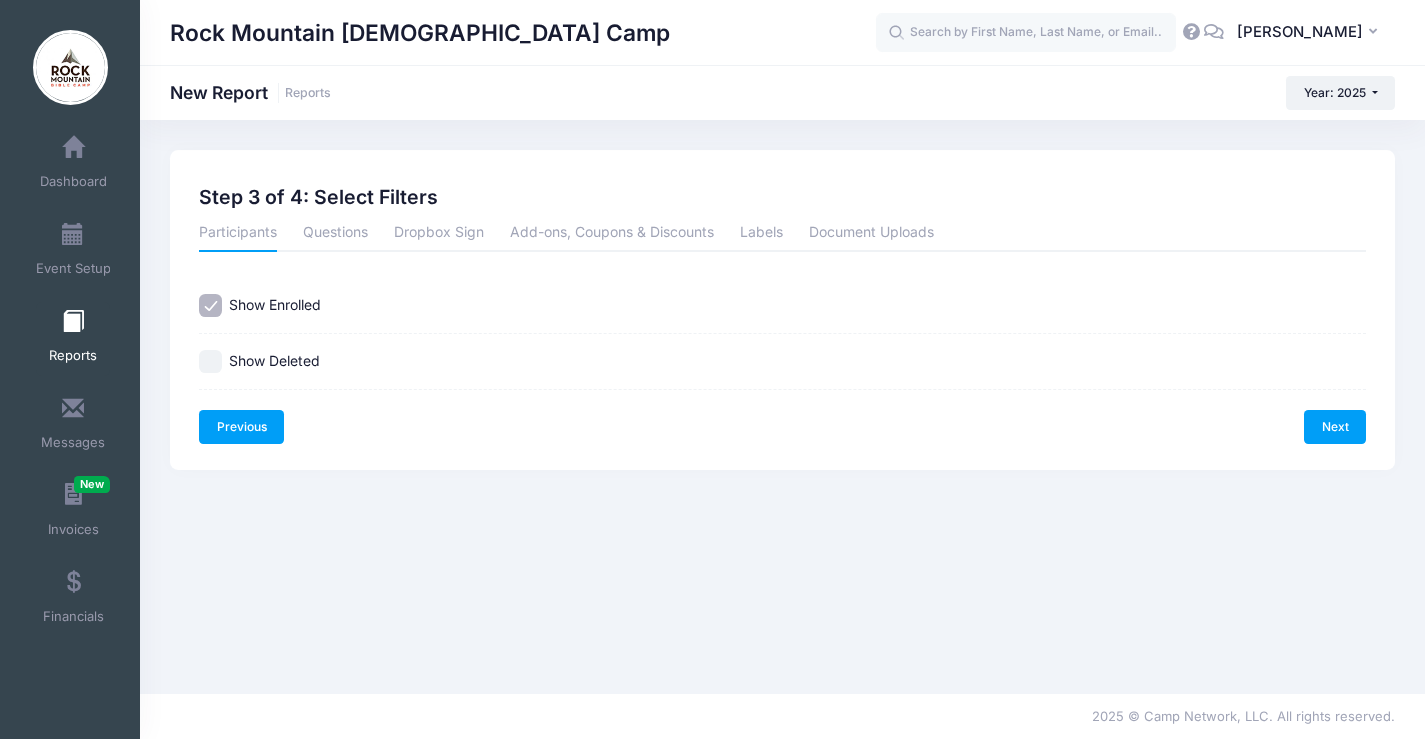 scroll, scrollTop: 0, scrollLeft: 0, axis: both 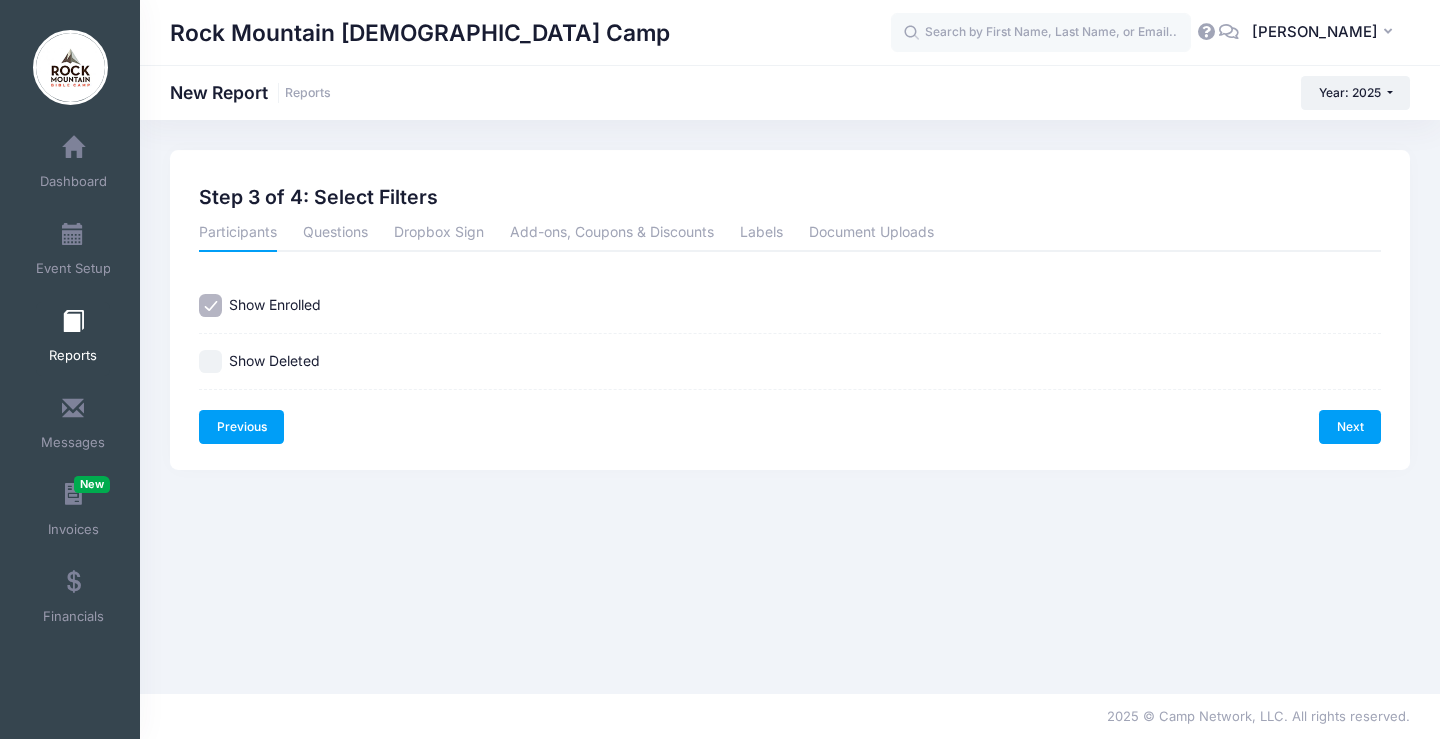 click on "Previous" at bounding box center (241, 427) 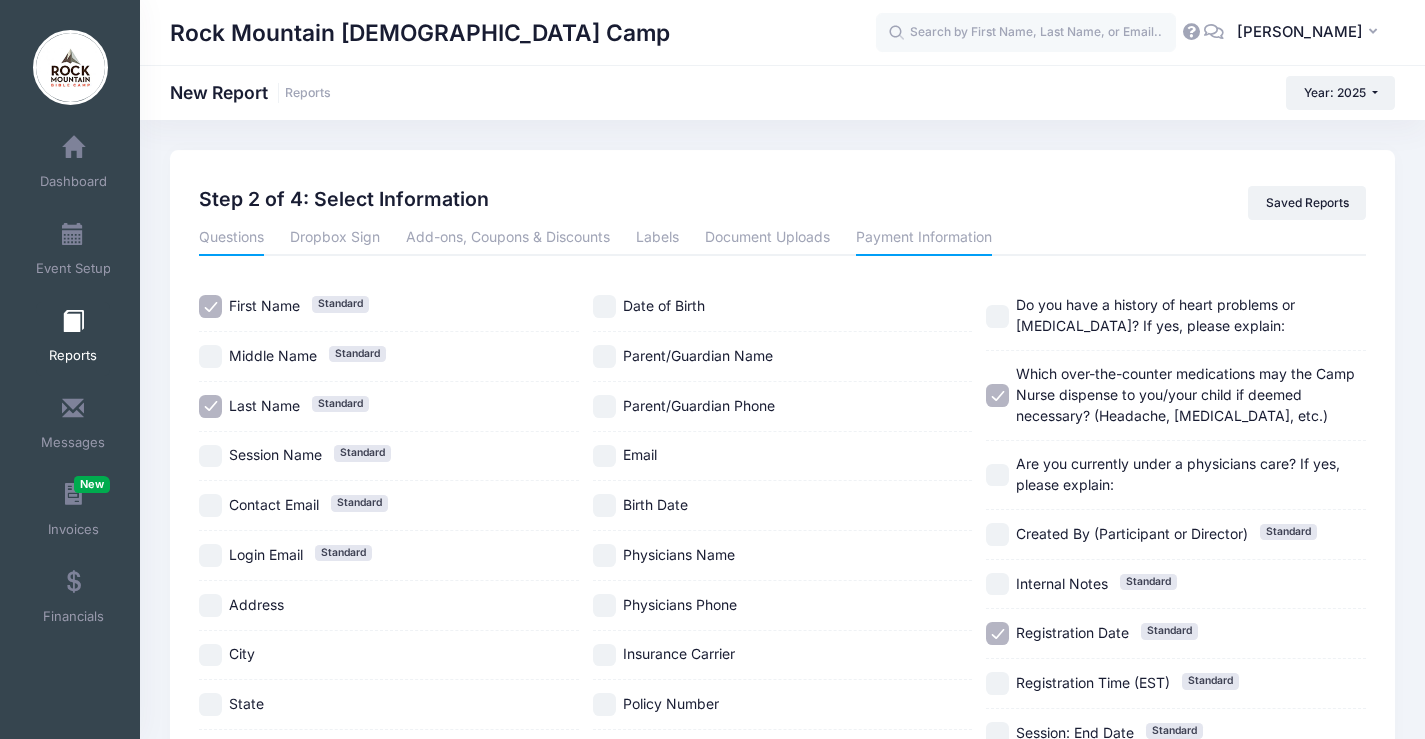 click on "Payment Information" at bounding box center [924, 238] 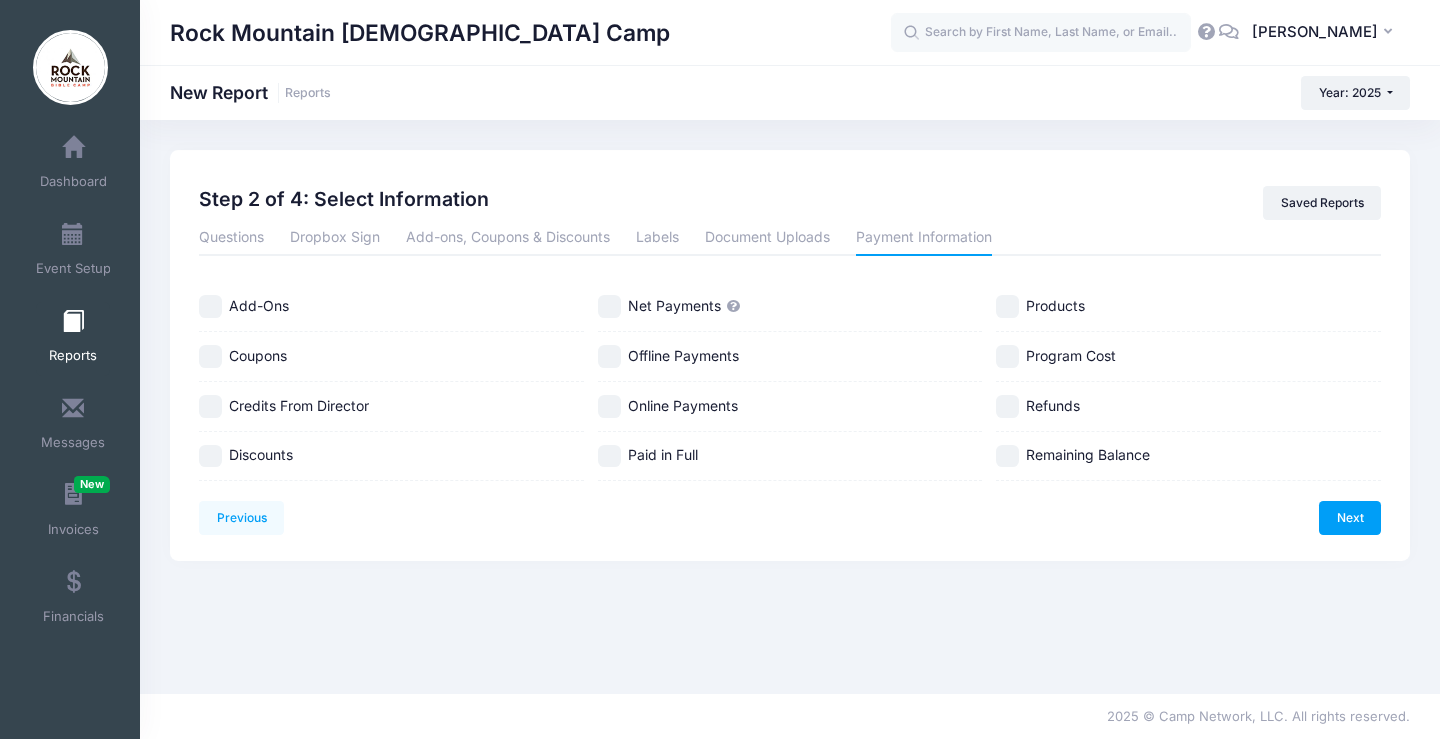 click on "Remaining Balance" at bounding box center (1088, 454) 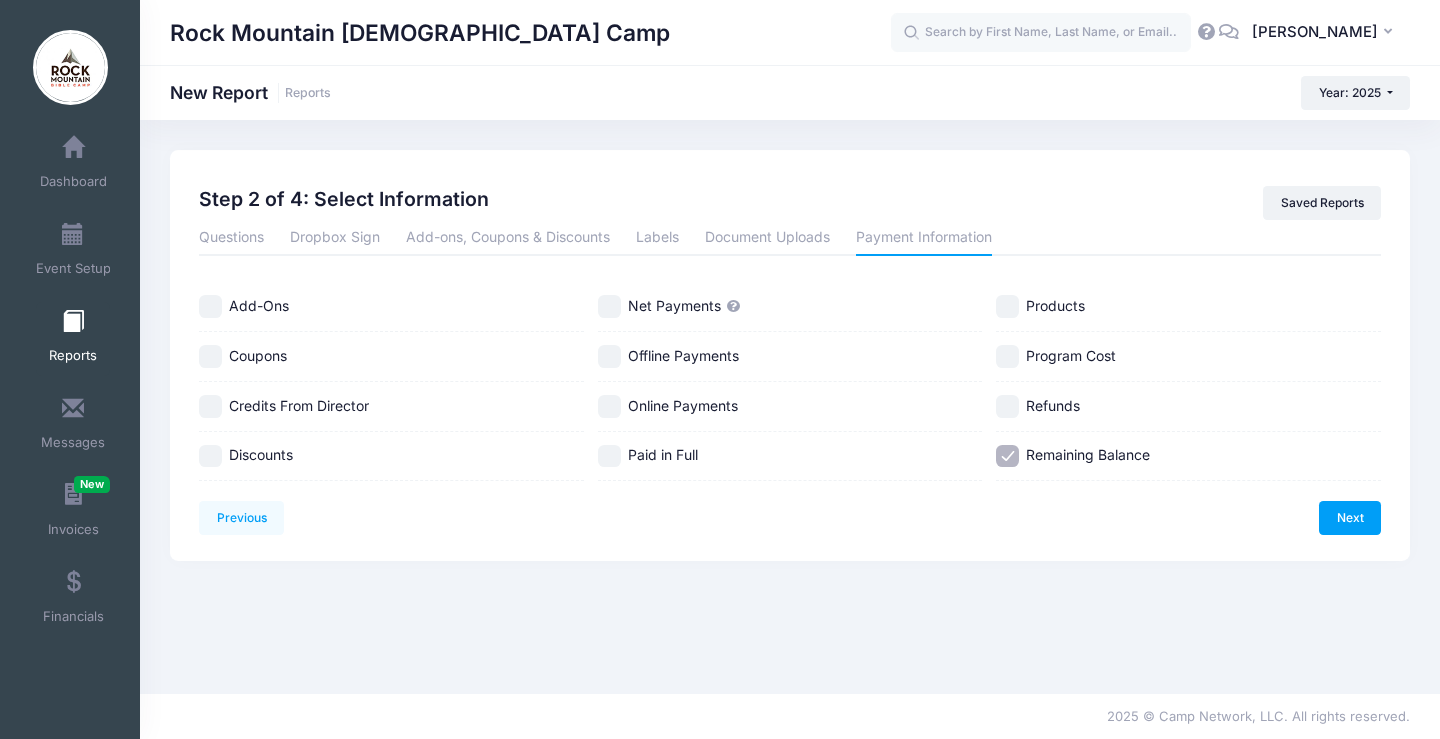 click on "Previous
Next
Step  2  of 4:  Select Information
1  Select Sessions
2 Select Information
3  Select Filters
4 Create Report
Created By Participant
Added by Director
Step 1 of 4: Select Sessions
Sessions
To" at bounding box center (790, 355) 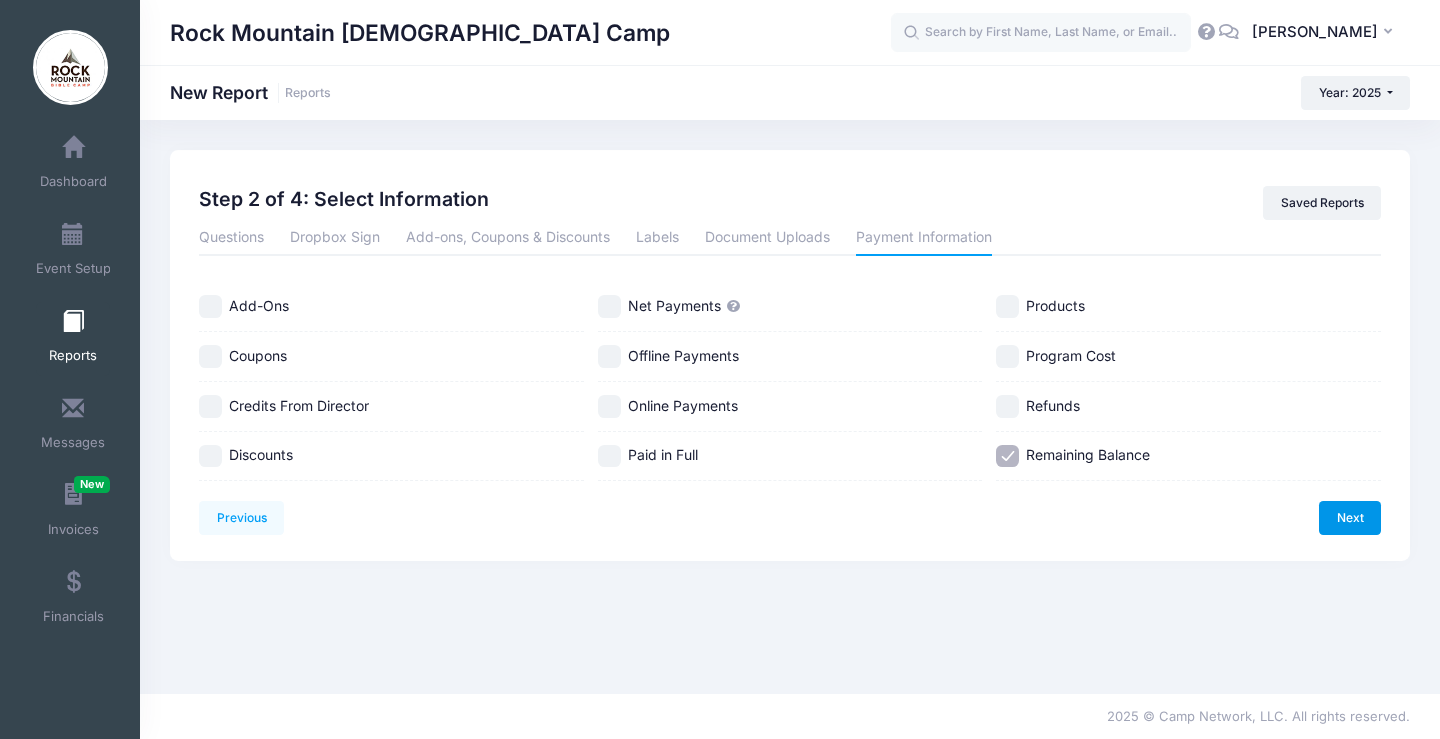 click on "Next" at bounding box center [1350, 518] 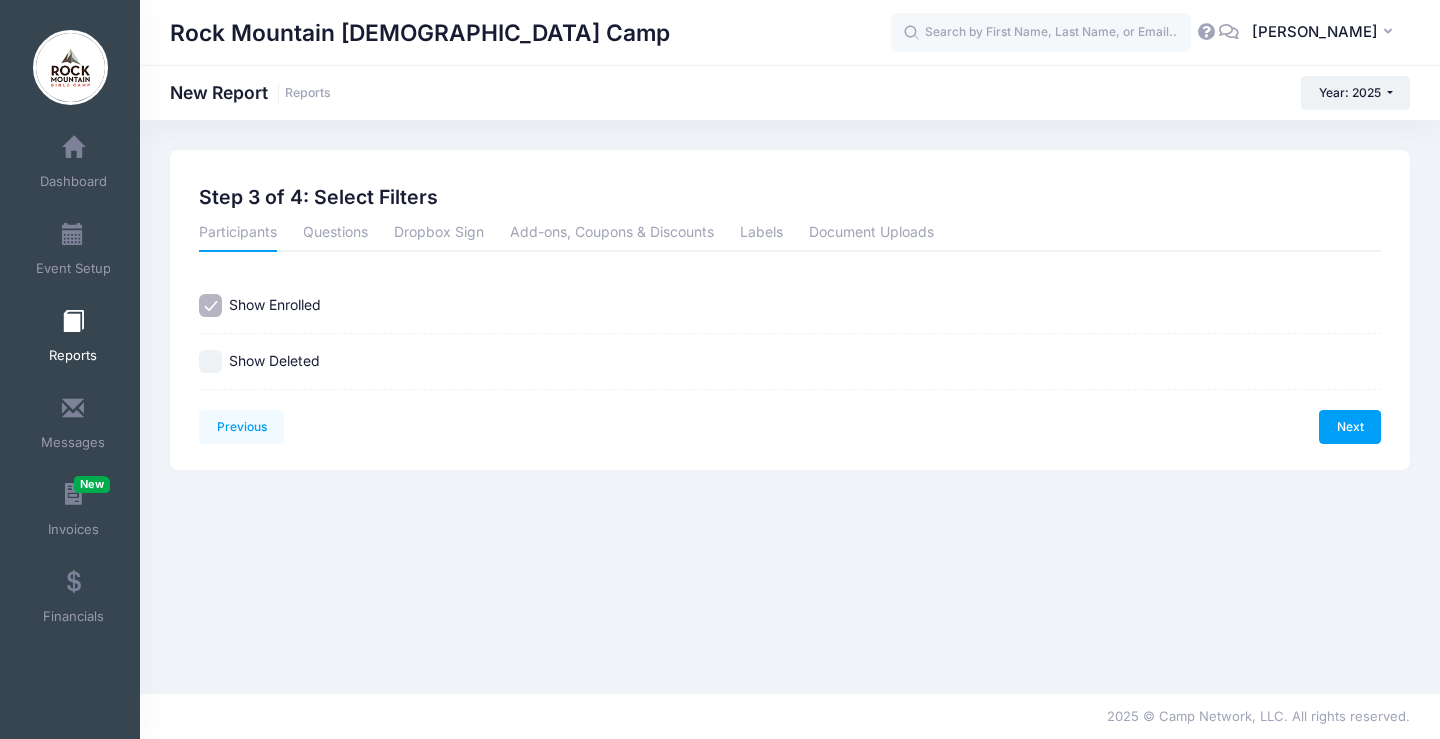click on "Previous
Next
Step  3  of 4:  Select Filters
1  Select Sessions
2 Select Information
3  Select Filters
4 Create Report
Created By Participant
Added by Director
Step 1 of 4: Select Sessions
Sessions" at bounding box center [790, 310] 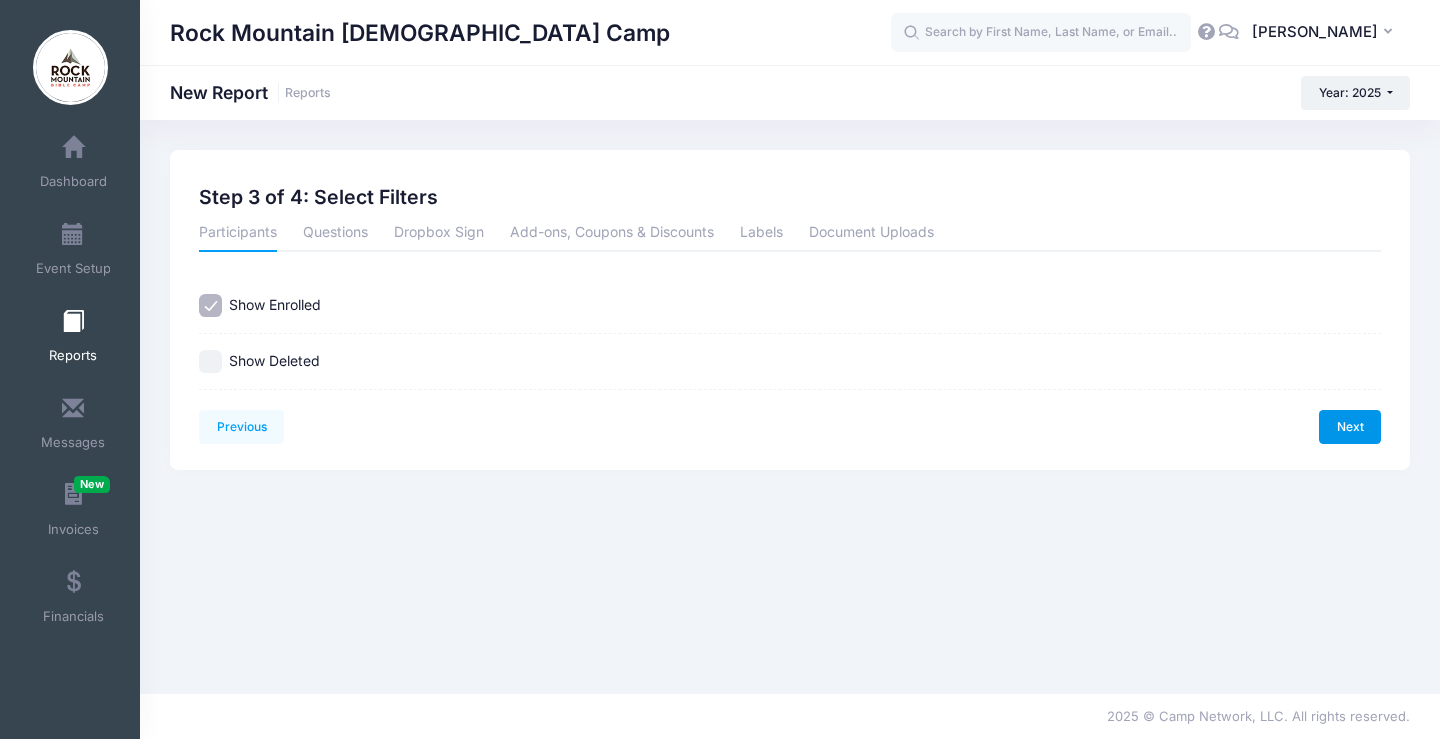 click on "Next" at bounding box center [1350, 427] 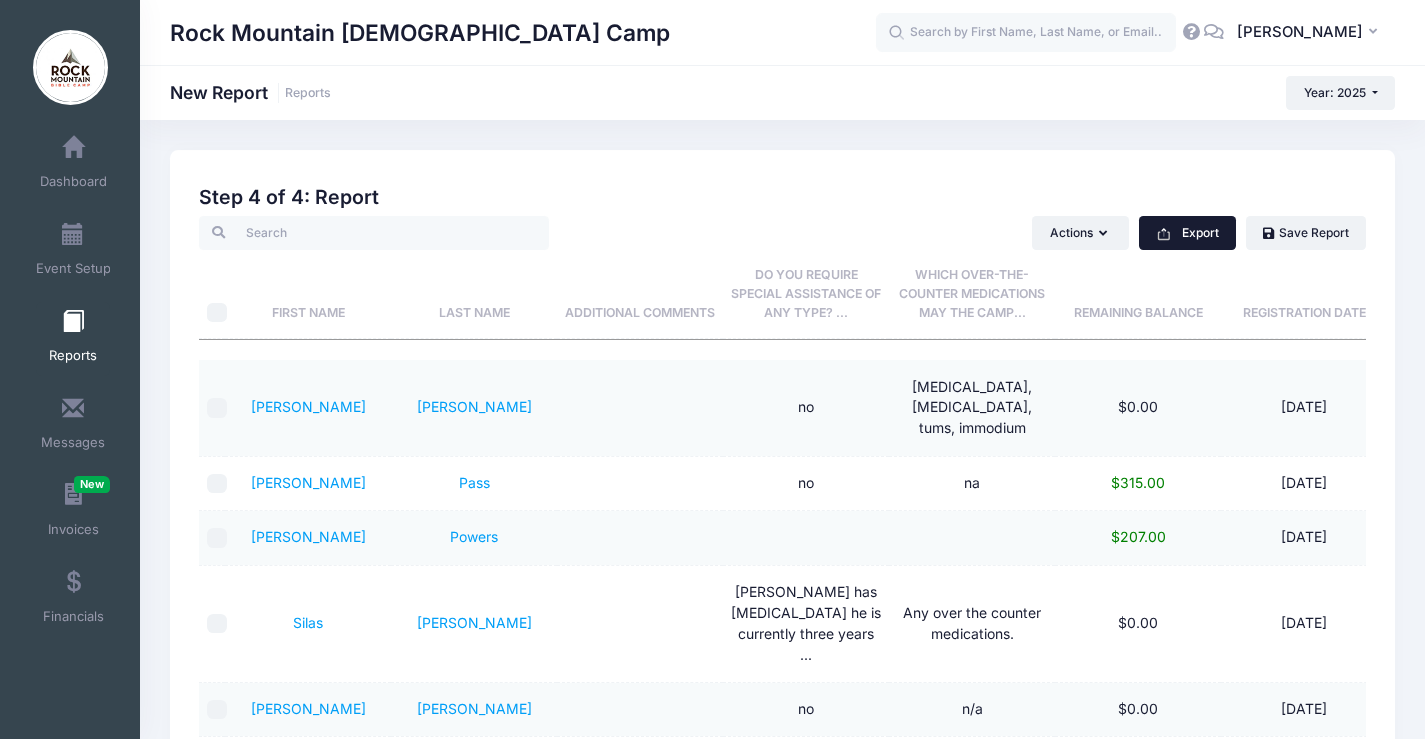 click on "Export" at bounding box center [1187, 233] 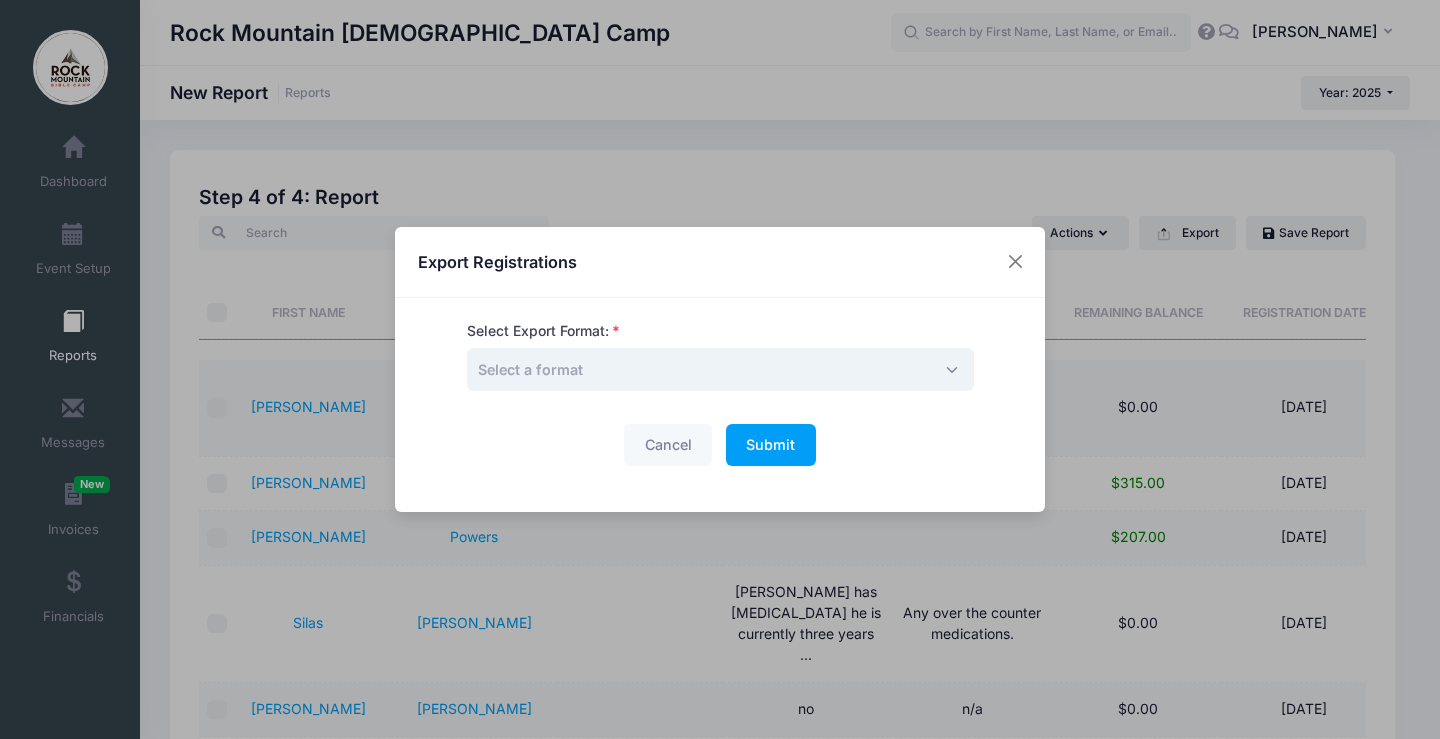 click on "Select a format" at bounding box center (720, 369) 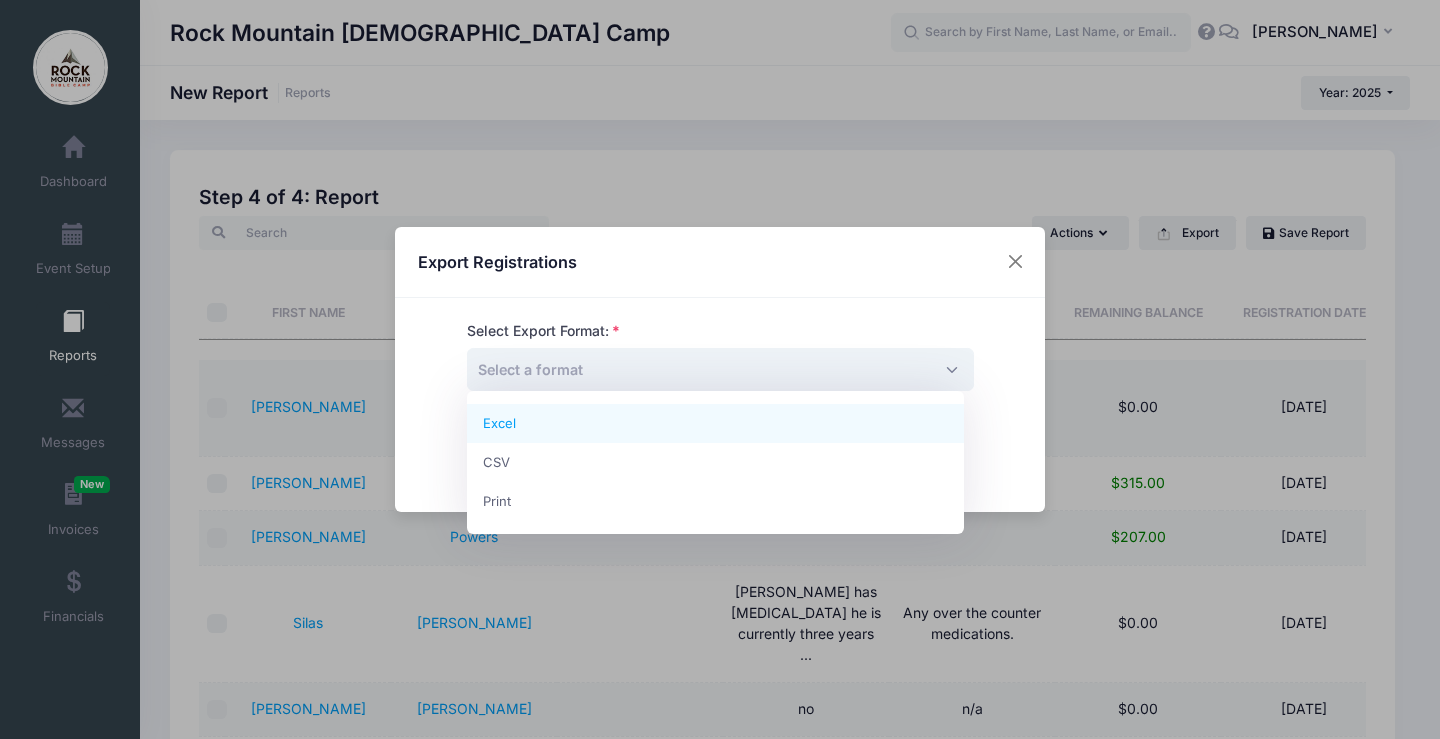 select on "excel" 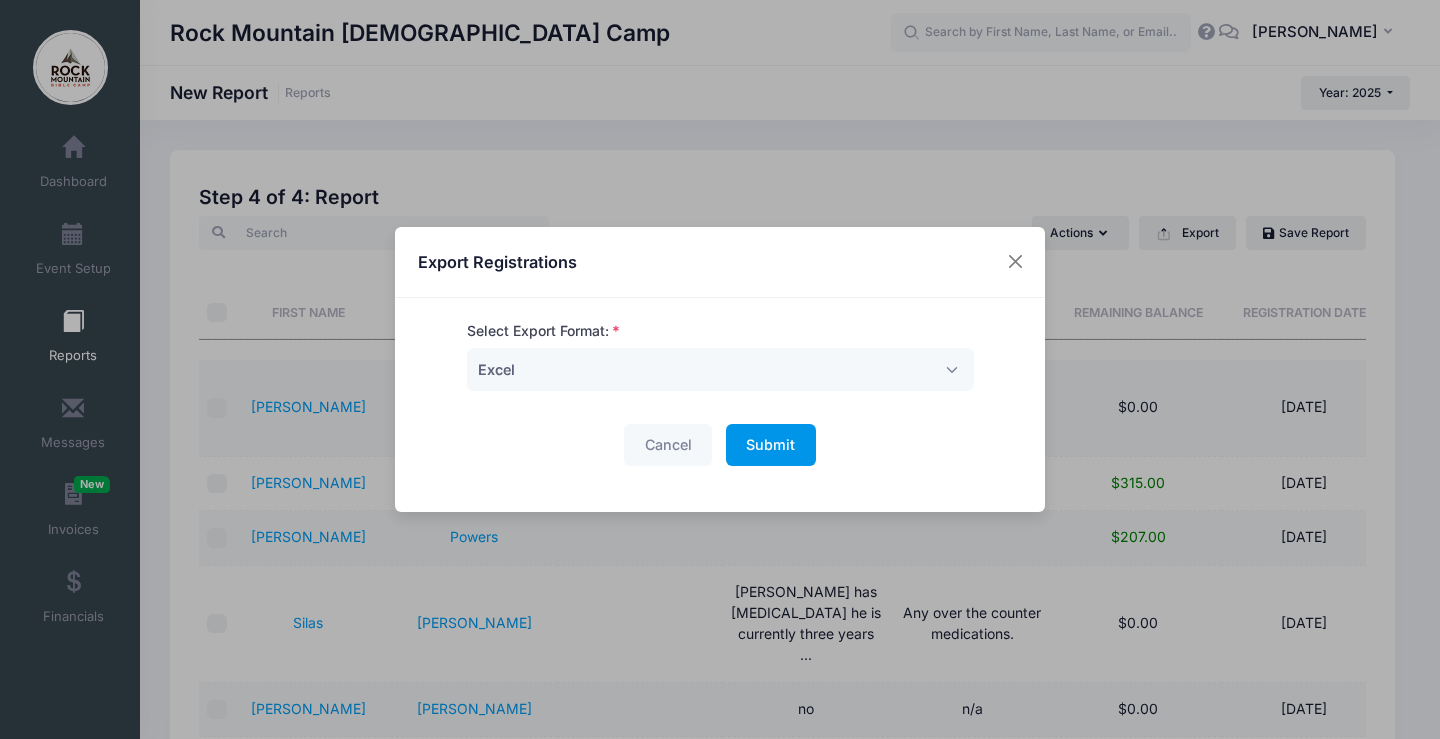 click on "Submit
Please wait..." at bounding box center (771, 445) 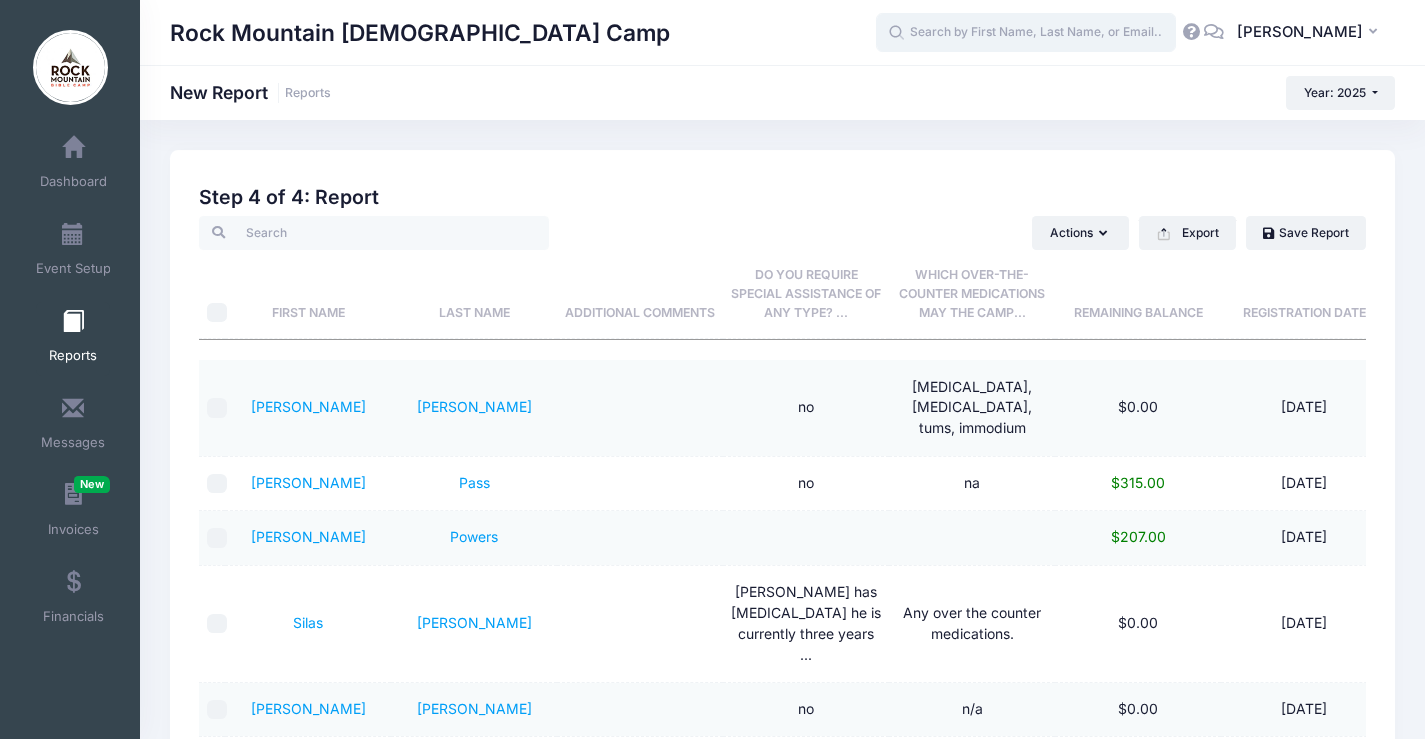 click at bounding box center (1026, 33) 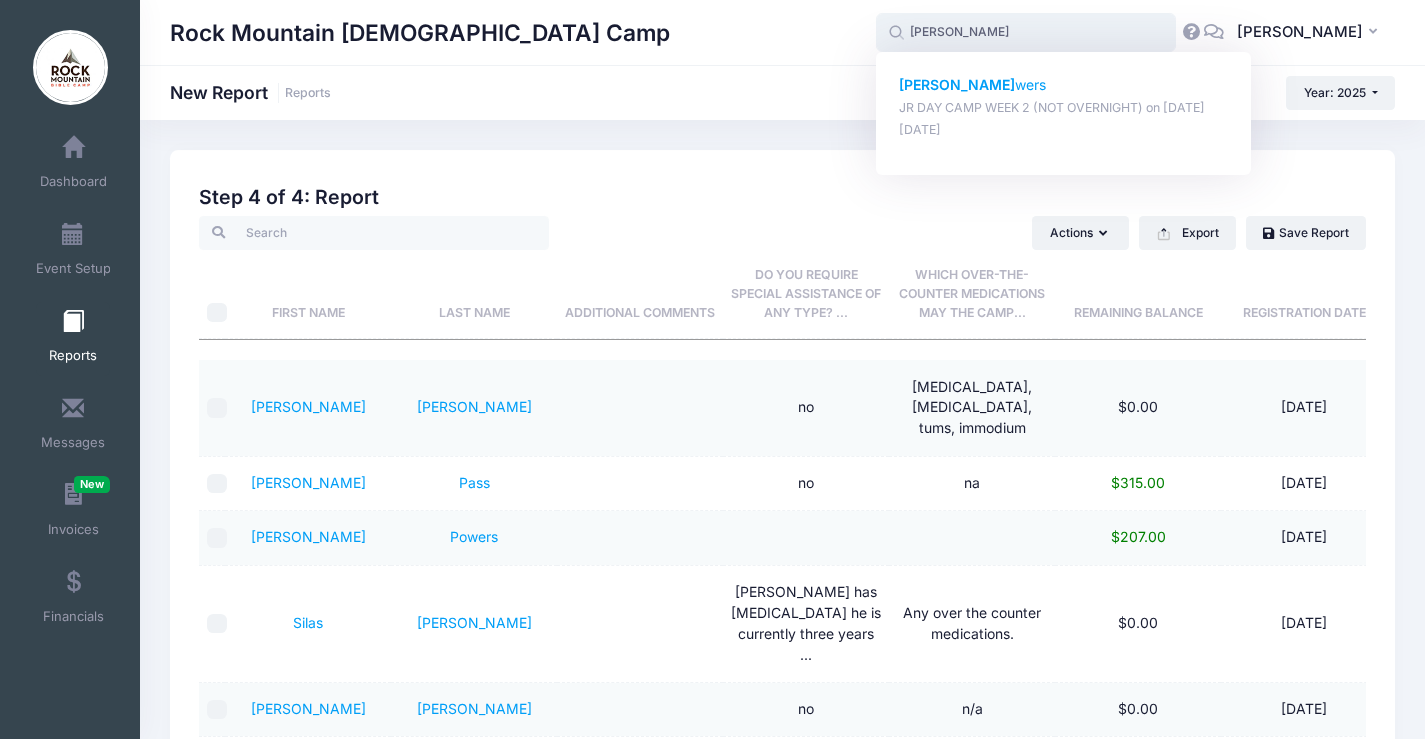 click on "Evan Po wers" at bounding box center (1064, 85) 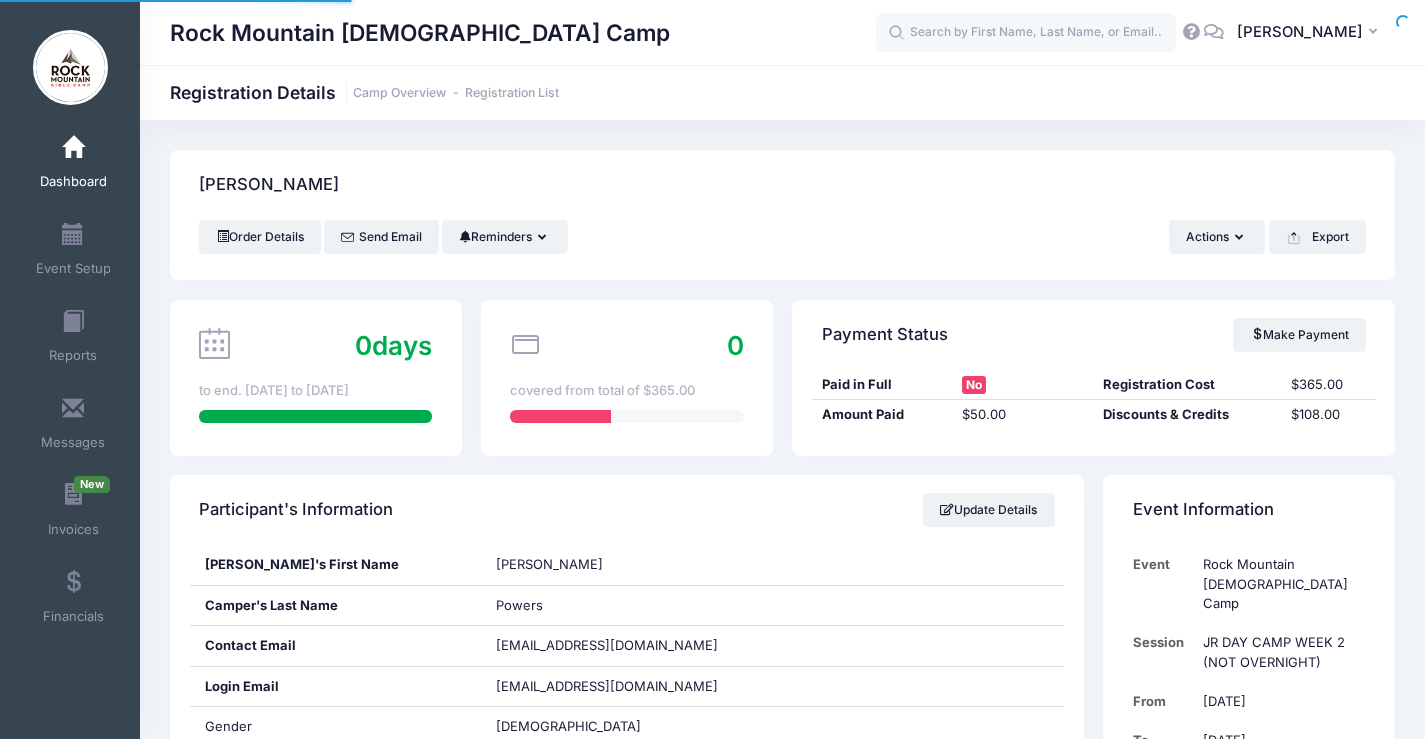 scroll, scrollTop: 0, scrollLeft: 0, axis: both 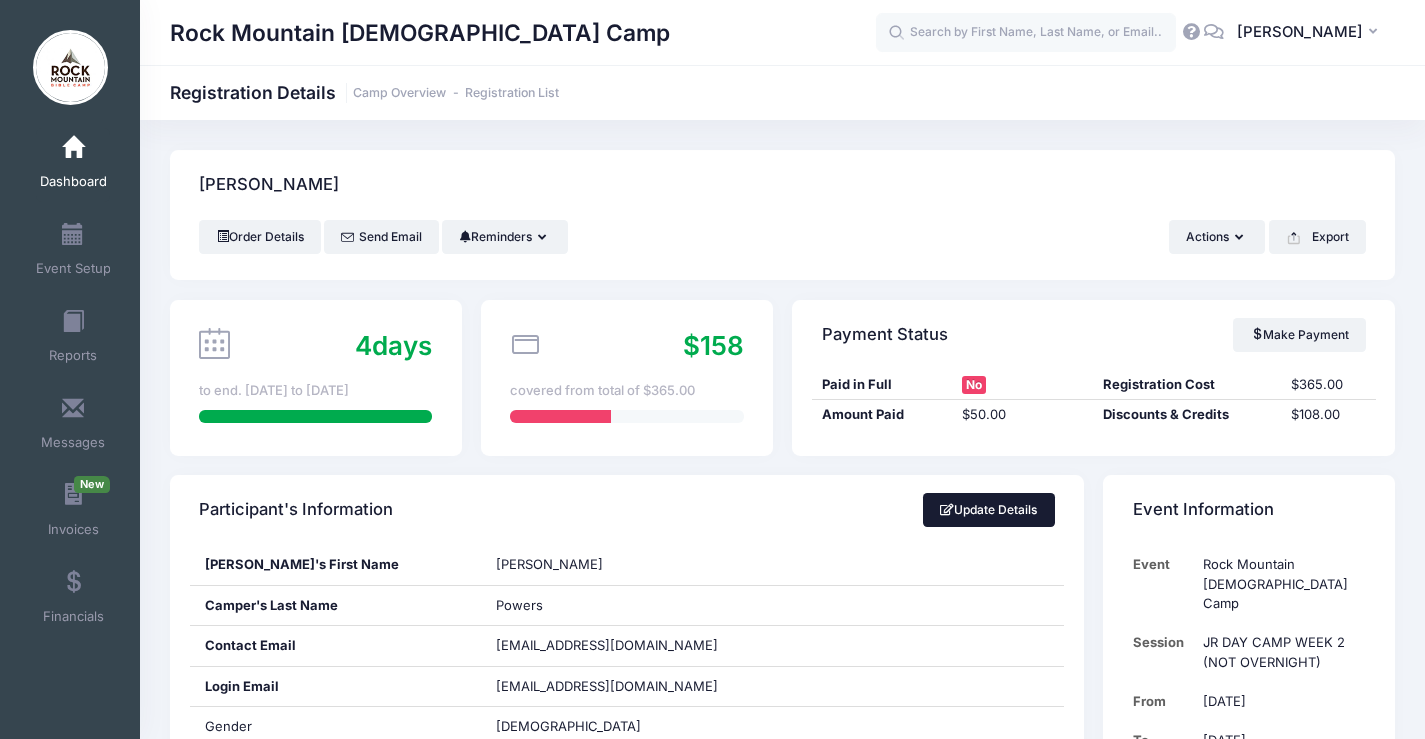 click on "Update Details" at bounding box center [989, 510] 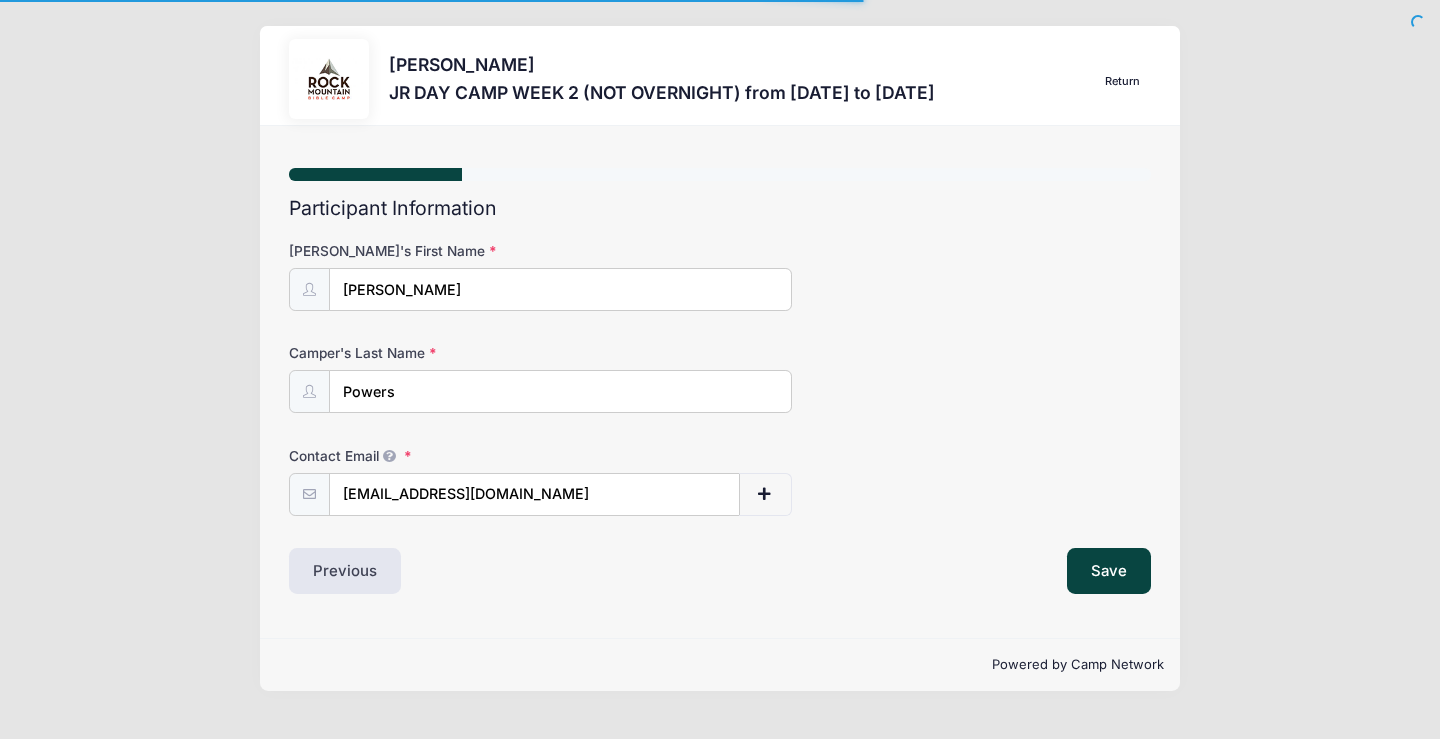 select on "PA" 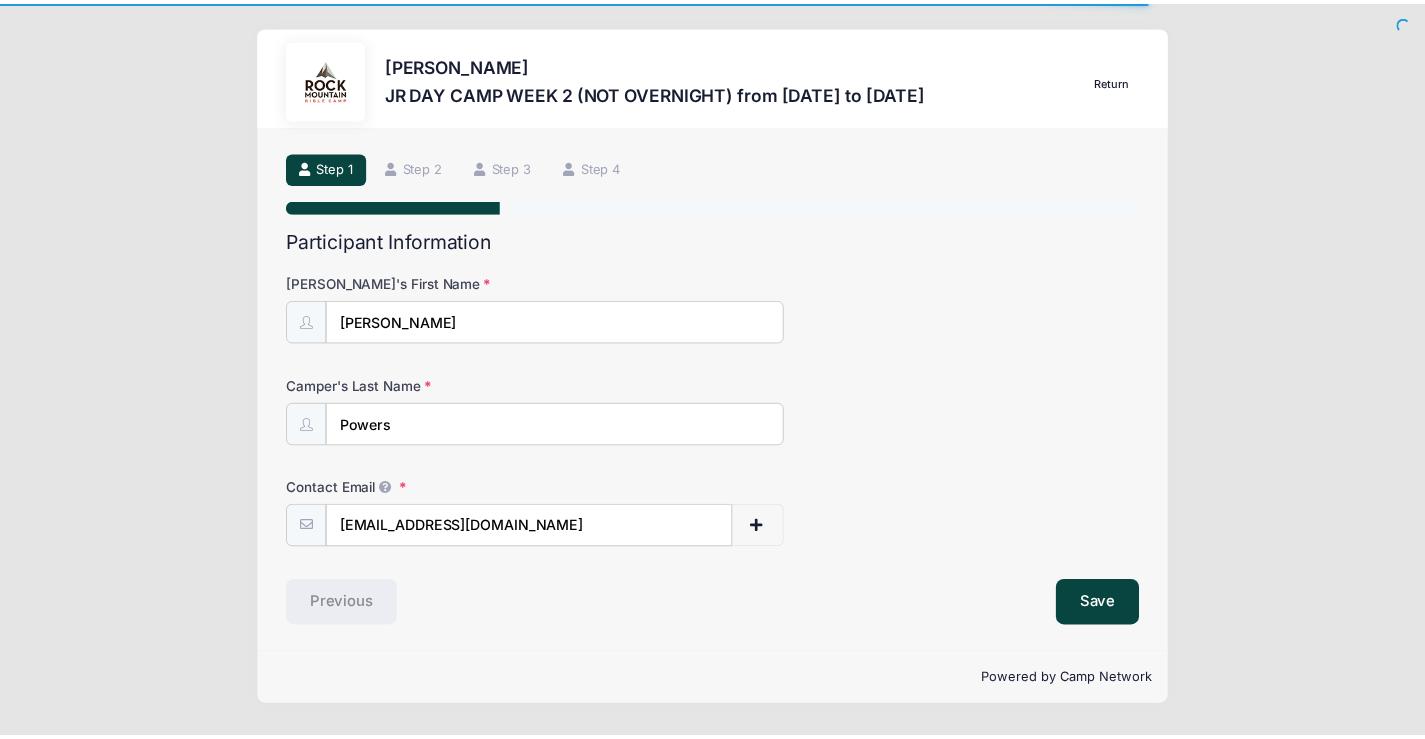 scroll, scrollTop: 0, scrollLeft: 0, axis: both 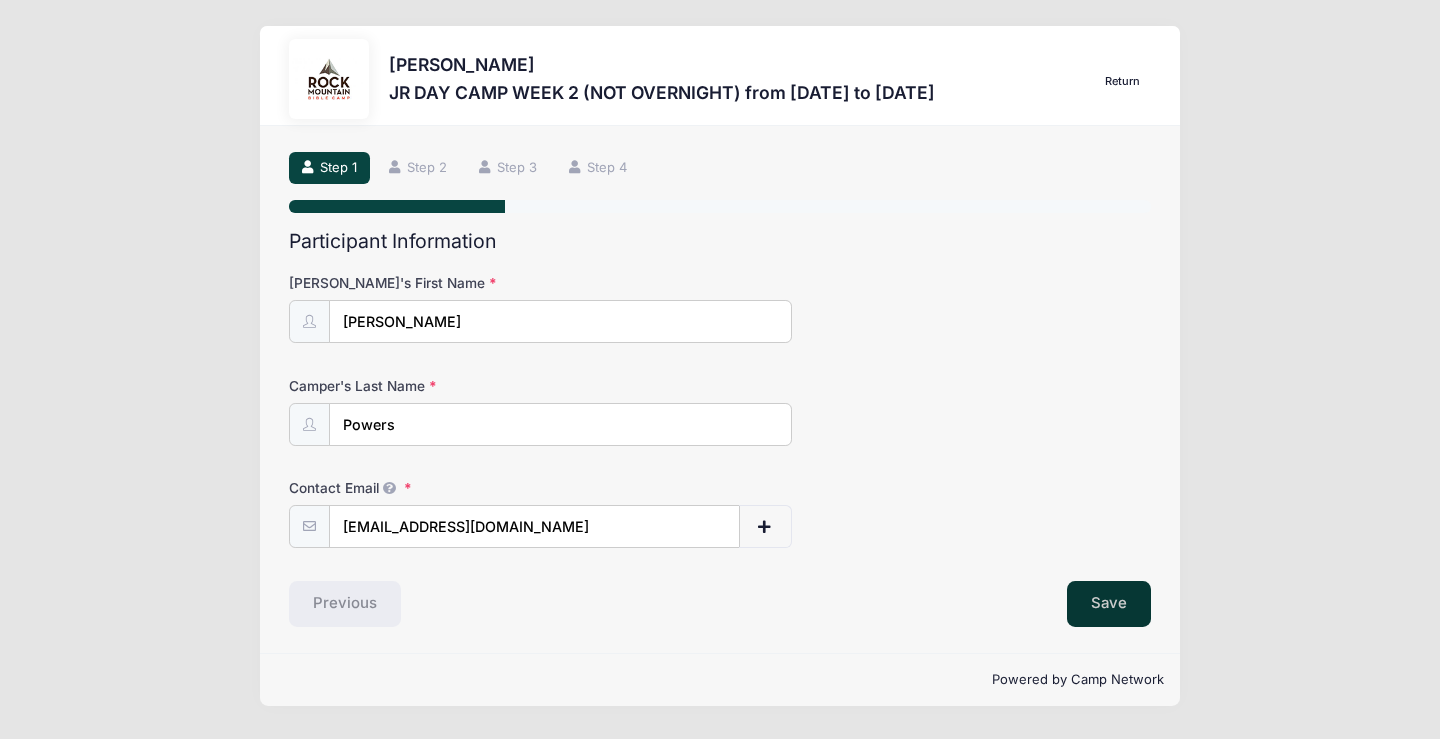 click on "Save" at bounding box center [1109, 604] 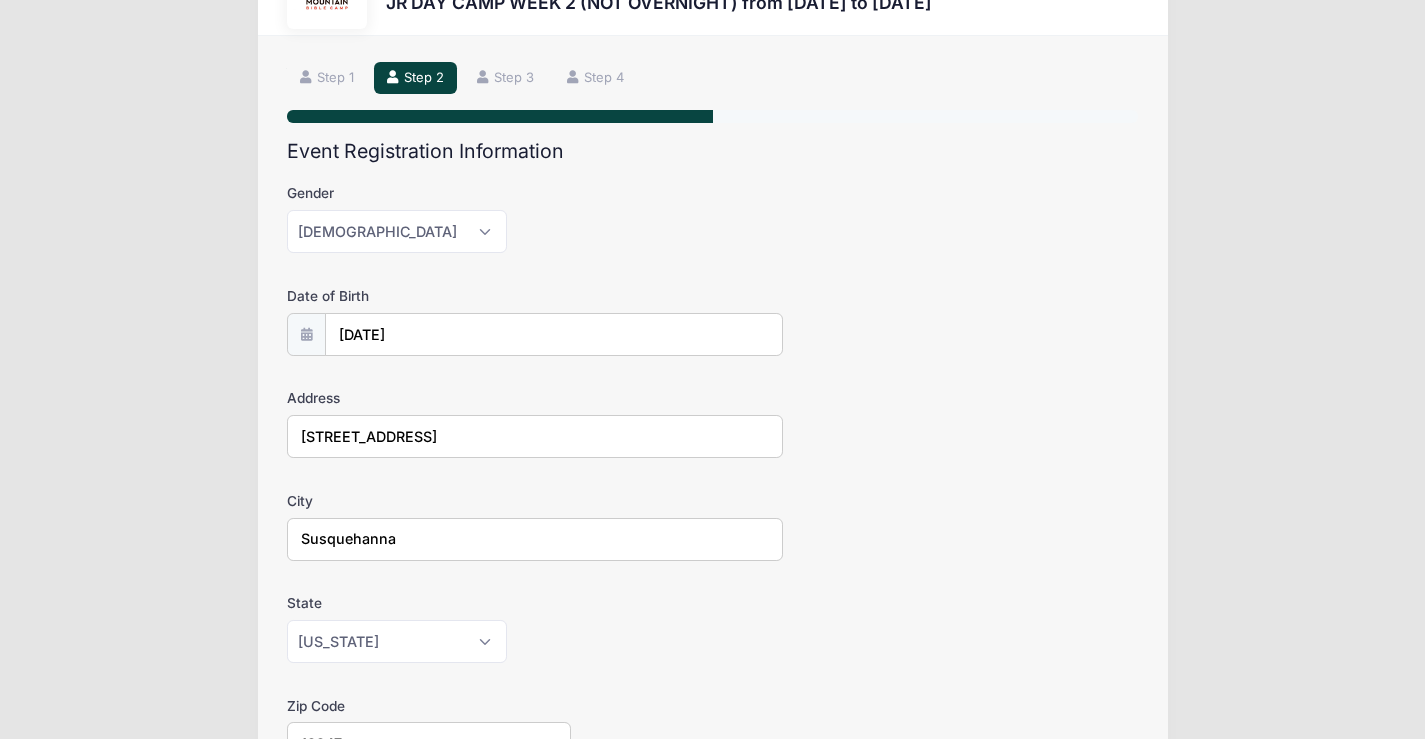 scroll, scrollTop: 0, scrollLeft: 0, axis: both 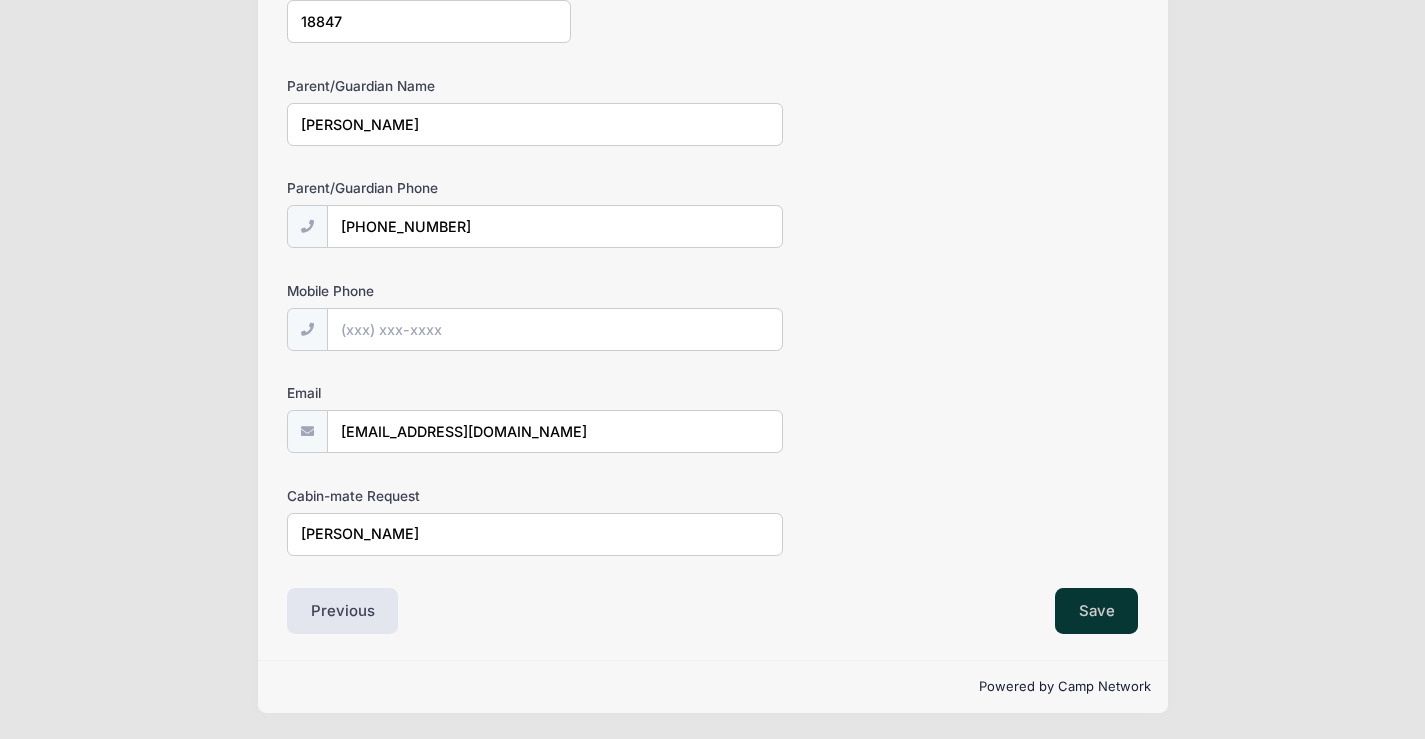 click on "Save" at bounding box center [1097, 611] 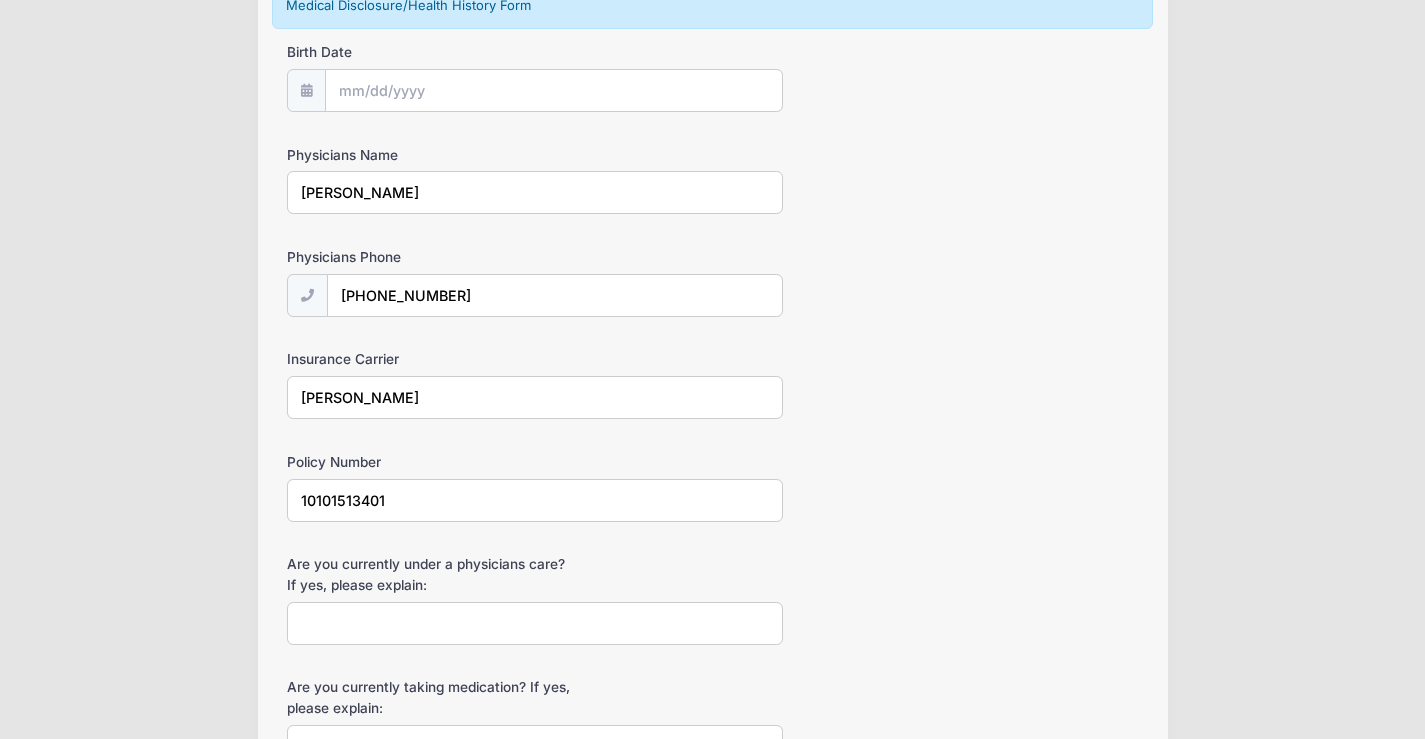 scroll, scrollTop: 0, scrollLeft: 0, axis: both 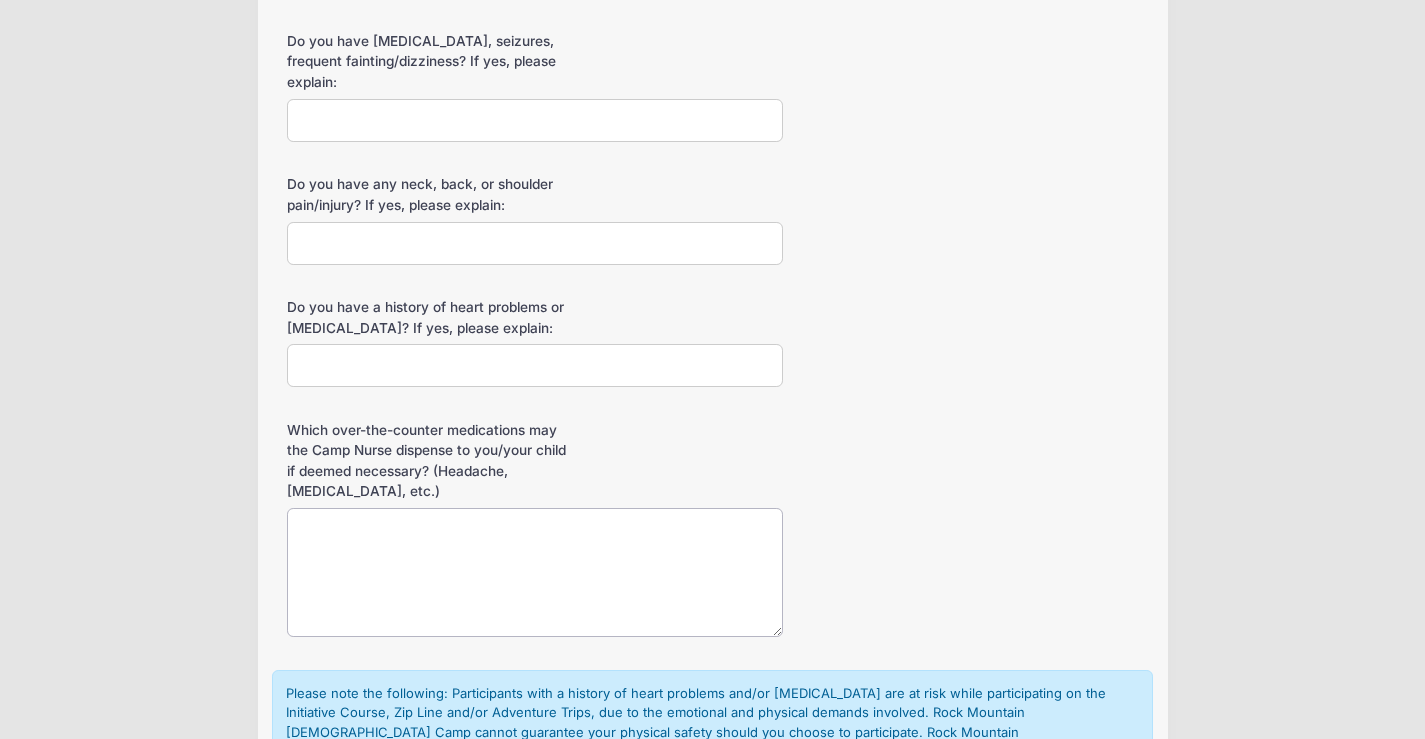 click on "Which over-the-counter medications may the Camp Nurse dispense to you/your child if deemed necessary? (Headache, [MEDICAL_DATA], etc.)" at bounding box center (535, 572) 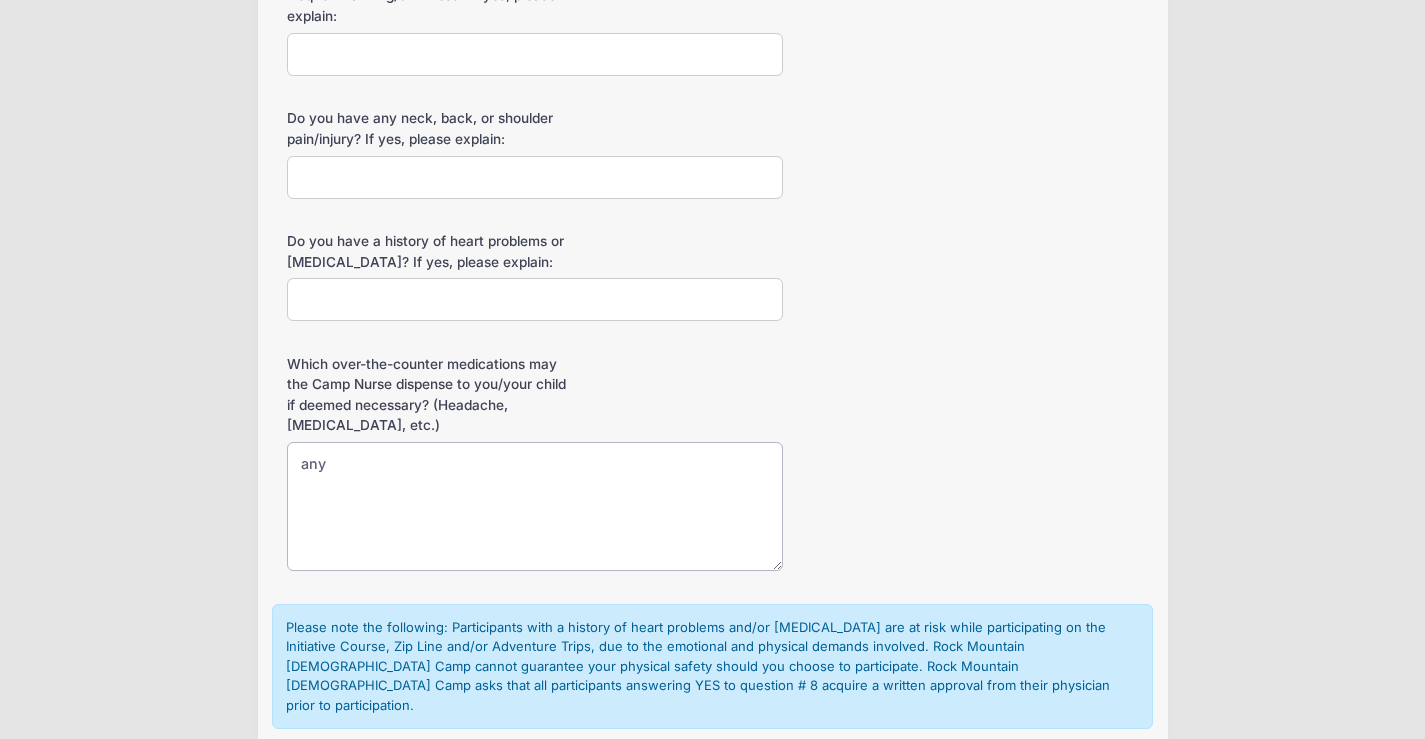 scroll, scrollTop: 2080, scrollLeft: 0, axis: vertical 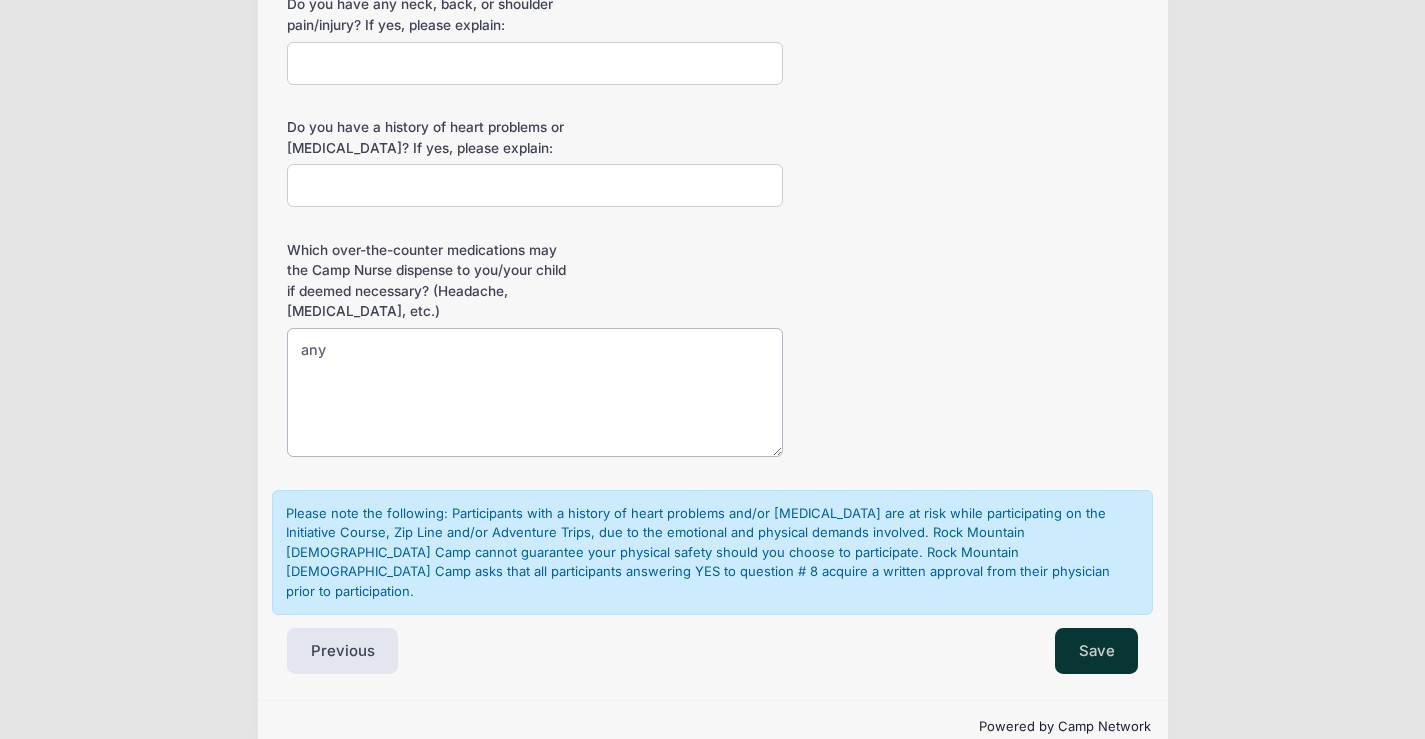 type on "any" 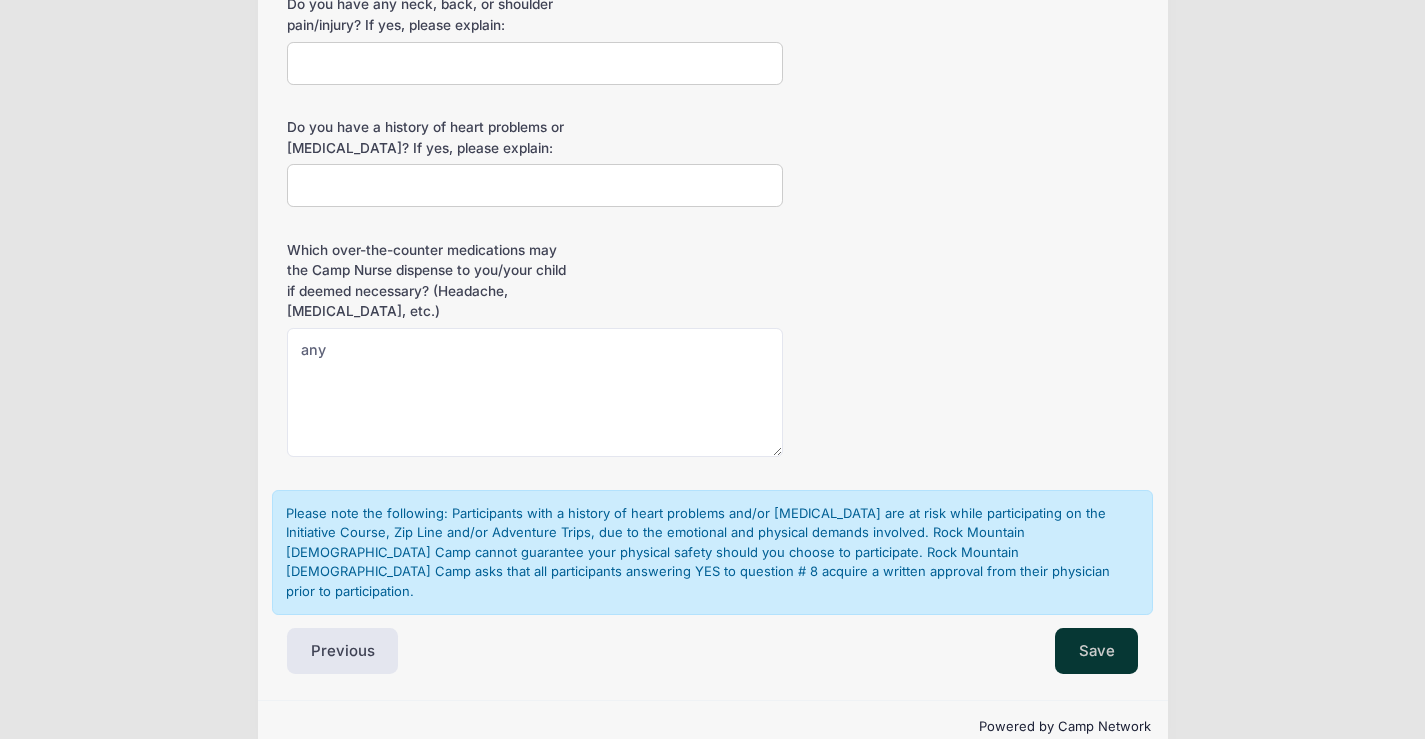 click on "Save" at bounding box center (1097, 651) 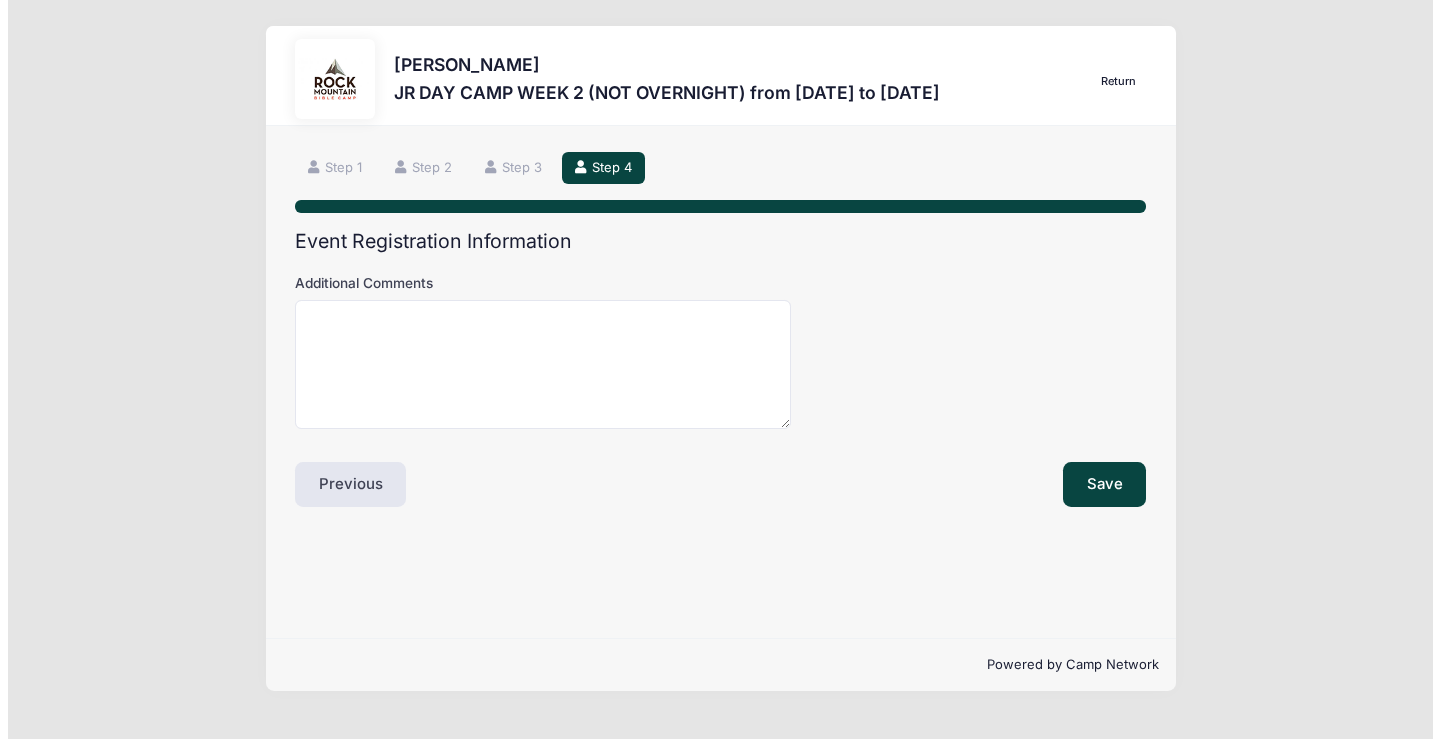 scroll, scrollTop: 0, scrollLeft: 0, axis: both 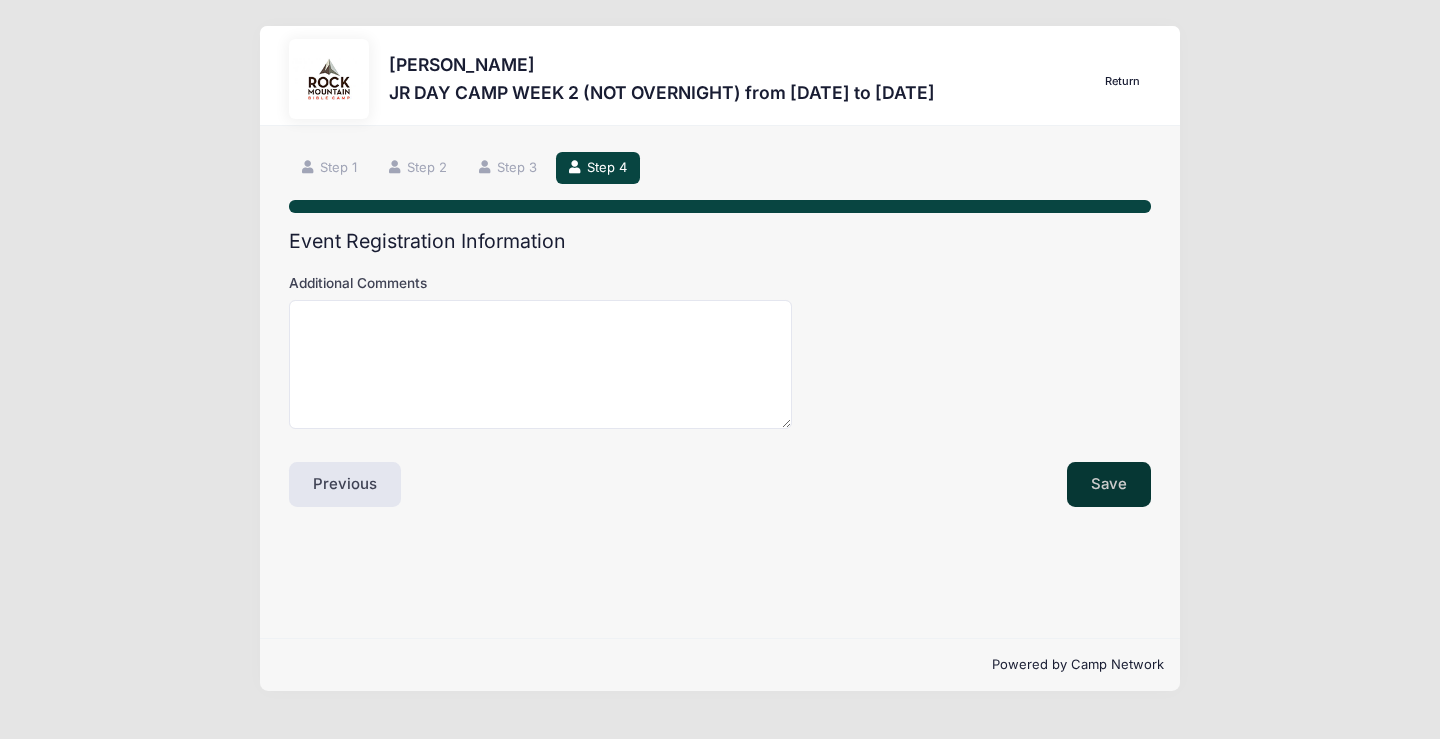click on "Save" at bounding box center [1109, 485] 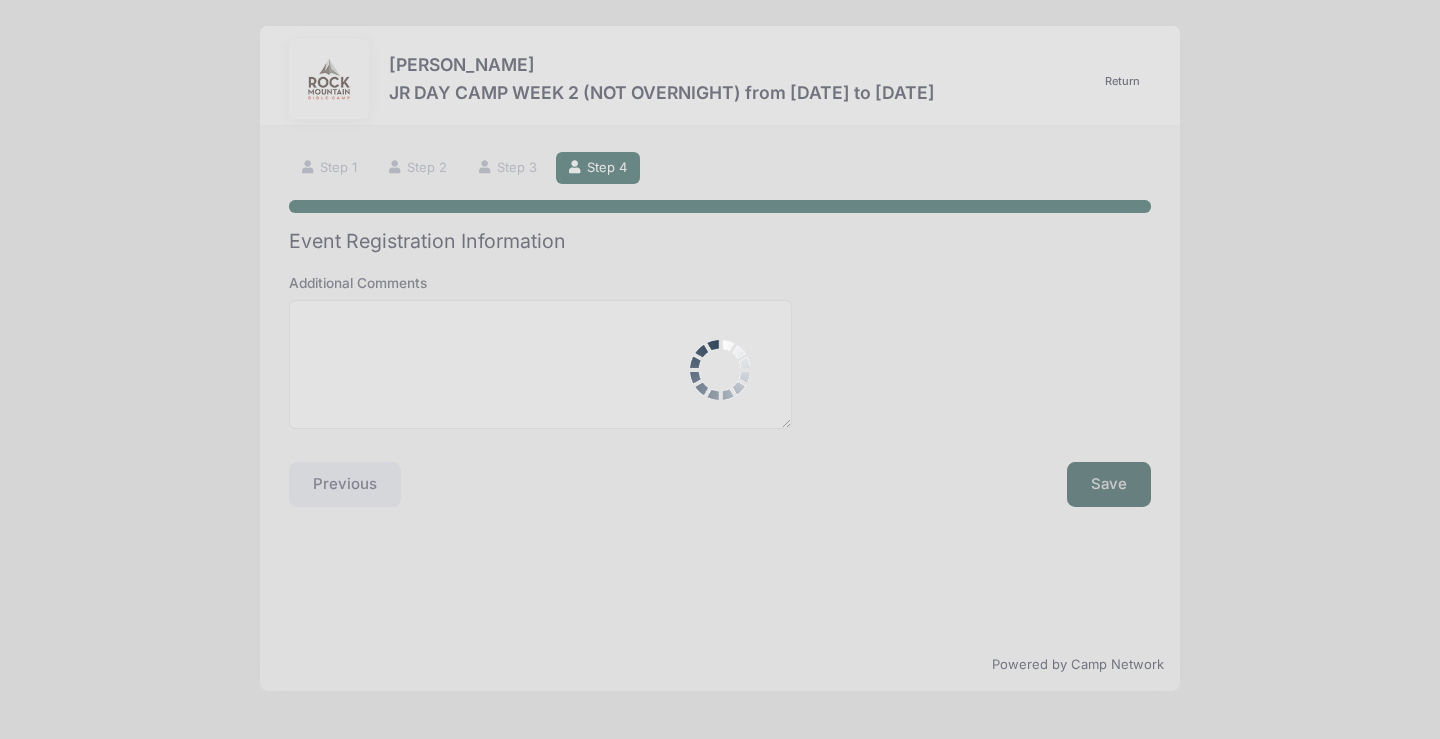 scroll, scrollTop: 0, scrollLeft: 0, axis: both 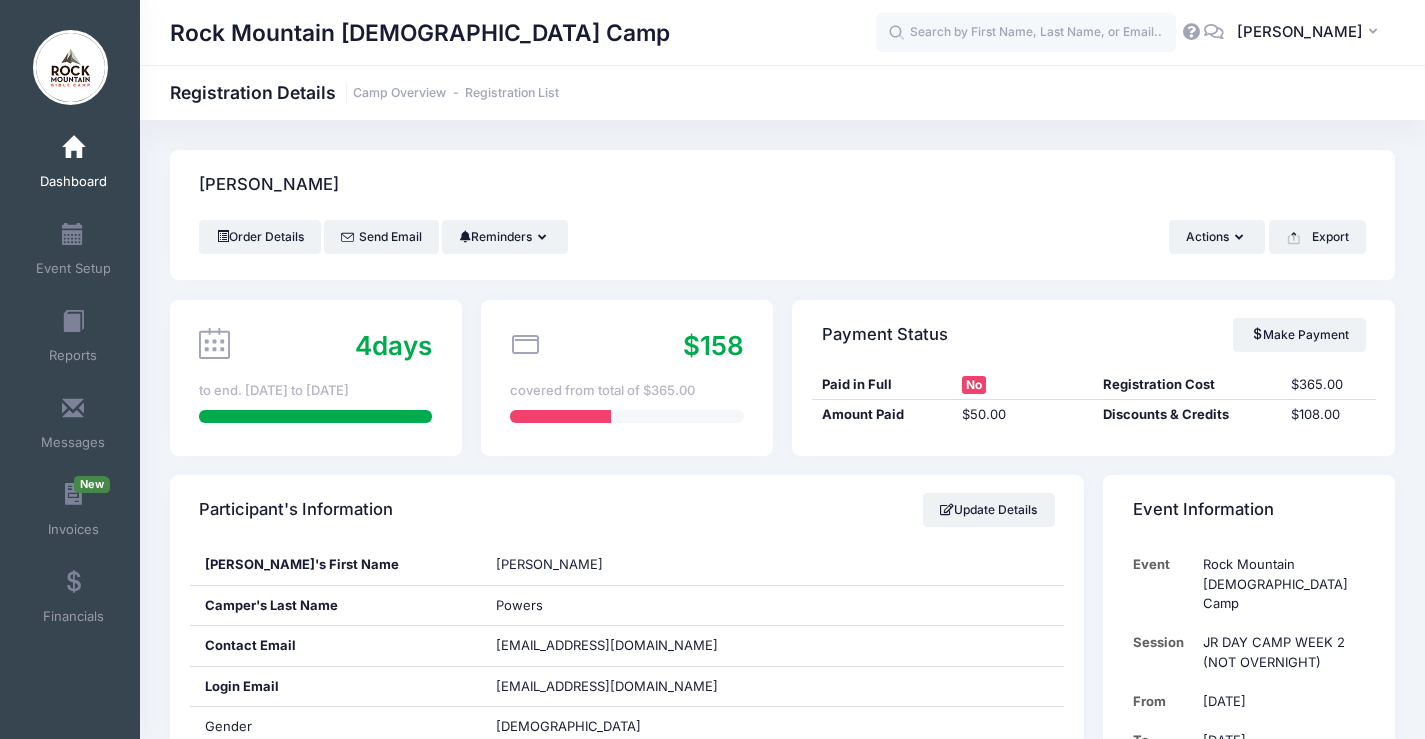 click at bounding box center (73, 148) 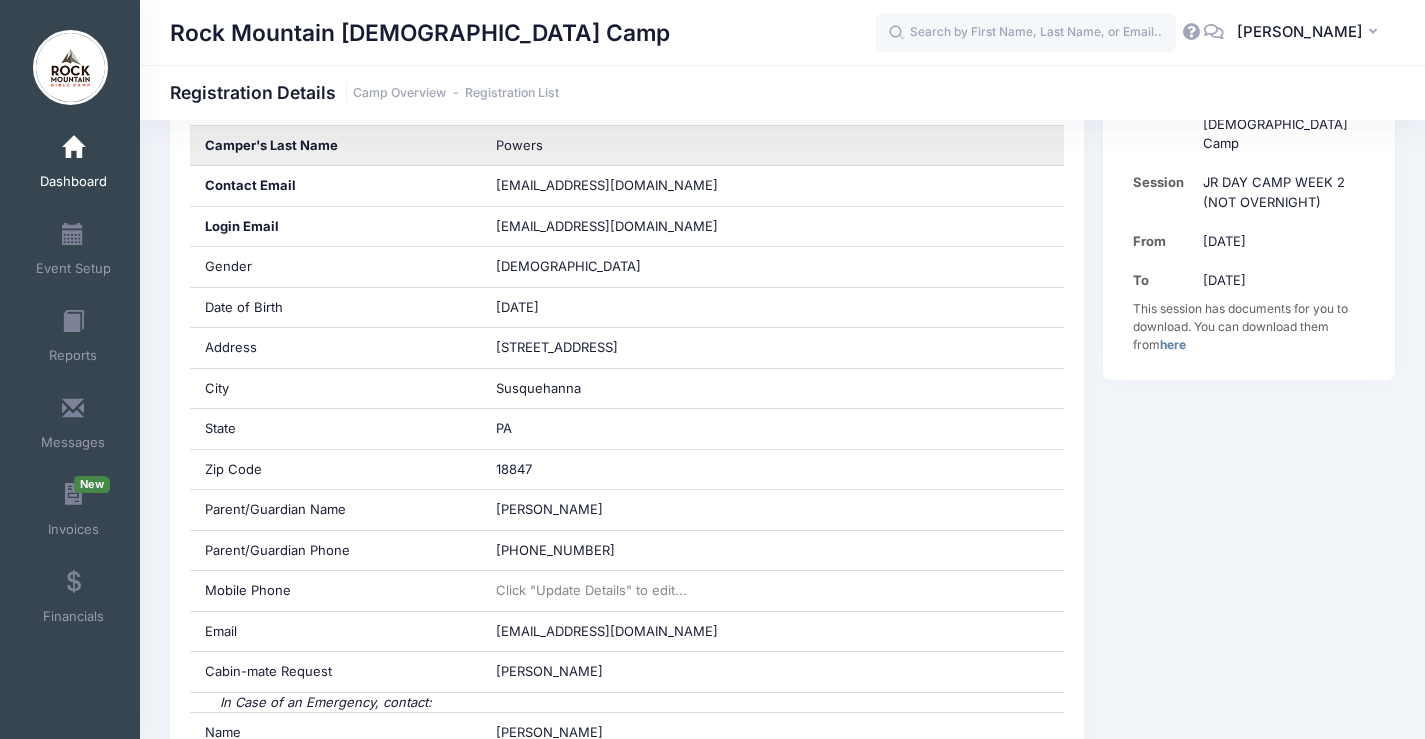 scroll, scrollTop: 600, scrollLeft: 0, axis: vertical 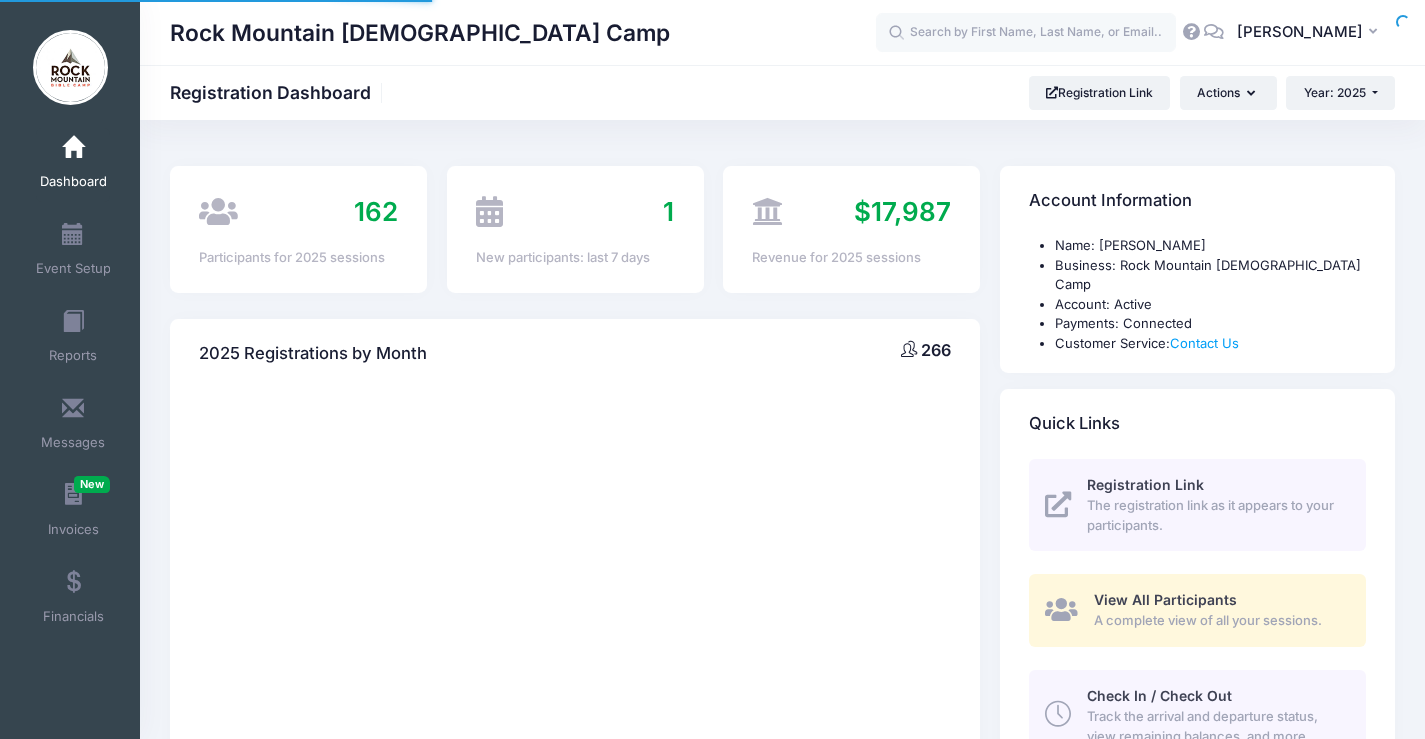 select 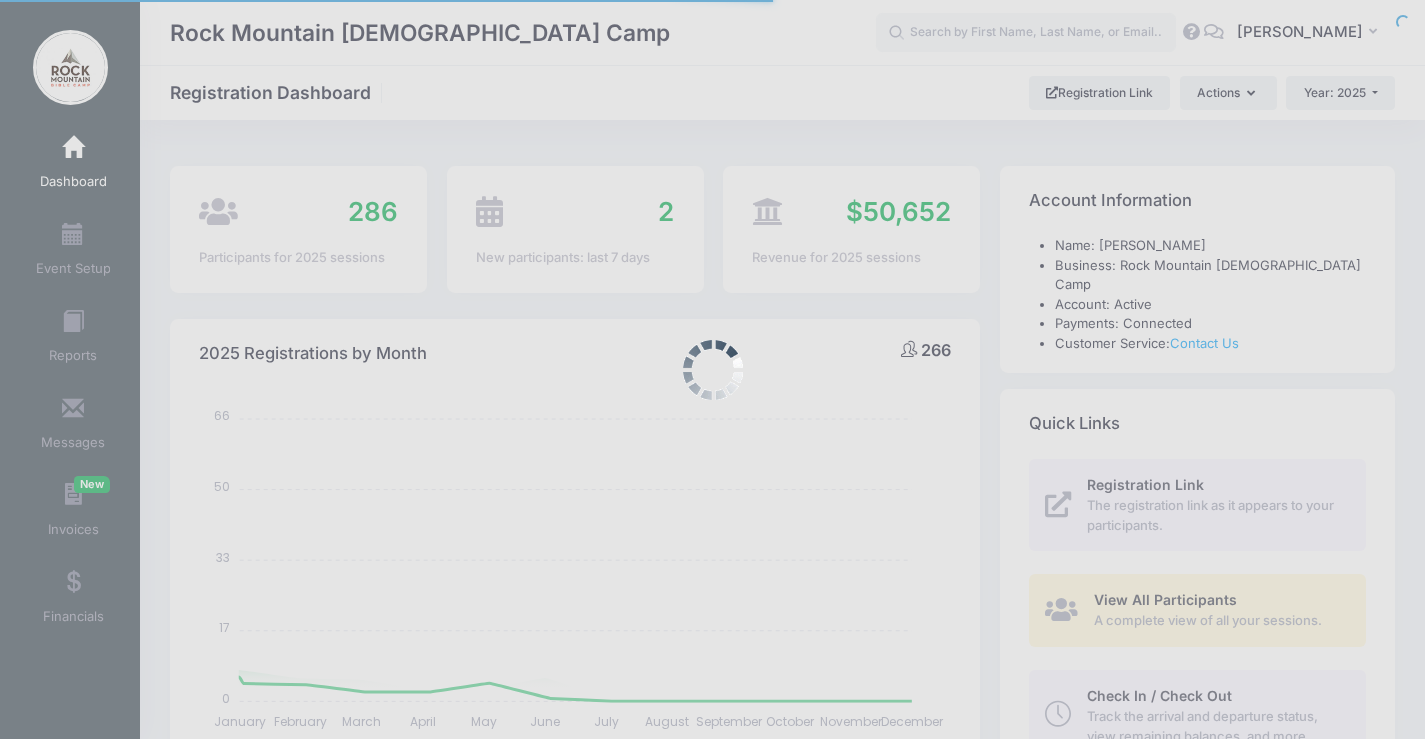 scroll, scrollTop: 0, scrollLeft: 0, axis: both 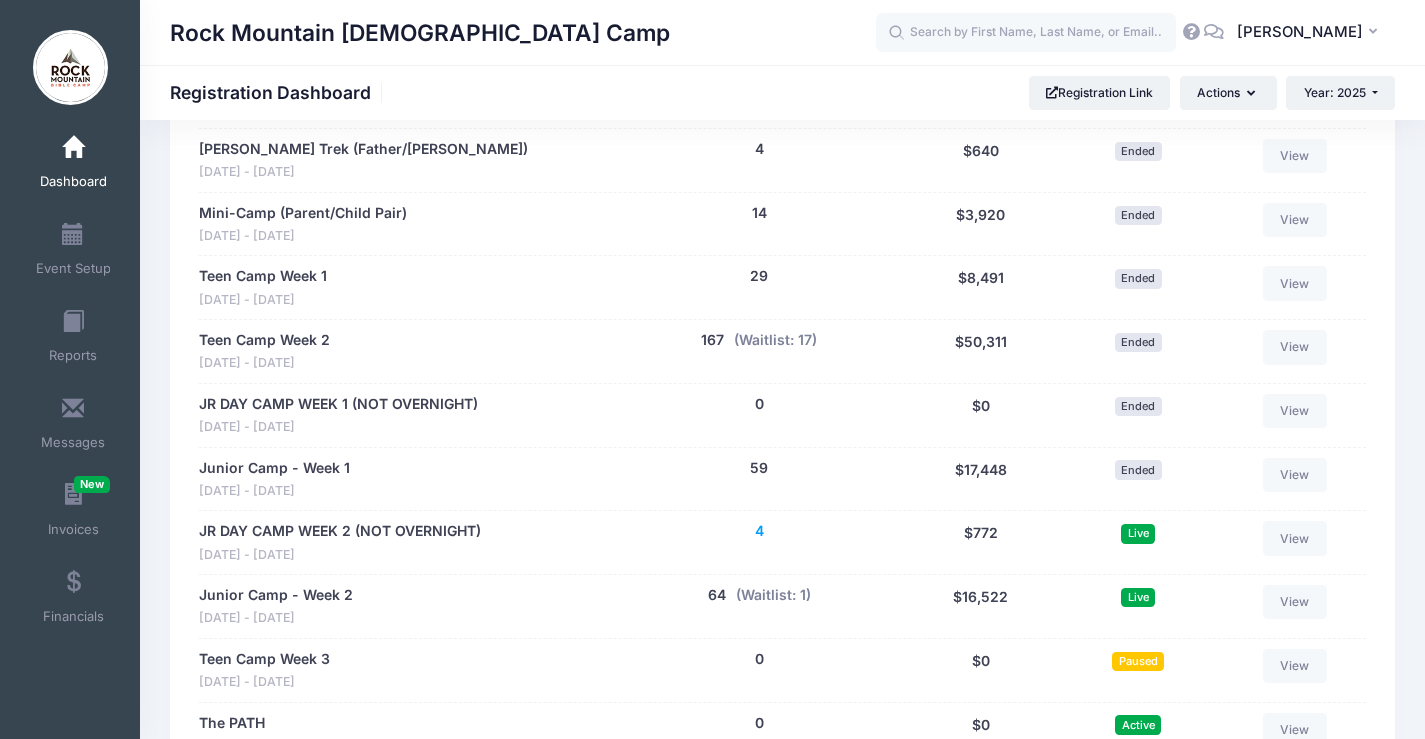 click on "4" at bounding box center [759, 531] 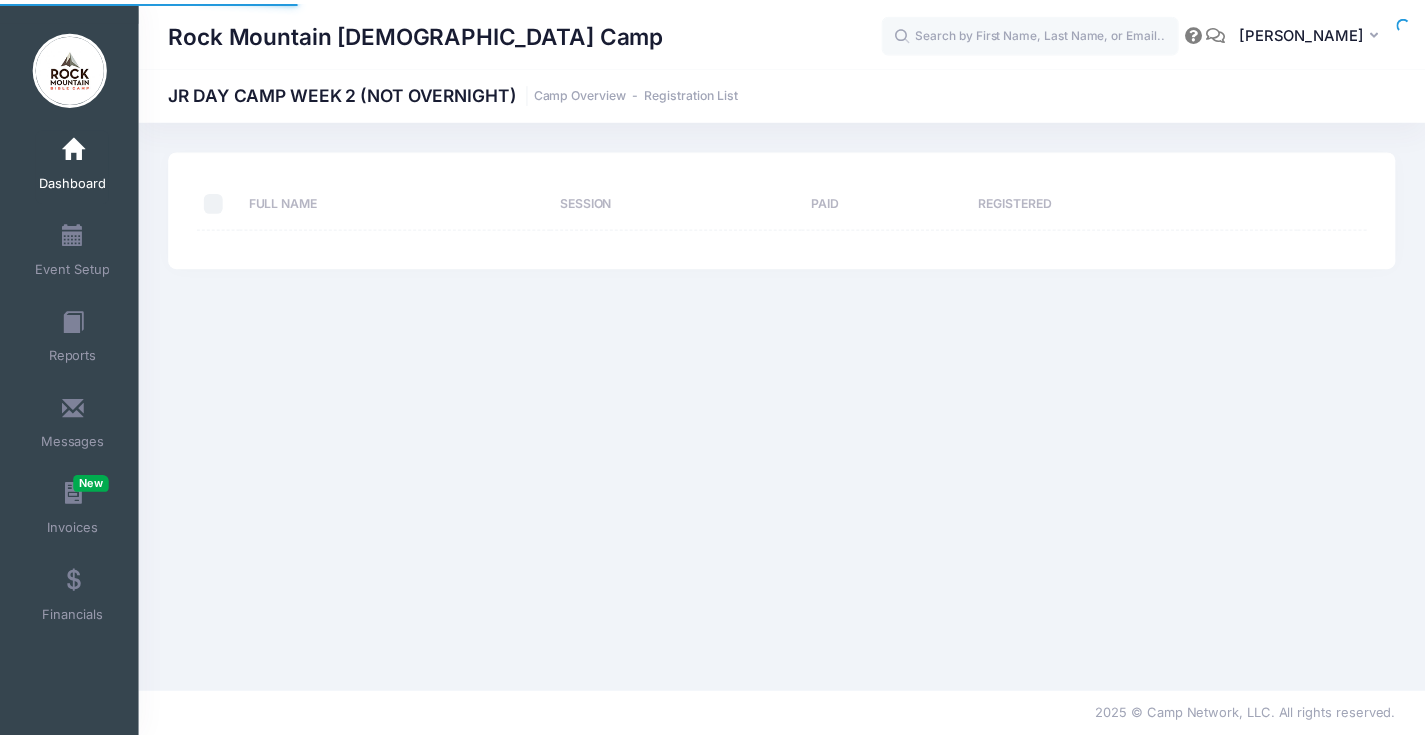 scroll, scrollTop: 0, scrollLeft: 0, axis: both 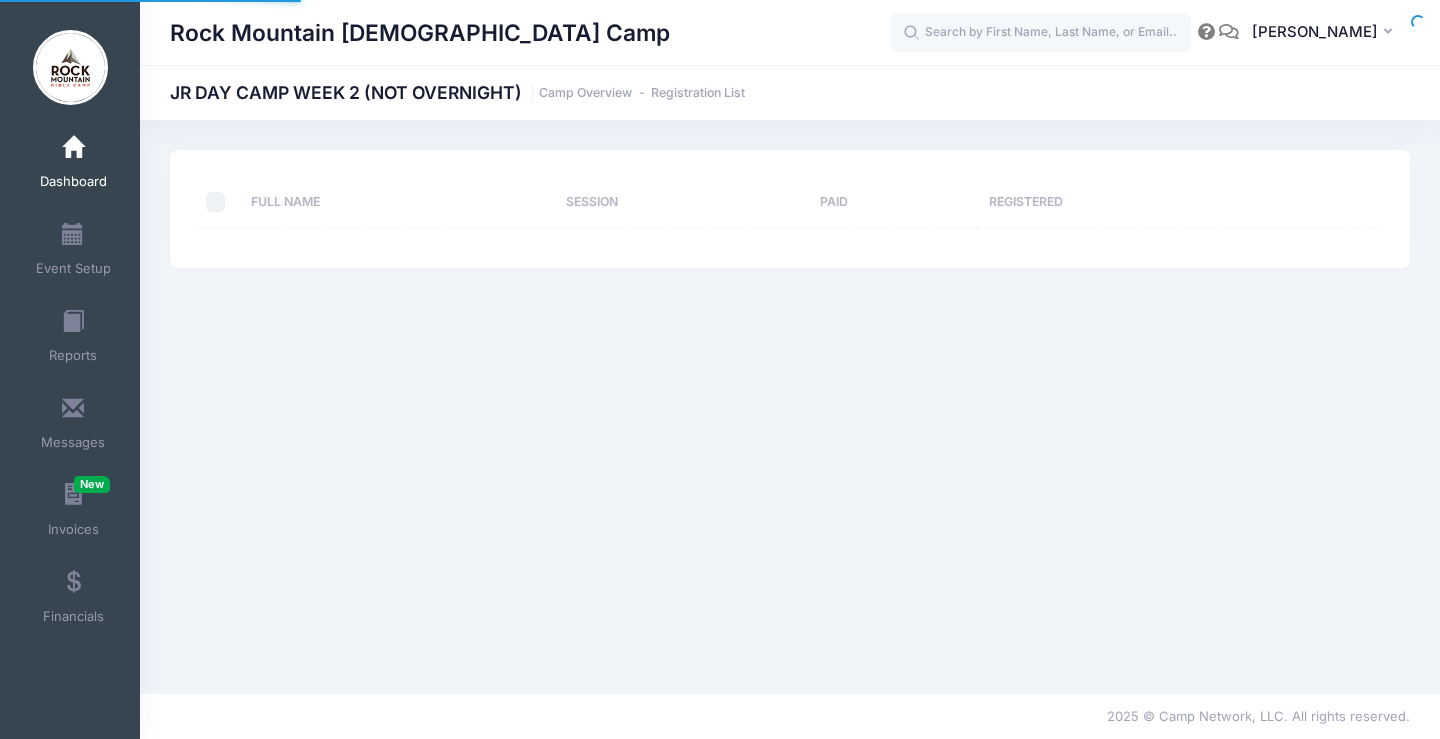 select on "10" 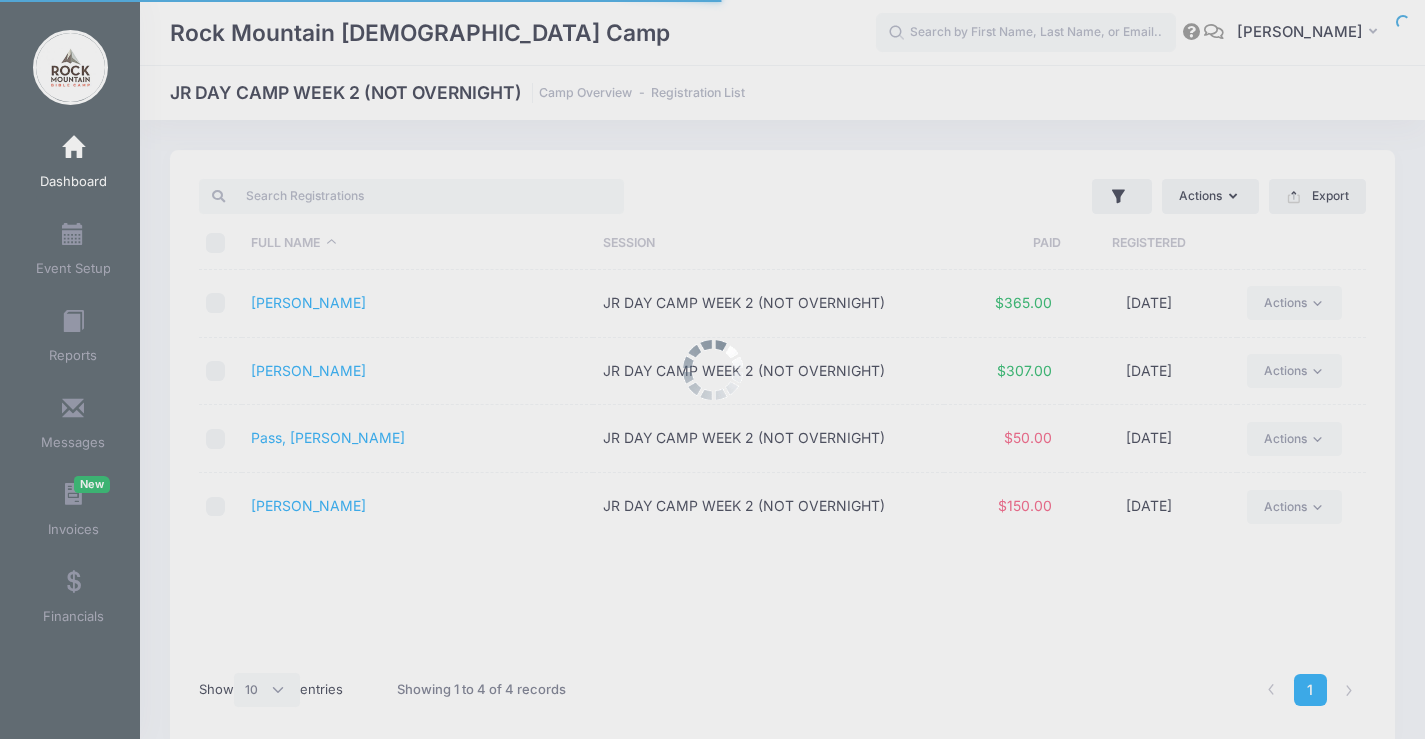 scroll, scrollTop: 0, scrollLeft: 0, axis: both 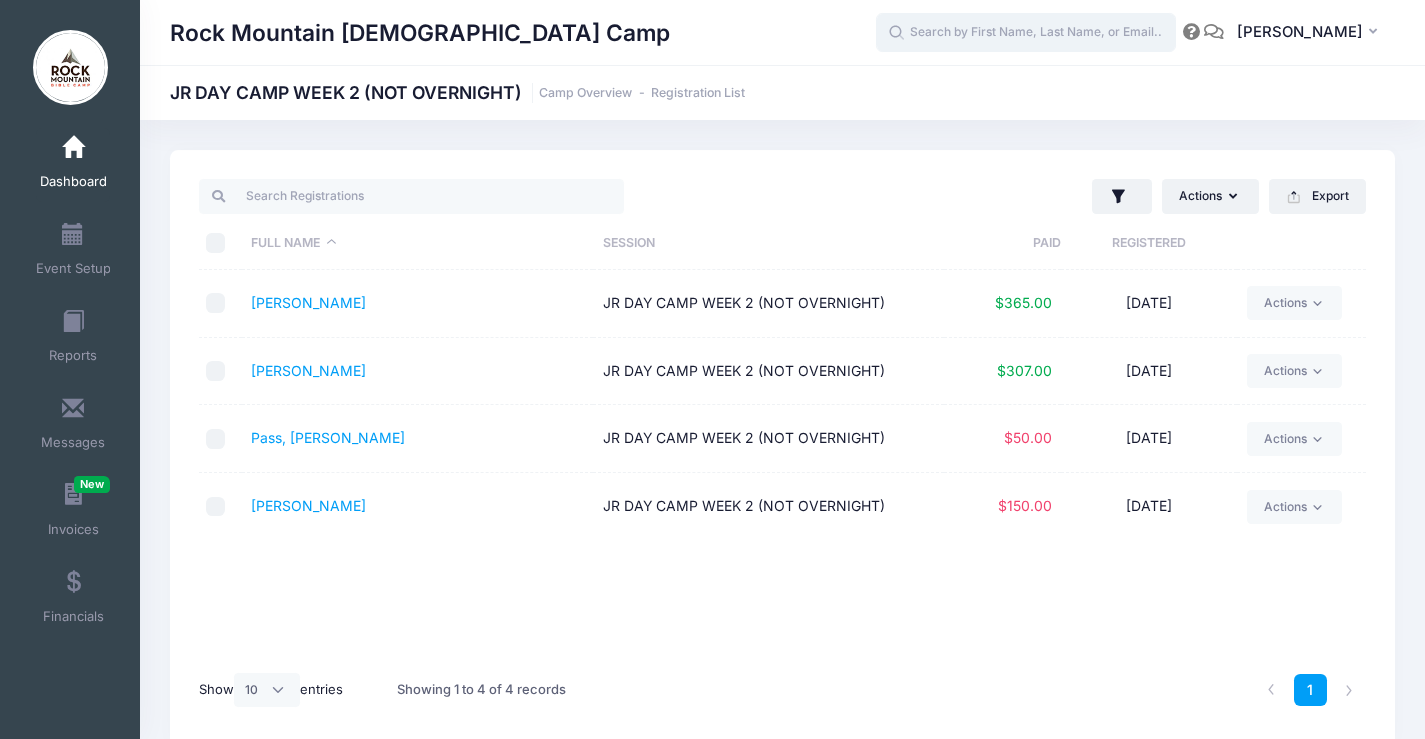 click at bounding box center (1026, 33) 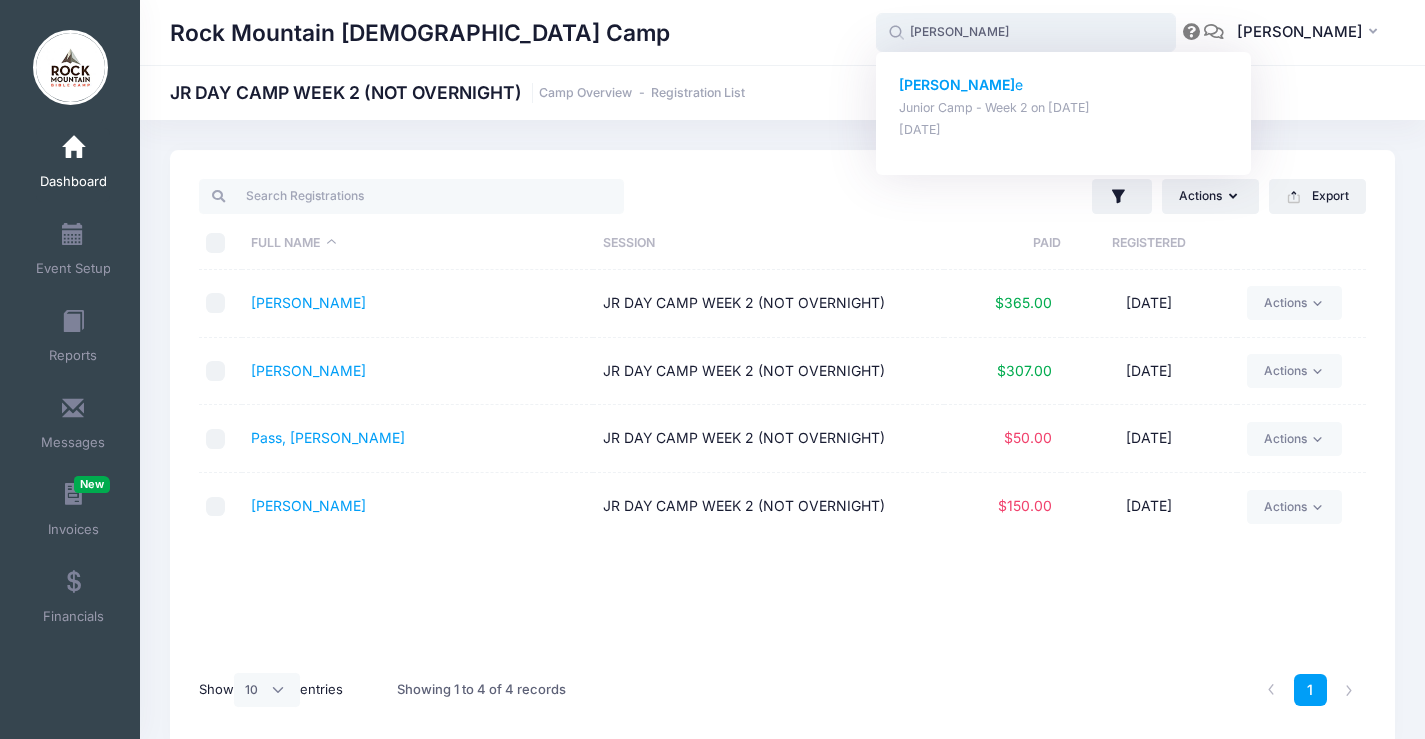 click on "Morgan Gabl" 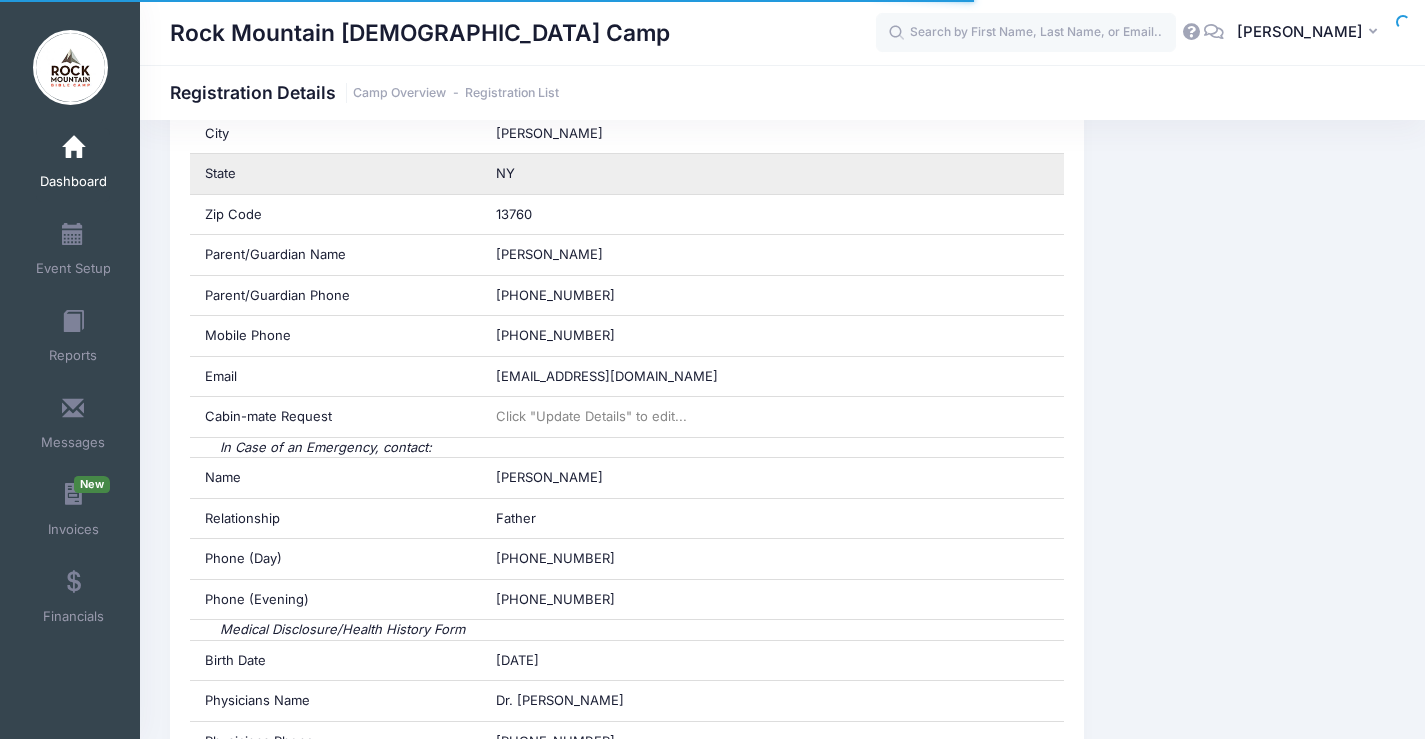 scroll, scrollTop: 0, scrollLeft: 0, axis: both 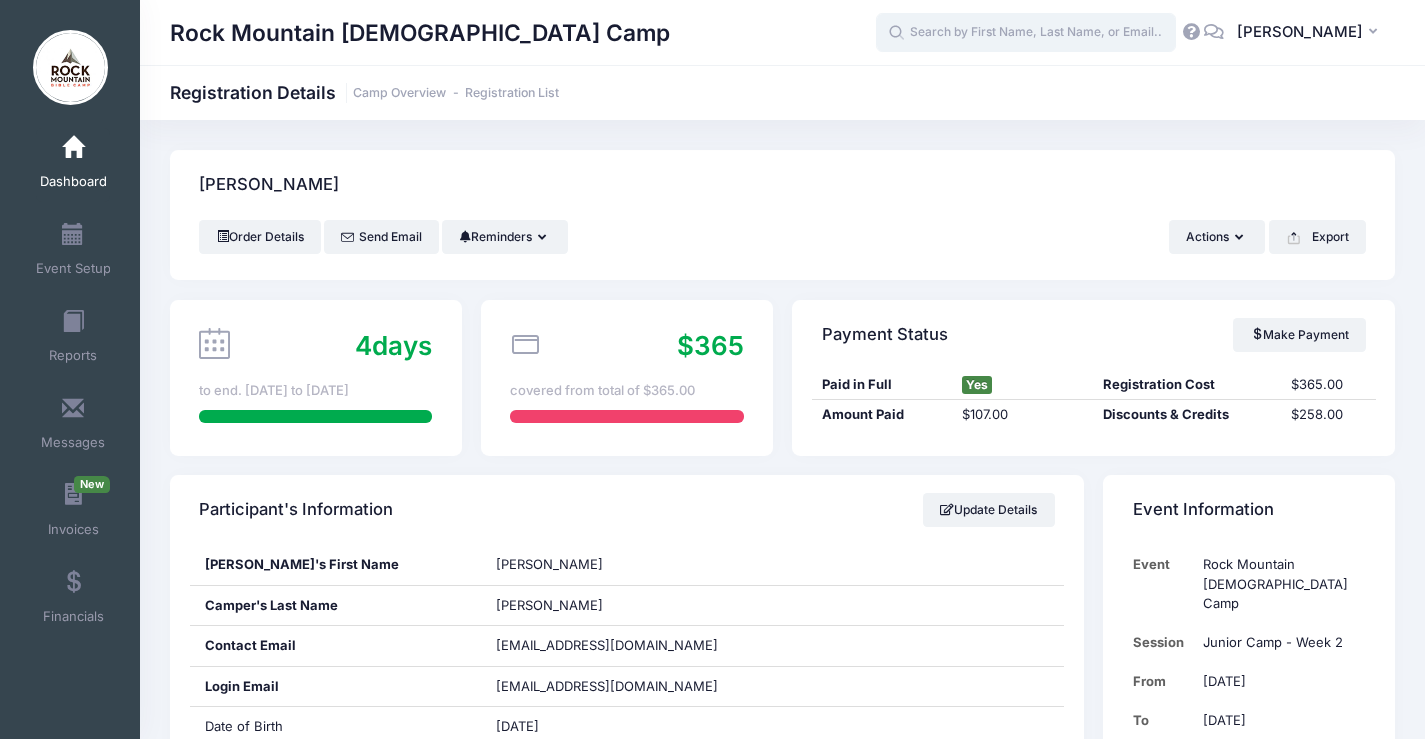 click at bounding box center (1026, 33) 